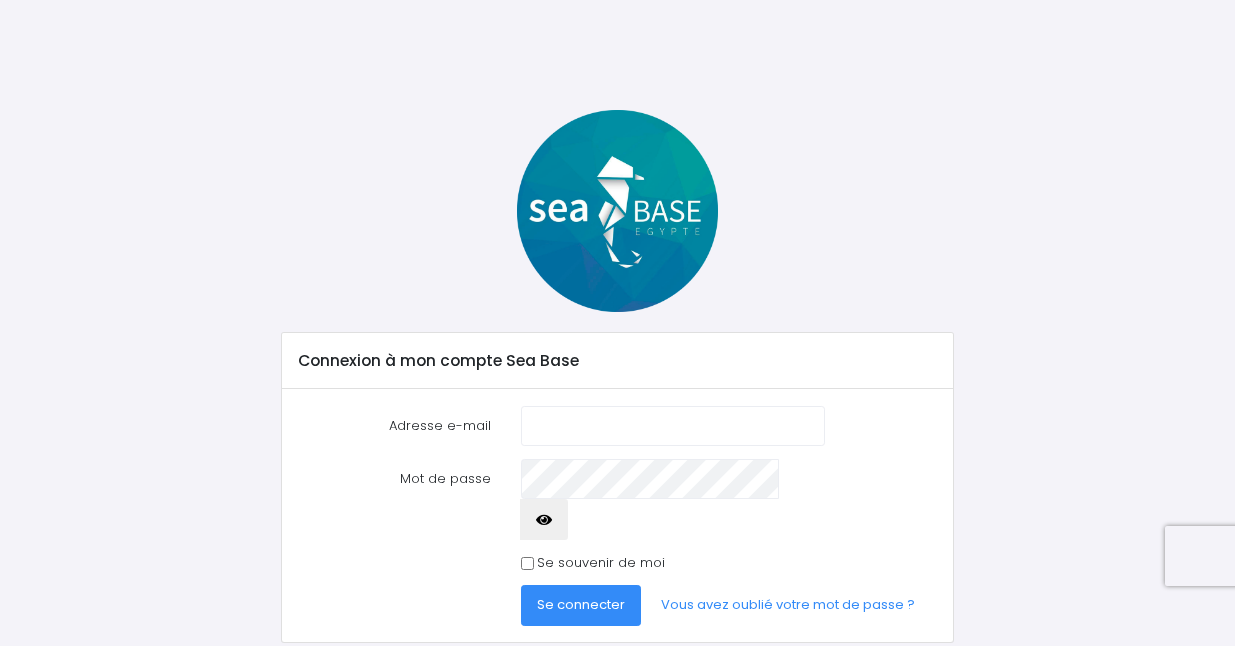 scroll, scrollTop: 0, scrollLeft: 0, axis: both 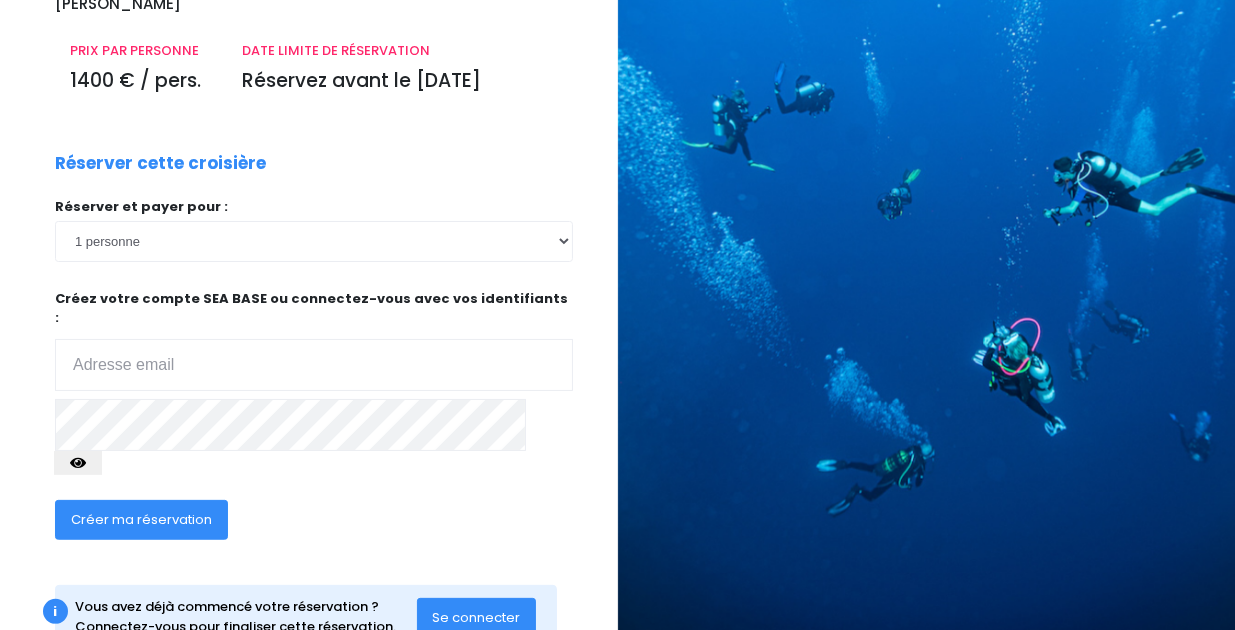 click at bounding box center [314, 365] 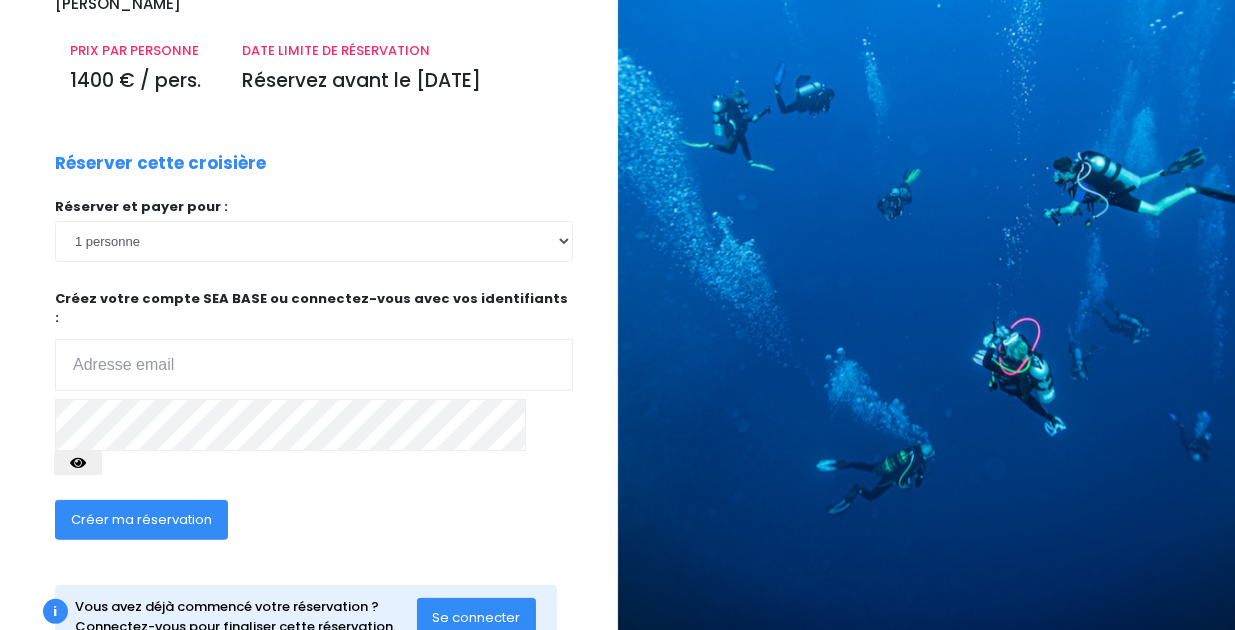 type on "taffre@gmail.com" 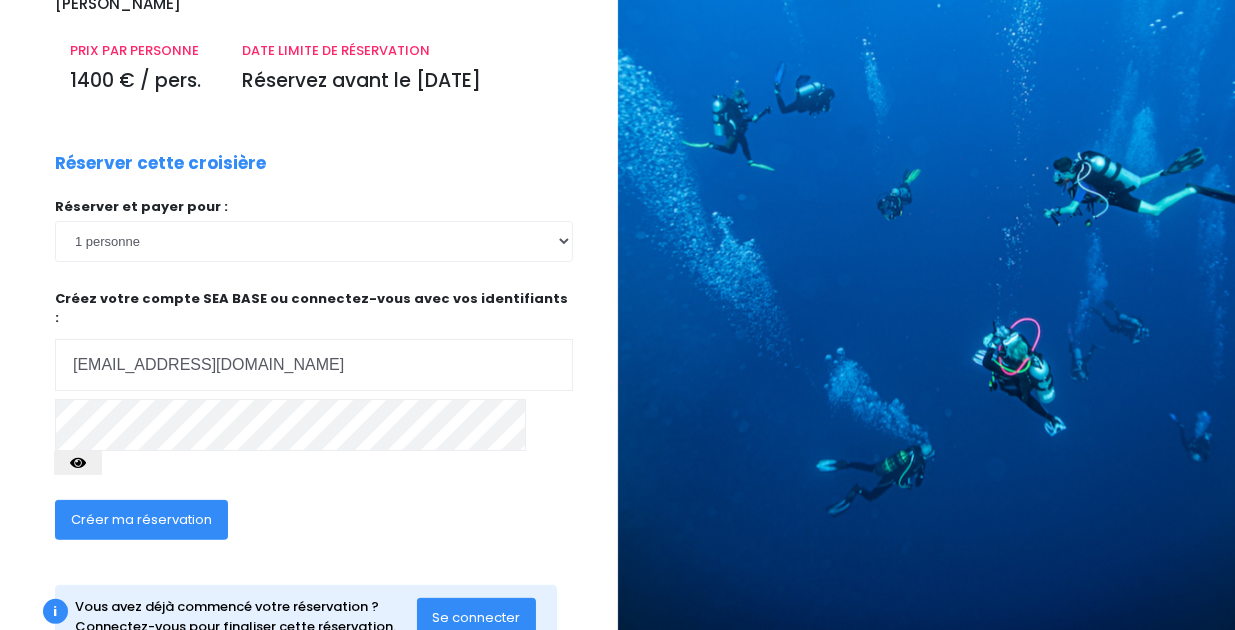 click at bounding box center (78, 463) 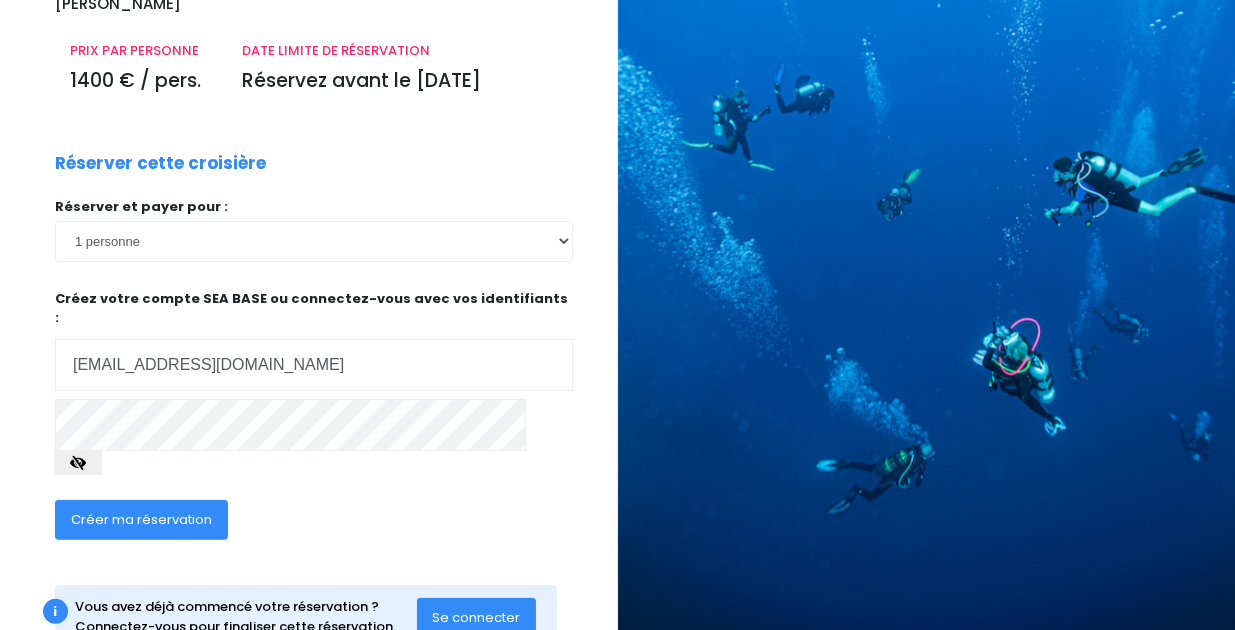 click on "Créer ma réservation" at bounding box center (141, 519) 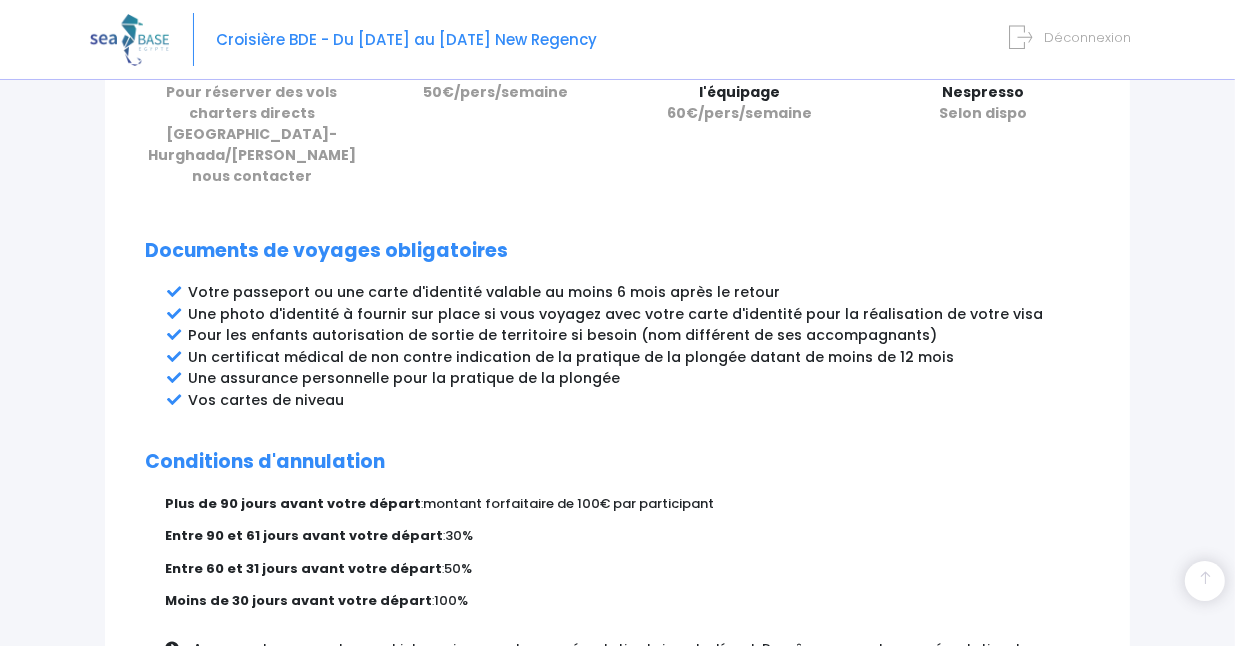 scroll, scrollTop: 1223, scrollLeft: 0, axis: vertical 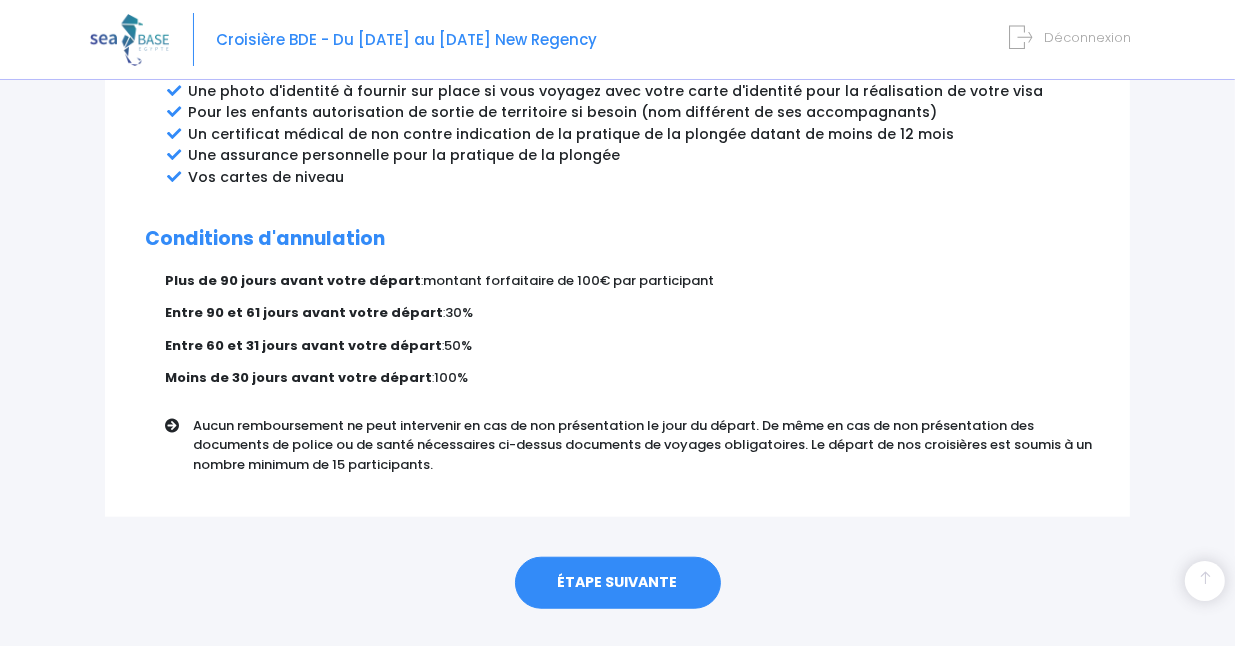 click on "ÉTAPE SUIVANTE" at bounding box center [618, 583] 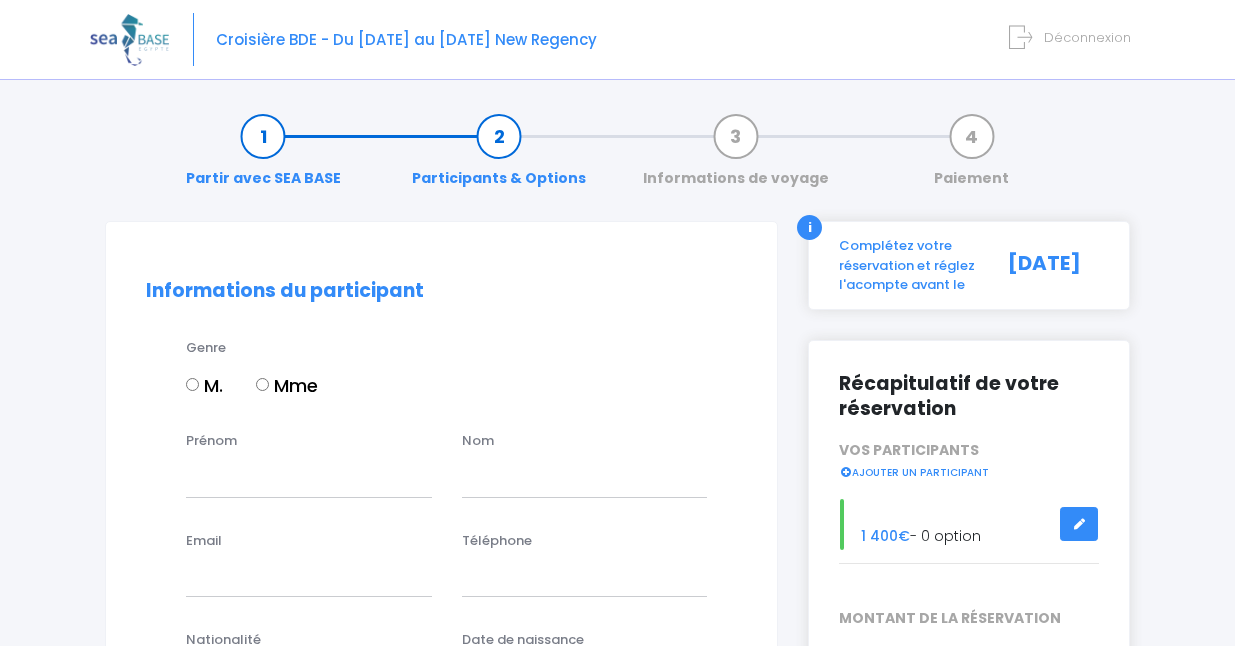 scroll, scrollTop: 0, scrollLeft: 0, axis: both 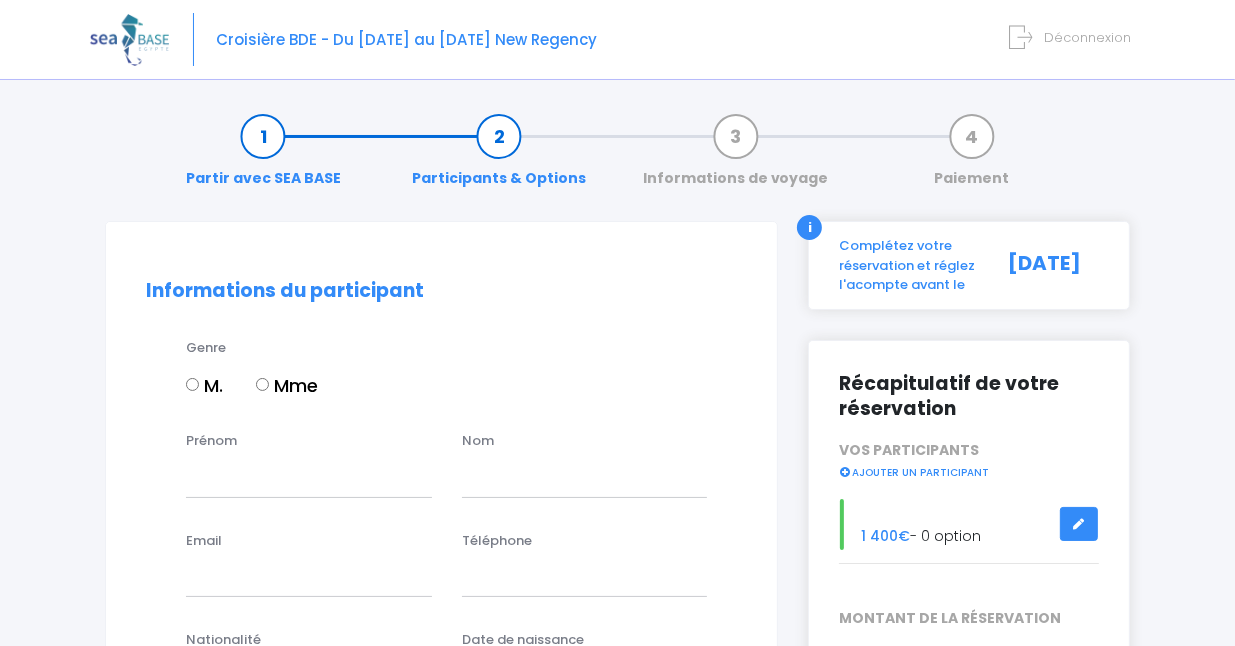 click on "M." at bounding box center [192, 384] 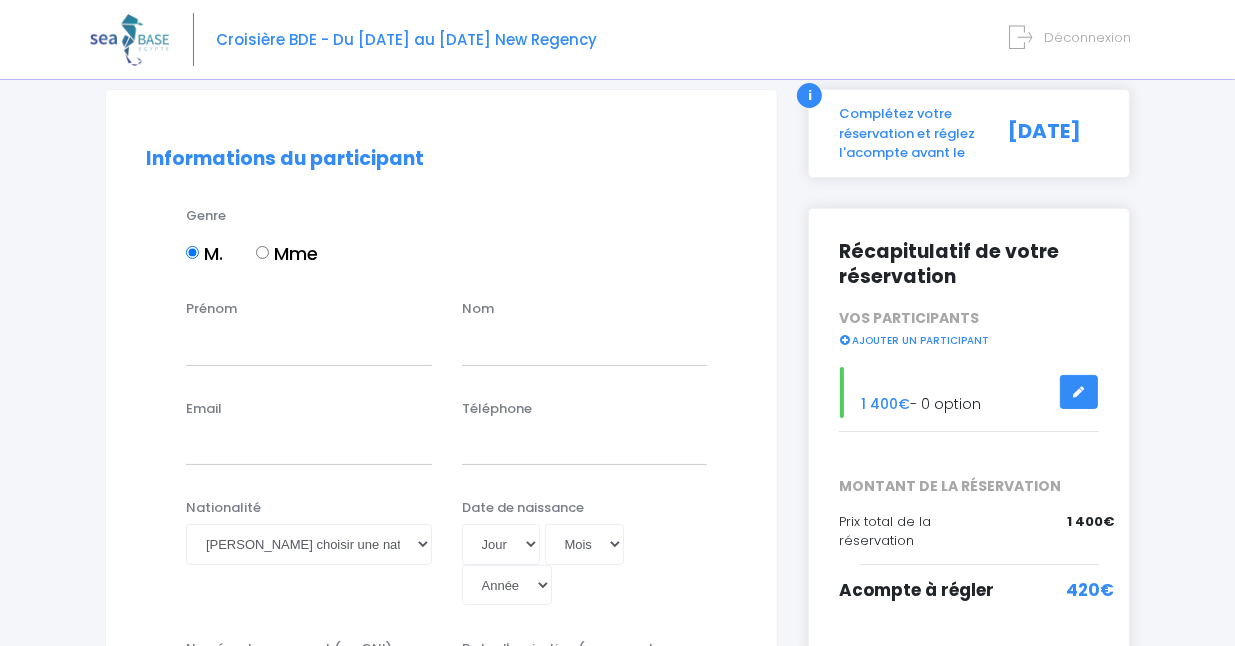 scroll, scrollTop: 200, scrollLeft: 0, axis: vertical 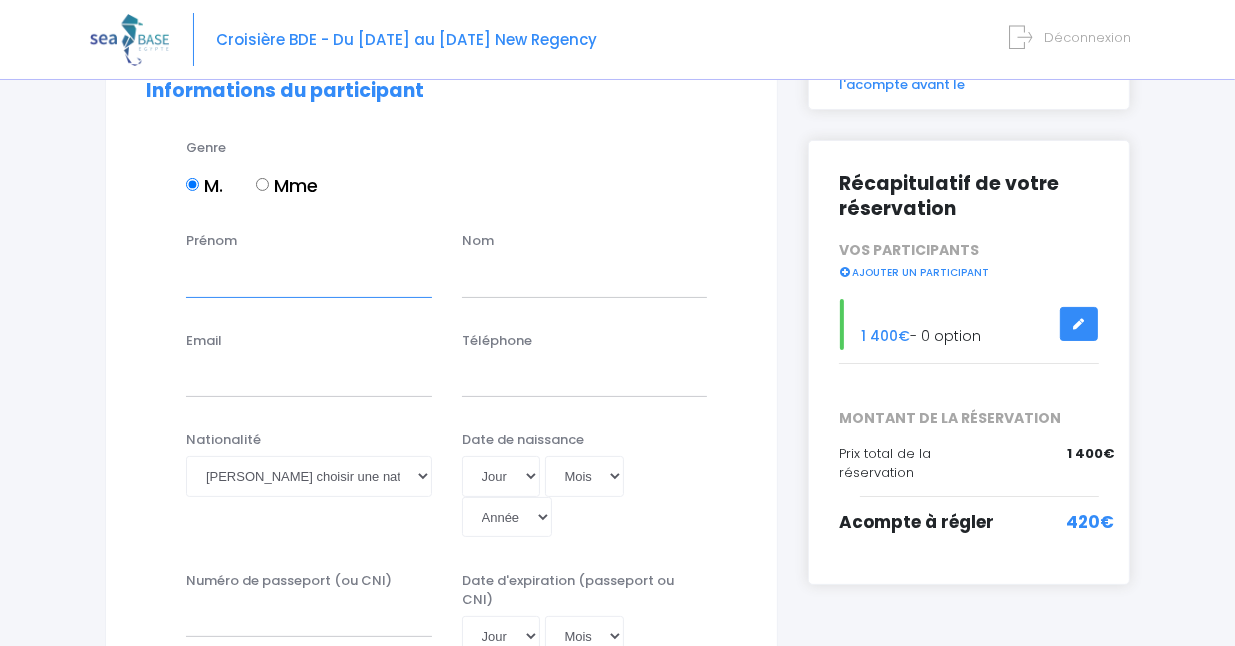 click on "Prénom" at bounding box center [309, 277] 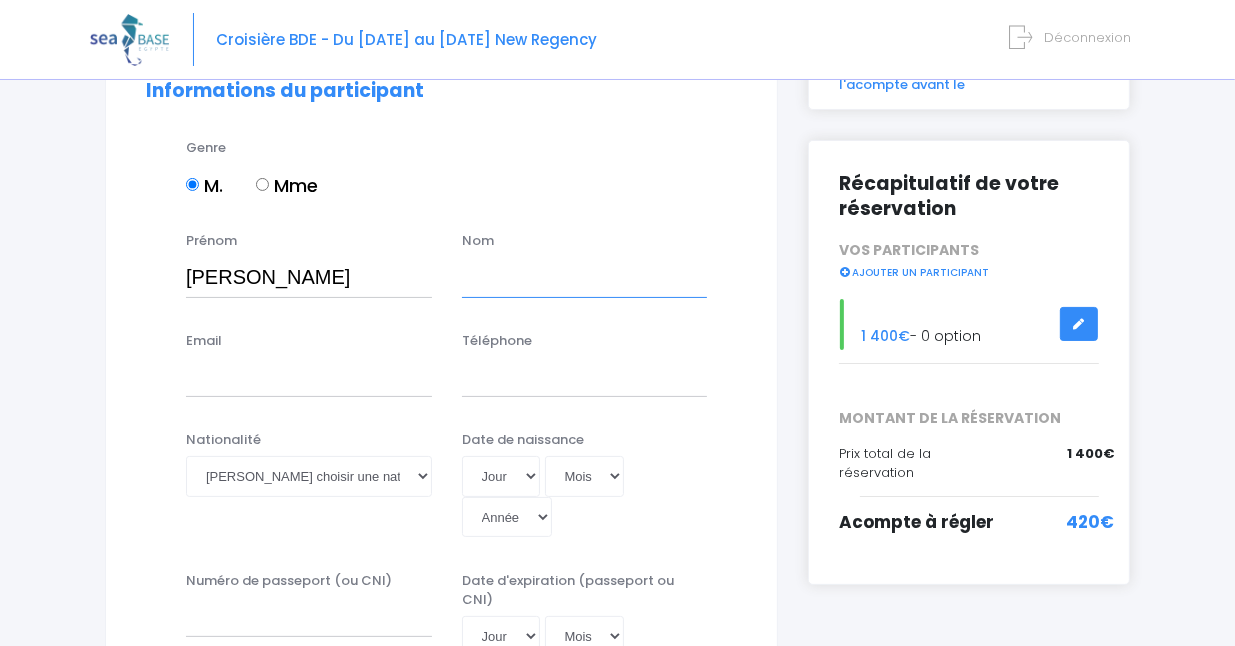 type on "affre" 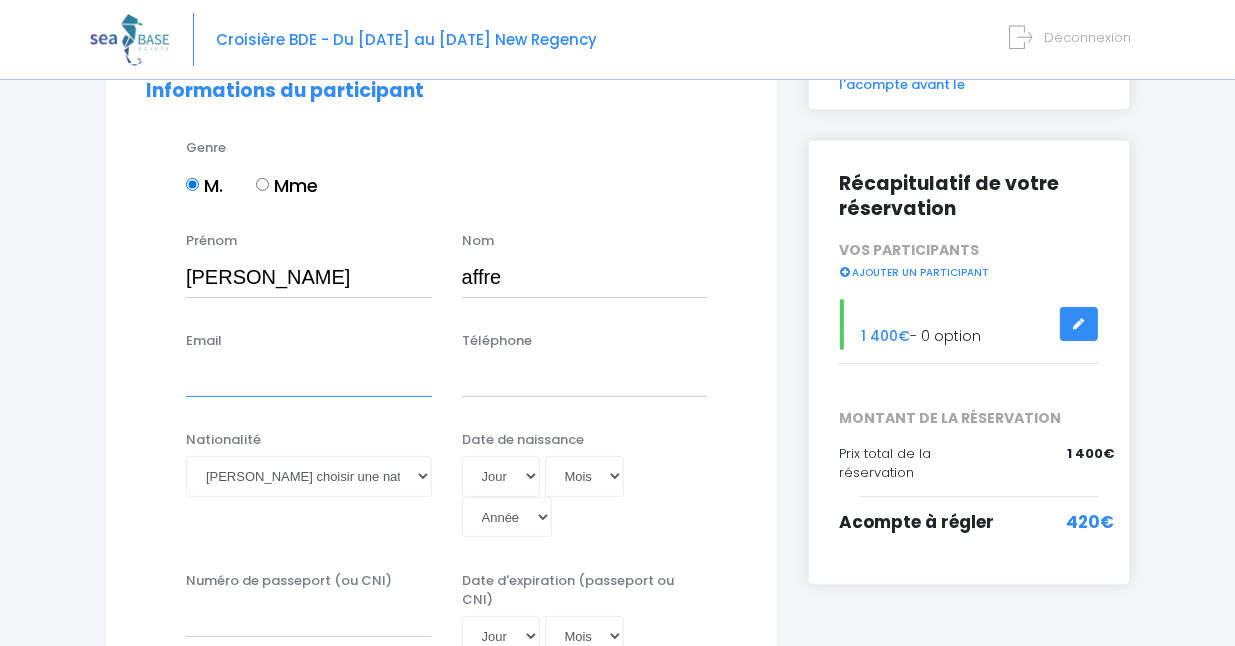 type on "taffre@gmail.com" 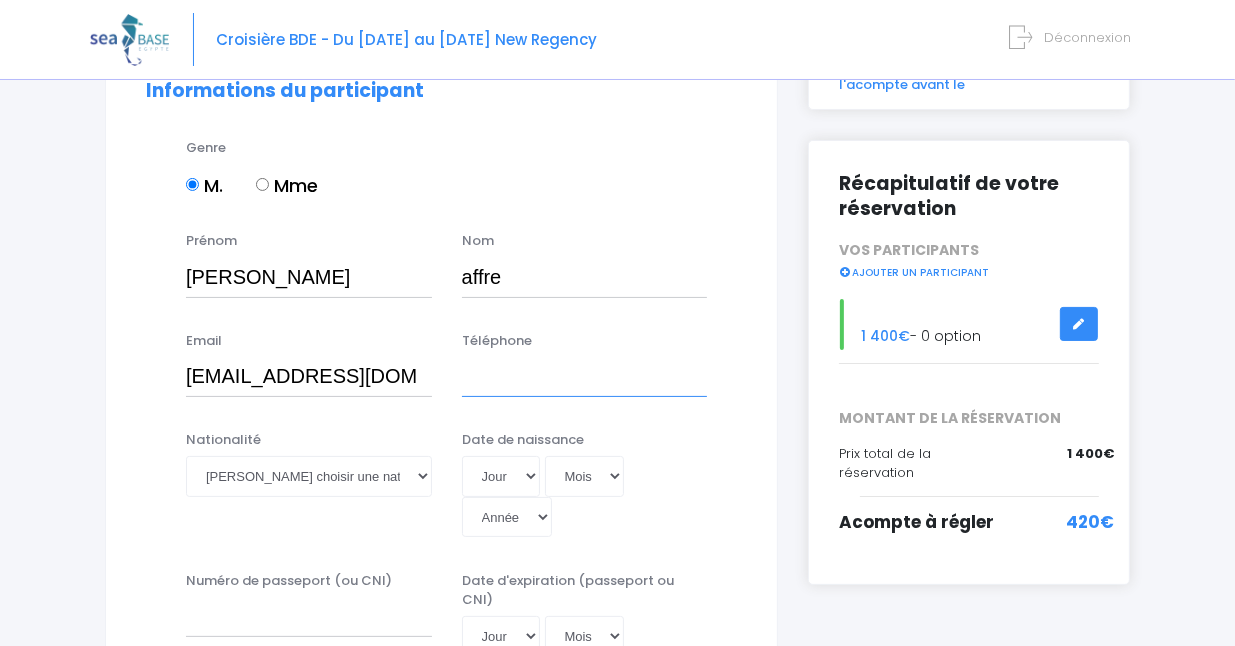 type on "0614176086" 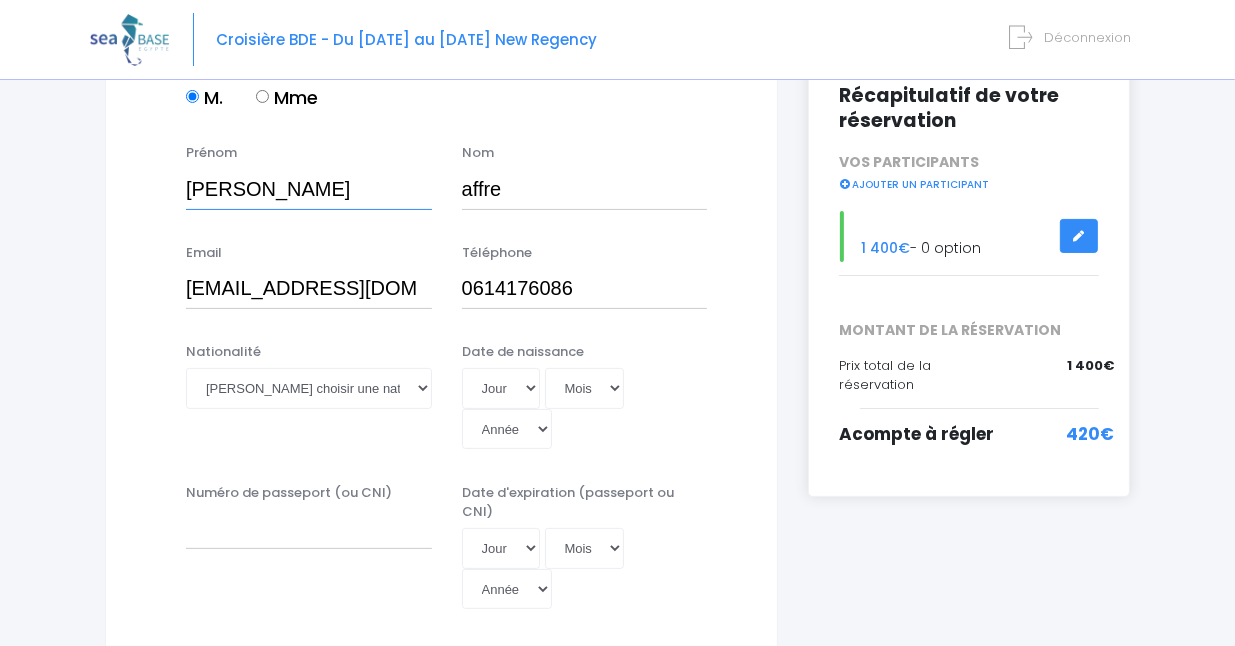 scroll, scrollTop: 300, scrollLeft: 0, axis: vertical 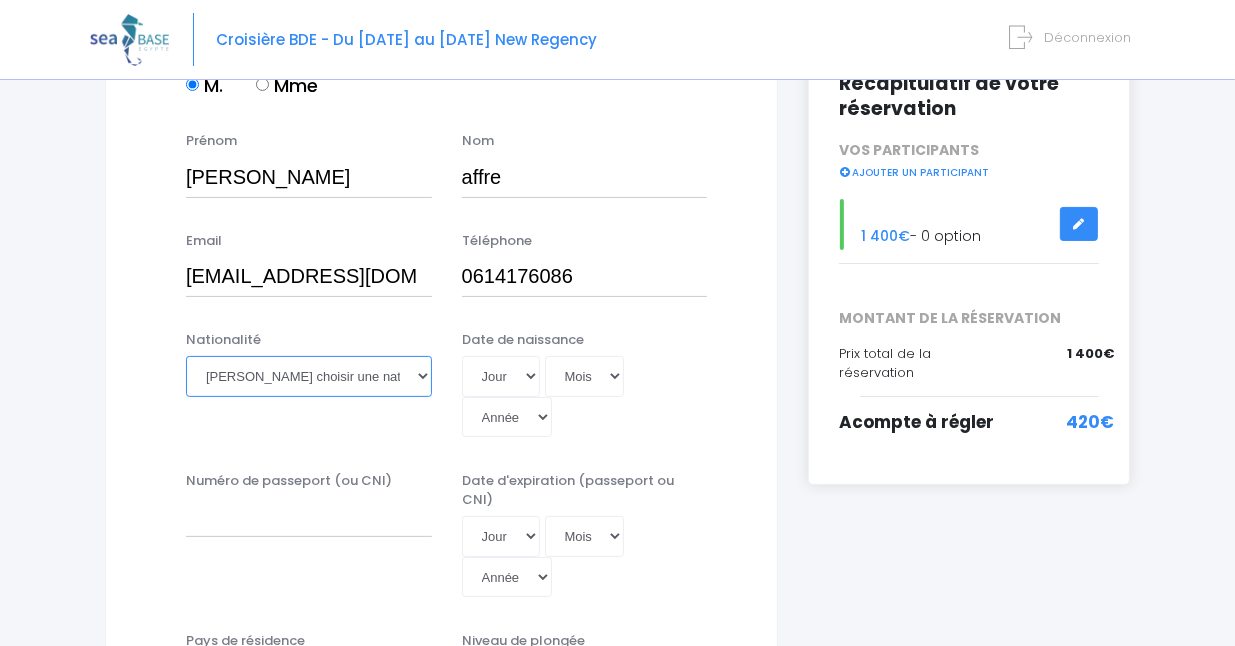 click on "Veuillez choisir une nationalité
Afghane
Albanaise
Algerienne
Allemande
Americaine
Andorrane
Angolaise
Antiguaise et barbudienne
Argentine Armenienne Australienne Autrichienne Azerbaïdjanaise Bahamienne" at bounding box center [309, 376] 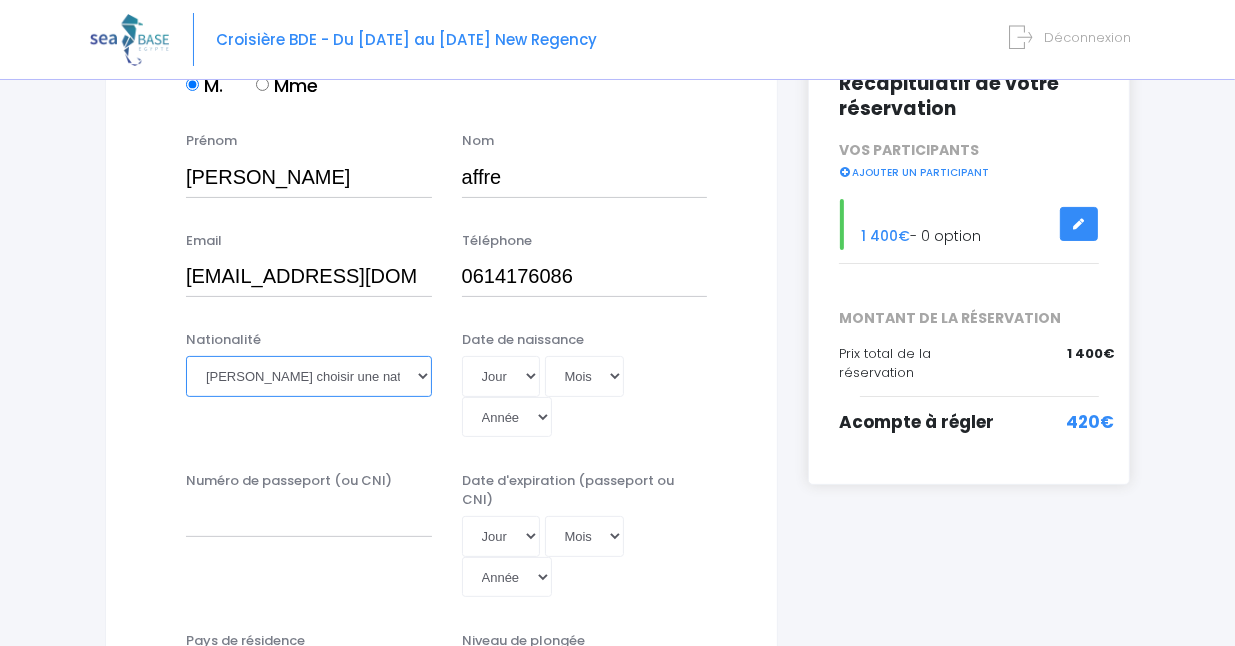 select on "Française" 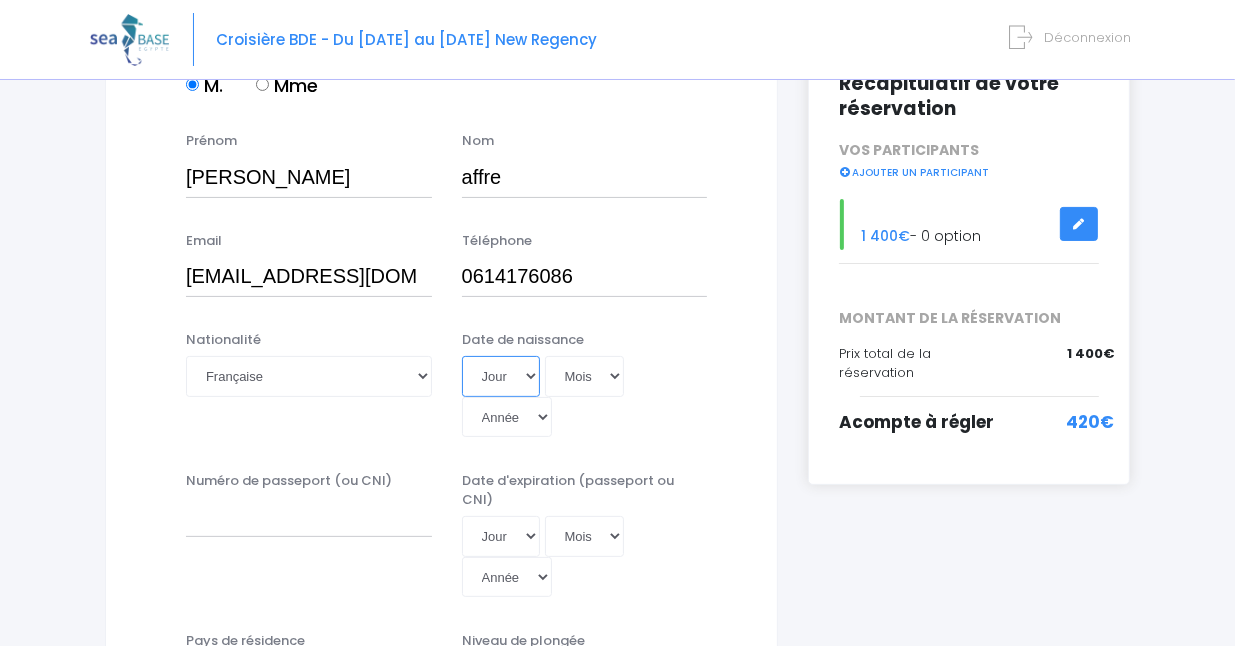 click on "Jour 01 02 03 04 05 06 07 08 09 10 11 12 13 14 15 16 17 18 19 20 21 22 23 24 25 26 27 28 29 30 31" at bounding box center (501, 376) 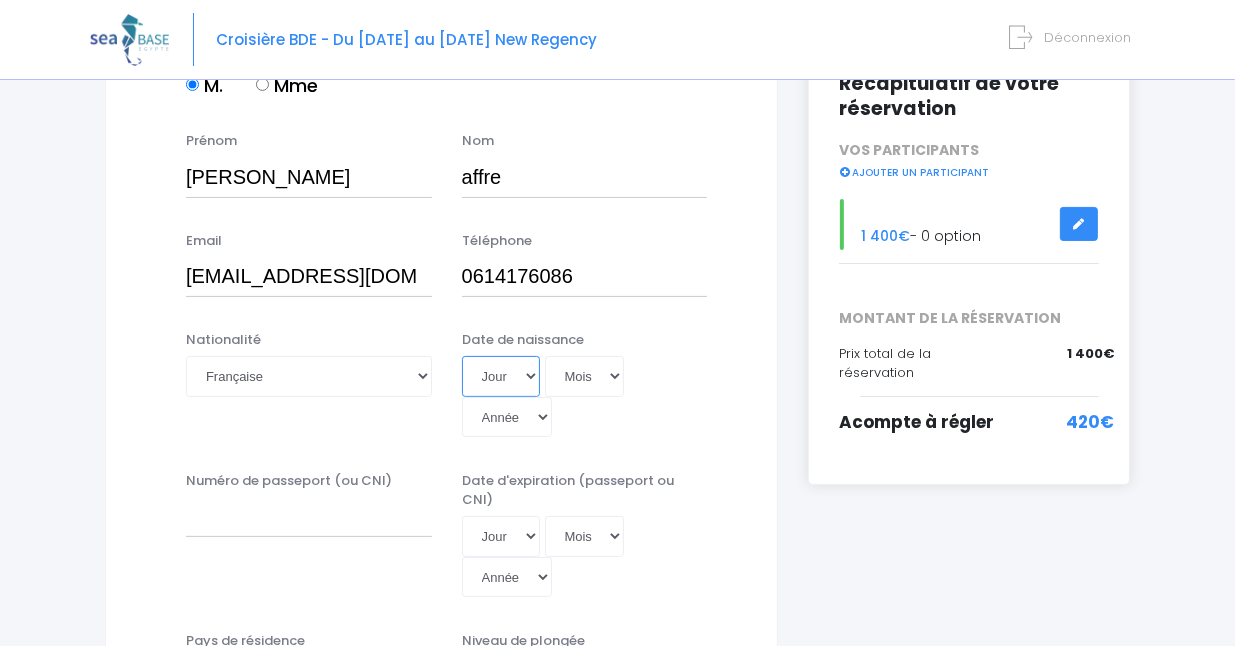 select on "24" 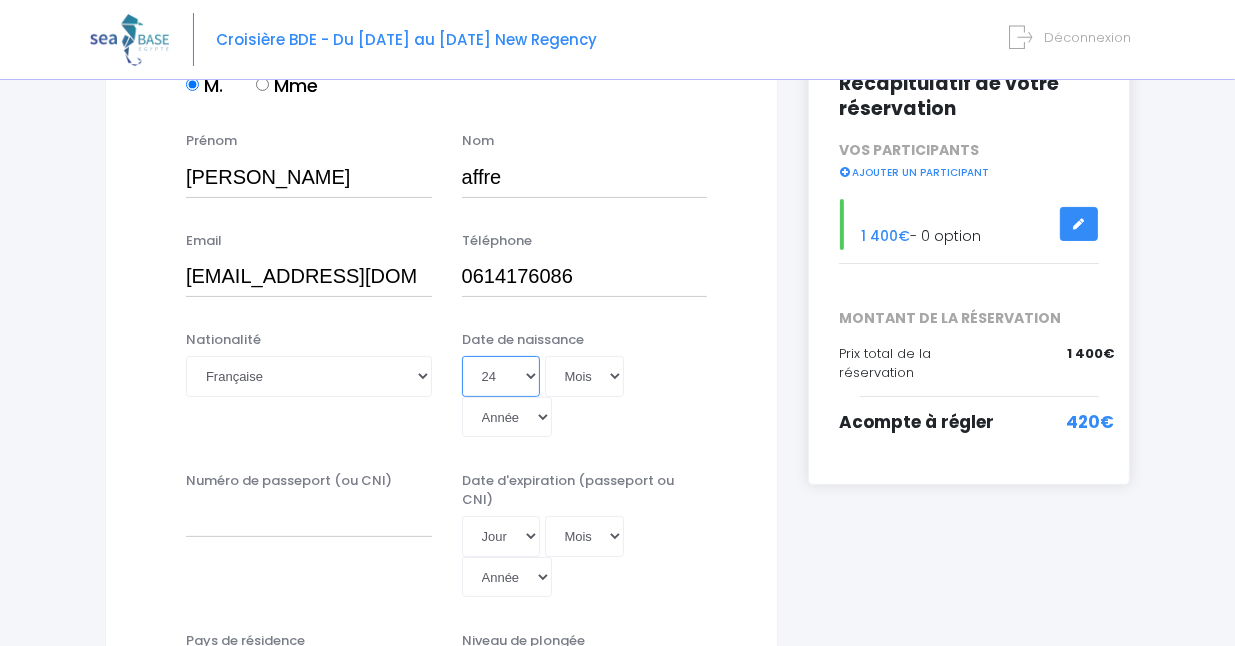 click on "Jour 01 02 03 04 05 06 07 08 09 10 11 12 13 14 15 16 17 18 19 20 21 22 23 24 25 26 27 28 29 30 31" at bounding box center (501, 376) 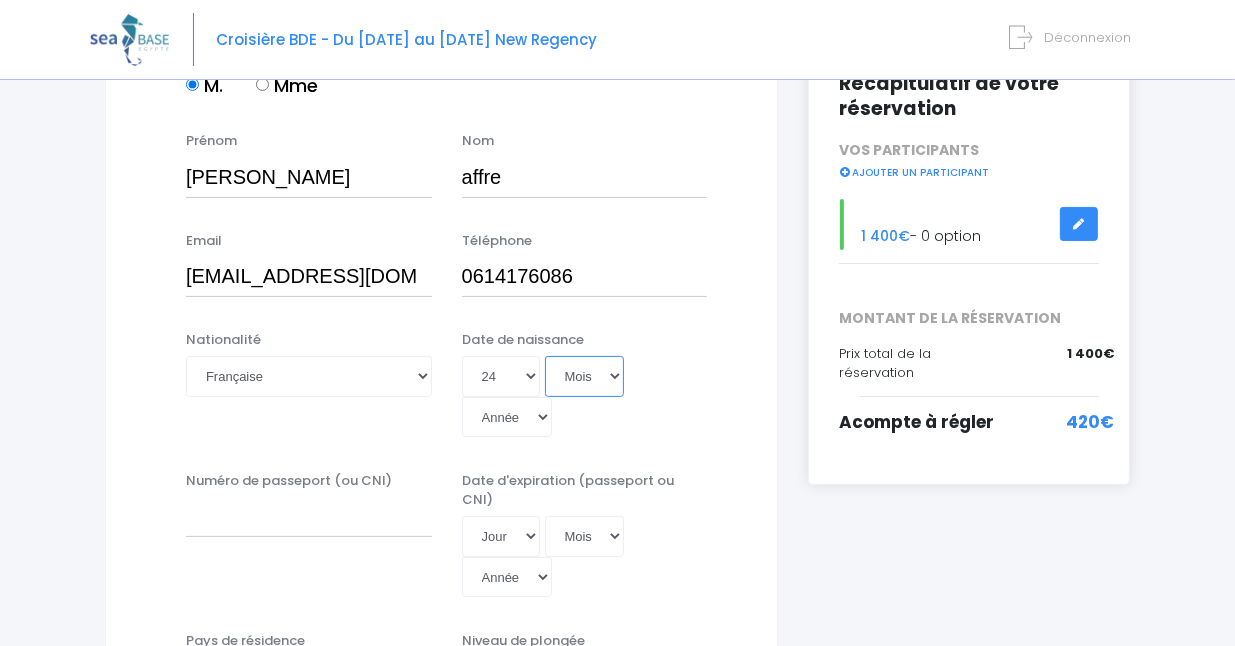 click on "Mois 01 02 03 04 05 06 07 08 09 10 11 12" at bounding box center (585, 376) 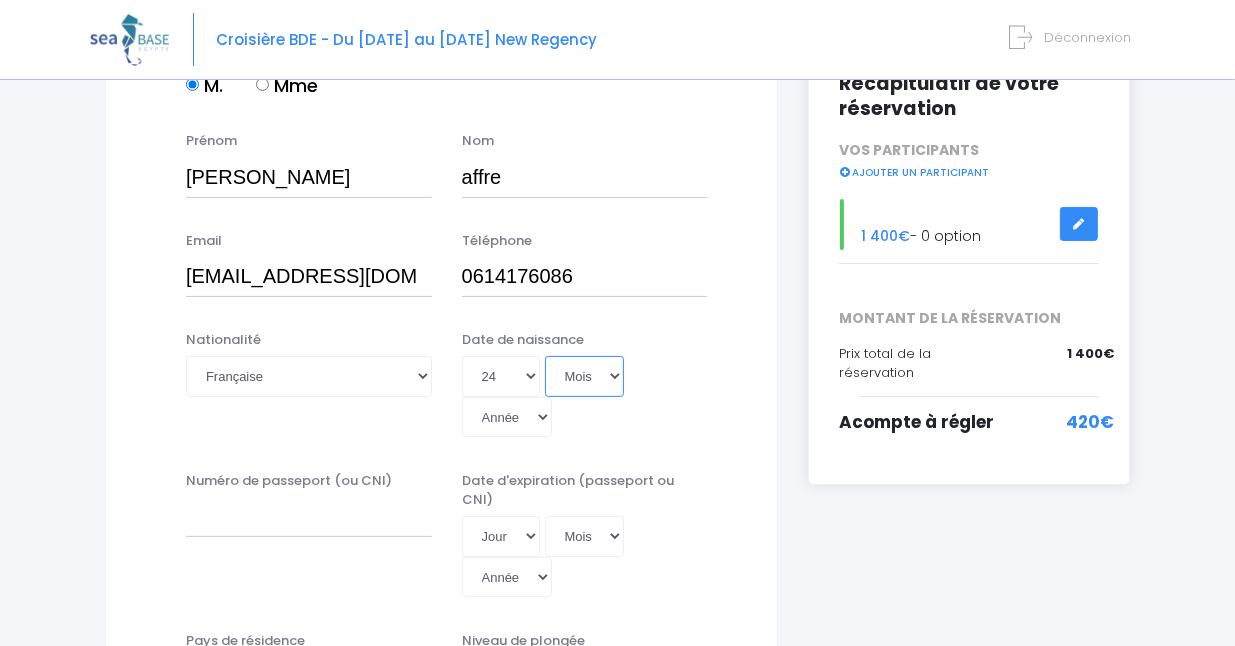 select on "05" 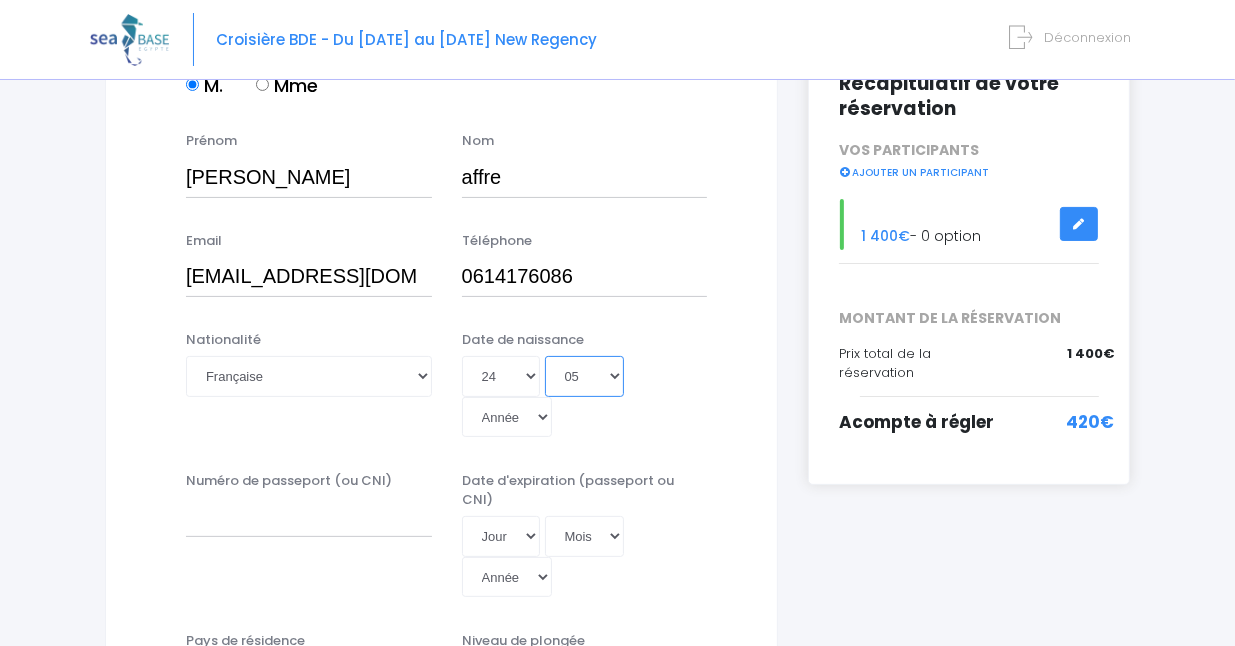 click on "Mois 01 02 03 04 05 06 07 08 09 10 11 12" at bounding box center [585, 376] 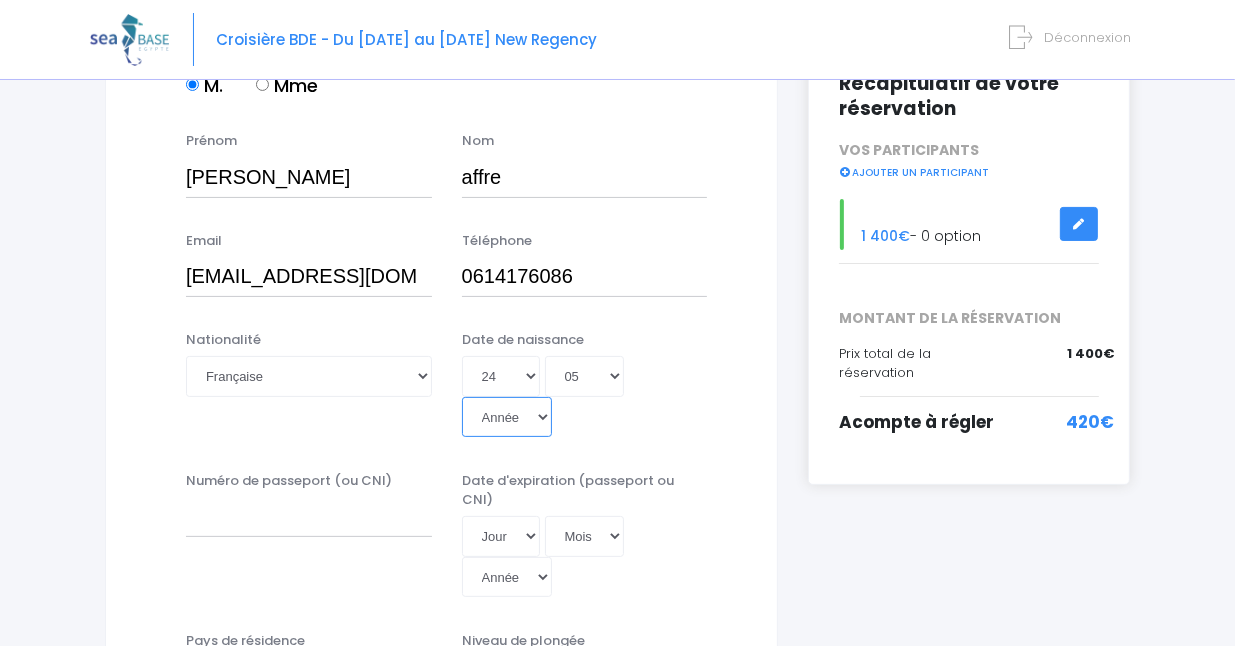 click on "Année 2045 2044 2043 2042 2041 2040 2039 2038 2037 2036 2035 2034 2033 2032 2031 2030 2029 2028 2027 2026 2025 2024 2023 2022 2021 2020 2019 2018 2017 2016 2015 2014 2013 2012 2011 2010 2009 2008 2007 2006 2005 2004 2003 2002 2001 2000 1999 1998 1997 1996 1995 1994 1993 1992 1991 1990 1989 1988 1987 1986 1985 1984 1983 1982 1981 1980 1979 1978 1977 1976 1975 1974 1973 1972 1971 1970 1969 1968 1967 1966 1965 1964 1963 1962 1961 1960 1959 1958 1957 1956 1955 1954 1953 1952 1951 1950 1949 1948 1947 1946 1945 1944 1943 1942 1941 1940 1939 1938 1937 1936 1935 1934 1933 1932 1931 1930 1929 1928 1927 1926 1925 1924 1923 1922 1921 1920 1919 1918 1917 1916 1915 1914 1913 1912 1911 1910 1909 1908 1907 1906 1905 1904 1903 1902 1901 1900" at bounding box center [507, 417] 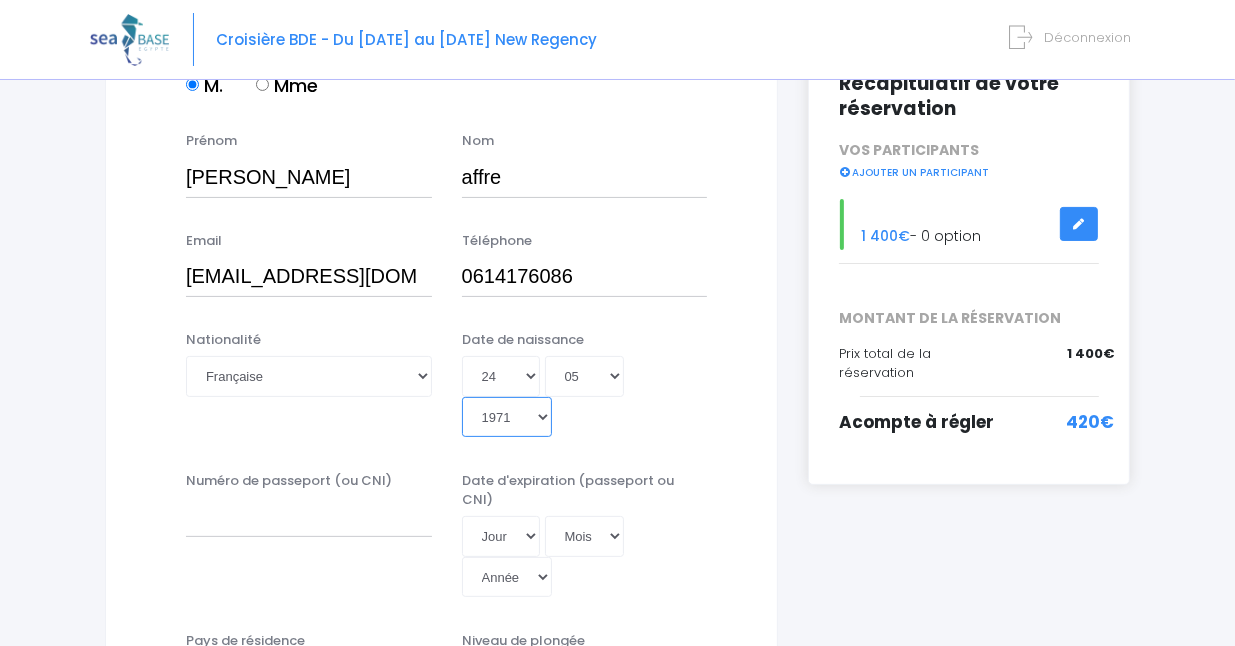 click on "Année 2045 2044 2043 2042 2041 2040 2039 2038 2037 2036 2035 2034 2033 2032 2031 2030 2029 2028 2027 2026 2025 2024 2023 2022 2021 2020 2019 2018 2017 2016 2015 2014 2013 2012 2011 2010 2009 2008 2007 2006 2005 2004 2003 2002 2001 2000 1999 1998 1997 1996 1995 1994 1993 1992 1991 1990 1989 1988 1987 1986 1985 1984 1983 1982 1981 1980 1979 1978 1977 1976 1975 1974 1973 1972 1971 1970 1969 1968 1967 1966 1965 1964 1963 1962 1961 1960 1959 1958 1957 1956 1955 1954 1953 1952 1951 1950 1949 1948 1947 1946 1945 1944 1943 1942 1941 1940 1939 1938 1937 1936 1935 1934 1933 1932 1931 1930 1929 1928 1927 1926 1925 1924 1923 1922 1921 1920 1919 1918 1917 1916 1915 1914 1913 1912 1911 1910 1909 1908 1907 1906 1905 1904 1903 1902 1901 1900" at bounding box center (507, 417) 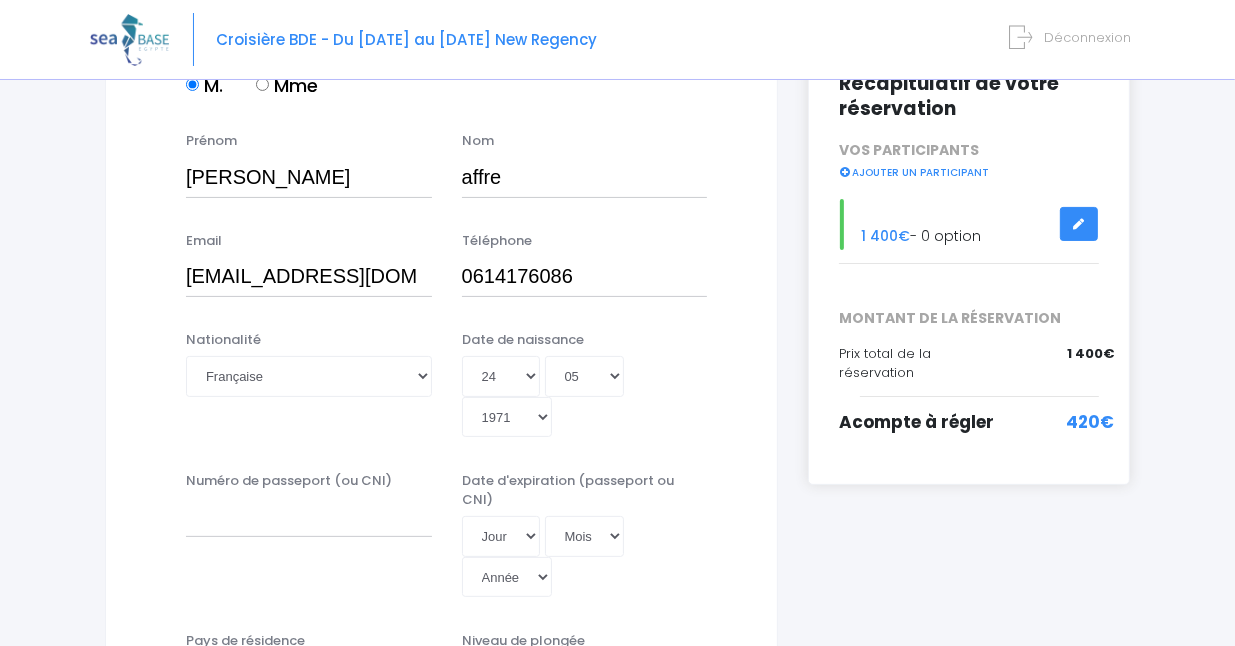 click on "Jour 01 02 03 04 05 06 07 08 09 10 11 12 13 14 15 16 17 18 19 20 21 22 23 24 25 26 27 28 29 30 31 Mois 01 02 03 04 05 06 07 08 09 10 11 12 Année 2045 2044 2043 2042 2041 2040 2039 2038 2037 2036 2035 2034 2033 2032 2031 2030 2029 2028 2027 2026 2025 2024 2023 2022 2021 2020 2019 2018 2017 2016 2015 2014 2013 2012 2011 2010 2009 2008 2007 2006 2005 2004 2003 2002 2001 2000 1999 1998 1997 1996 1995 1994 1993 1992 1991 1990 1989 1988 1987 1986 1985 1984 1983 1982 1981 1980 1979 1978 1977 1976 1975 1974 1973 1972 1971 1970 1969 1968 1967 1966 1965 1964 1963 1962 1961 1960 1959 1958 1957 1956 1955 1954 1953 1952 1951 1950 1949 1948 1947 1946 1945 1944 1943 1942 1941 1940 1939 1938 1937 1936 1935 1934 1933 1932 1931 1930 1929 1928 1927 1926 1925 1924 1923 1922 1921 1920 1919 1918 1917 1916 1915 1914 1913 1912 1911 1910 1909 1908 1907 1906 1905 1904 1903 1902 1901 1900" at bounding box center [585, 396] 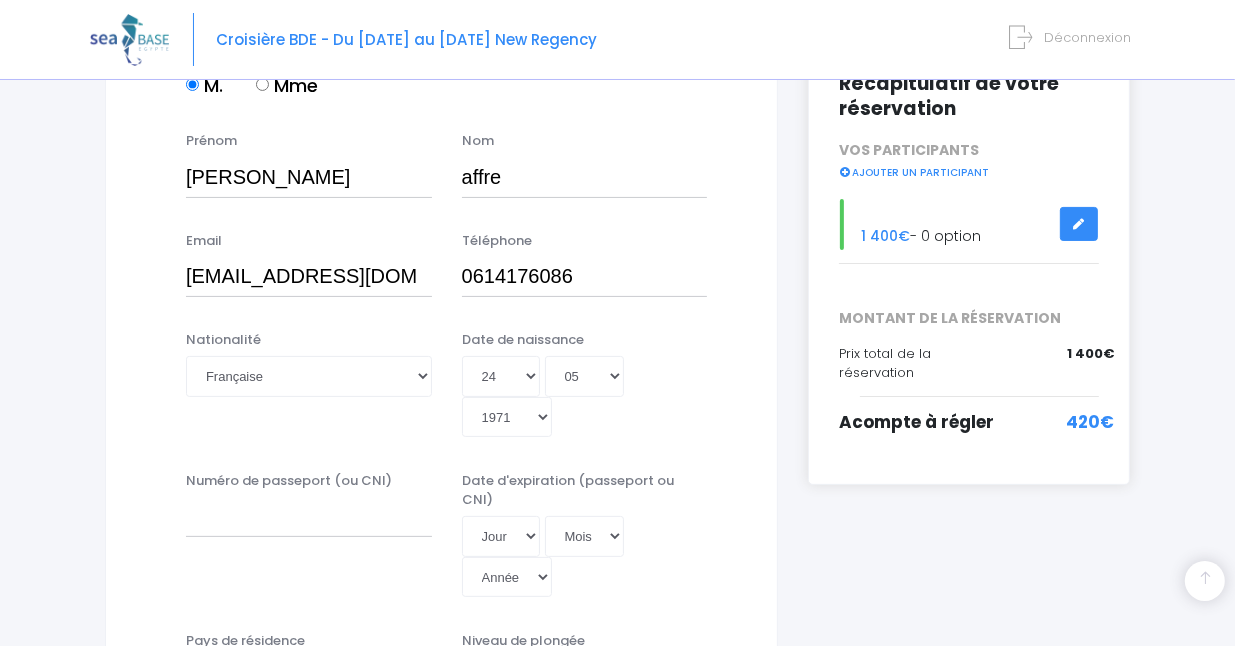 scroll, scrollTop: 400, scrollLeft: 0, axis: vertical 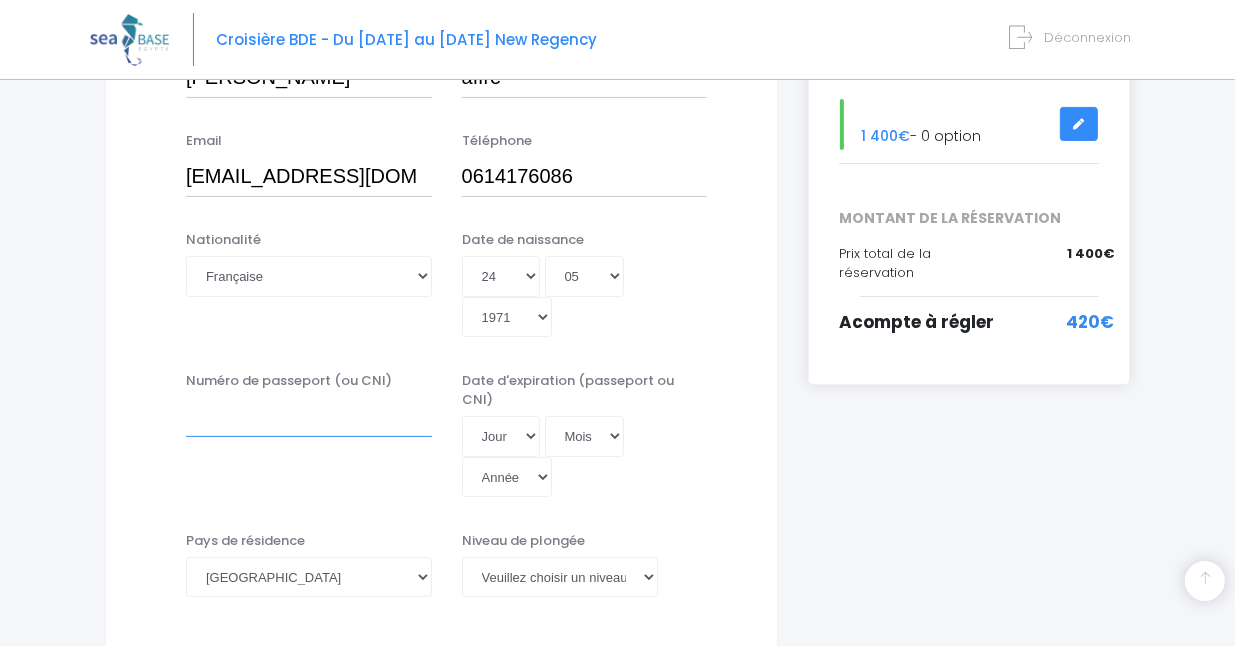 click on "Numéro de passeport (ou CNI)" at bounding box center (309, 417) 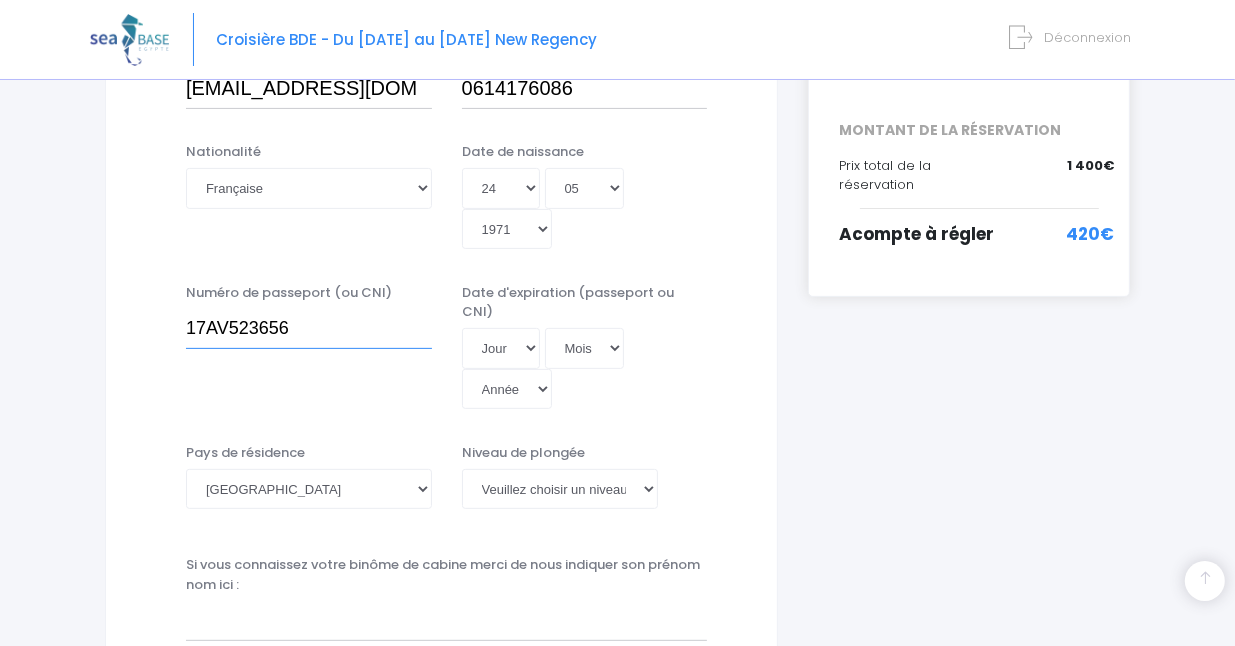 scroll, scrollTop: 500, scrollLeft: 0, axis: vertical 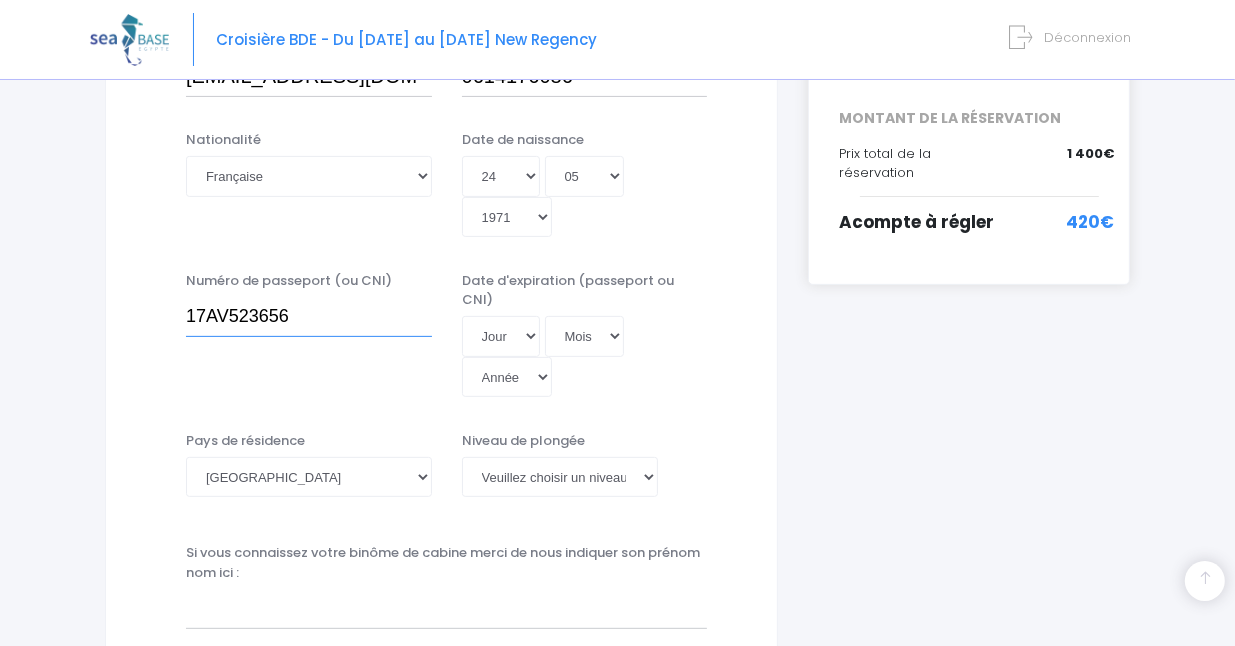 type on "17AV523656" 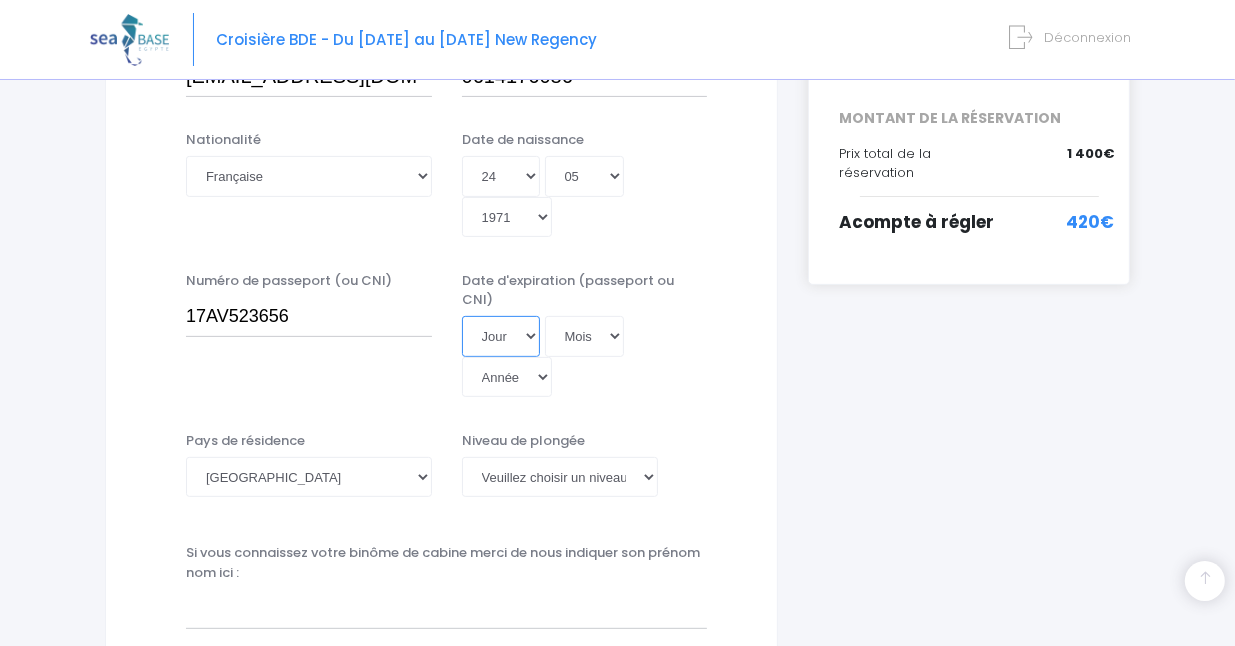 click on "Jour 01 02 03 04 05 06 07 08 09 10 11 12 13 14 15 16 17 18 19 20 21 22 23 24 25 26 27 28 29 30 31" at bounding box center [501, 336] 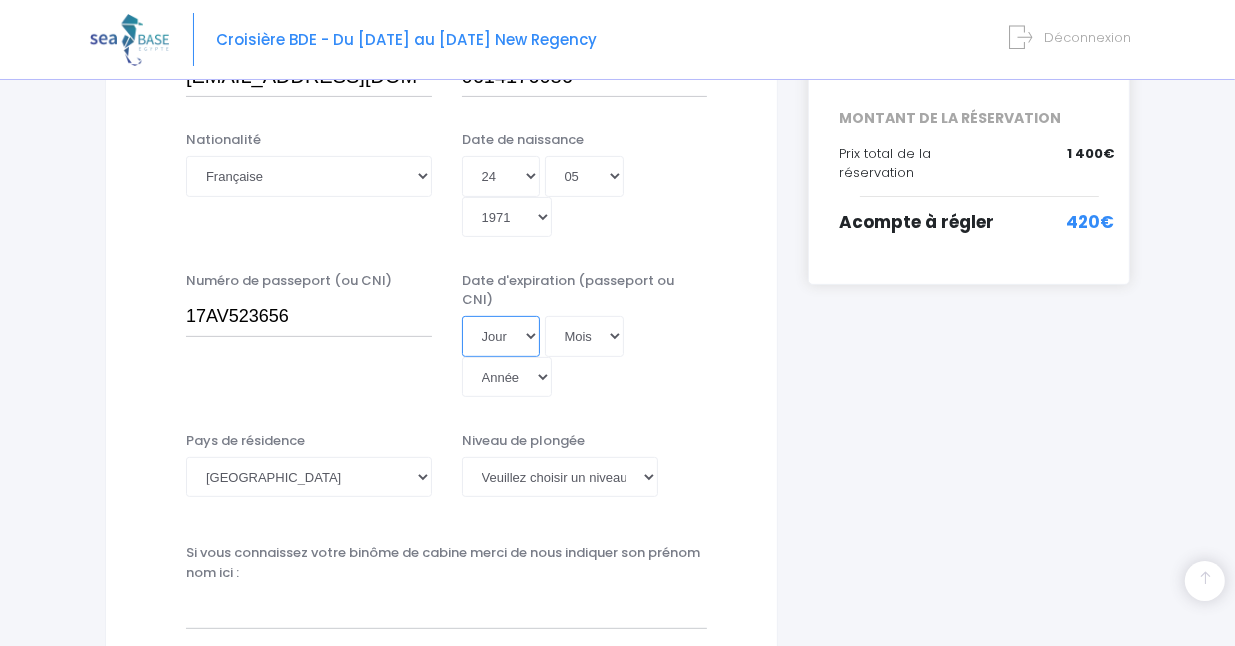 select on "14" 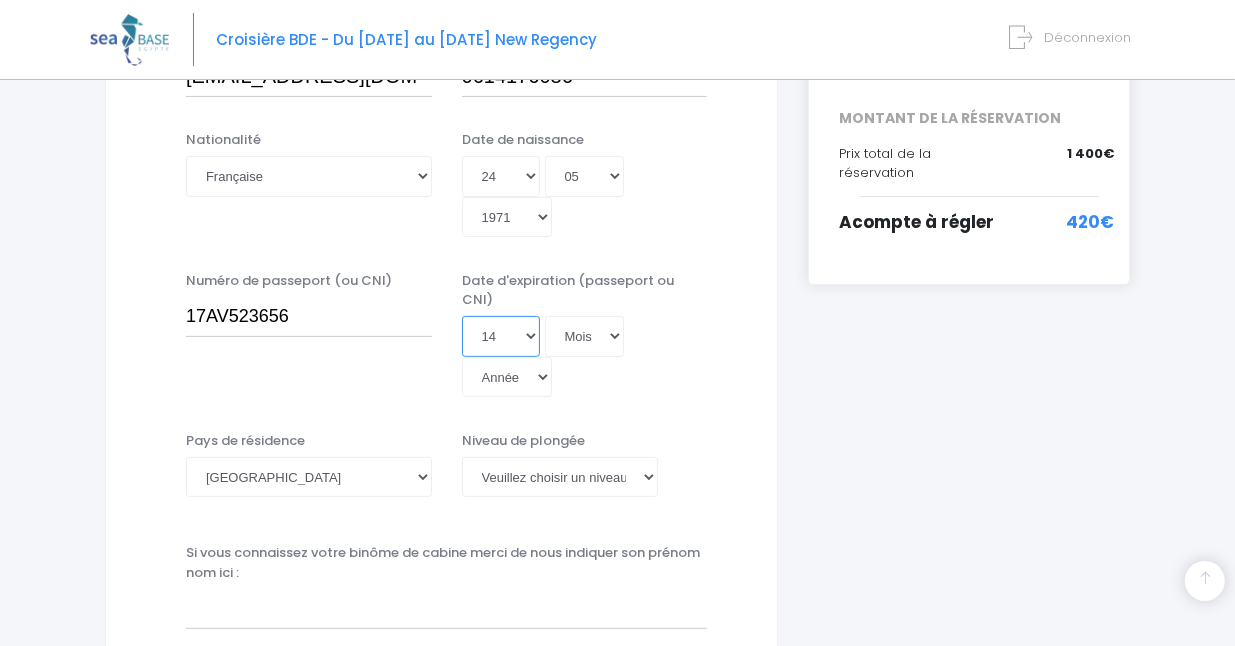 click on "Jour 01 02 03 04 05 06 07 08 09 10 11 12 13 14 15 16 17 18 19 20 21 22 23 24 25 26 27 28 29 30 31" at bounding box center [501, 336] 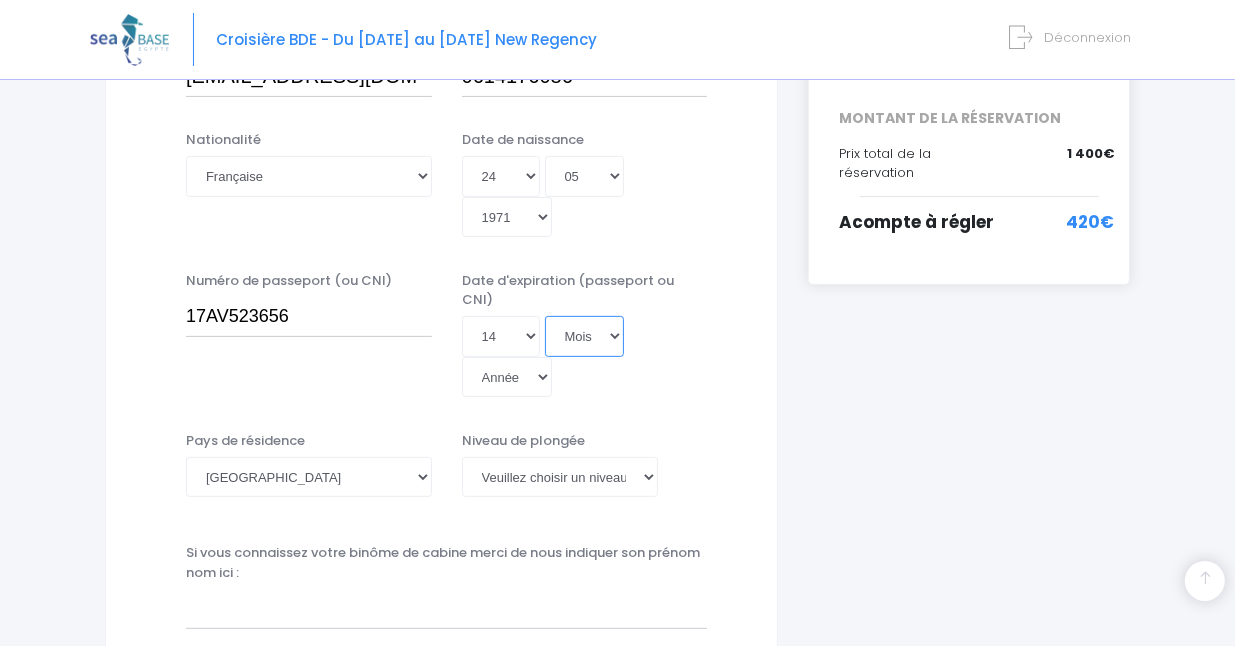 click on "Mois 01 02 03 04 05 06 07 08 09 10 11 12" at bounding box center [585, 336] 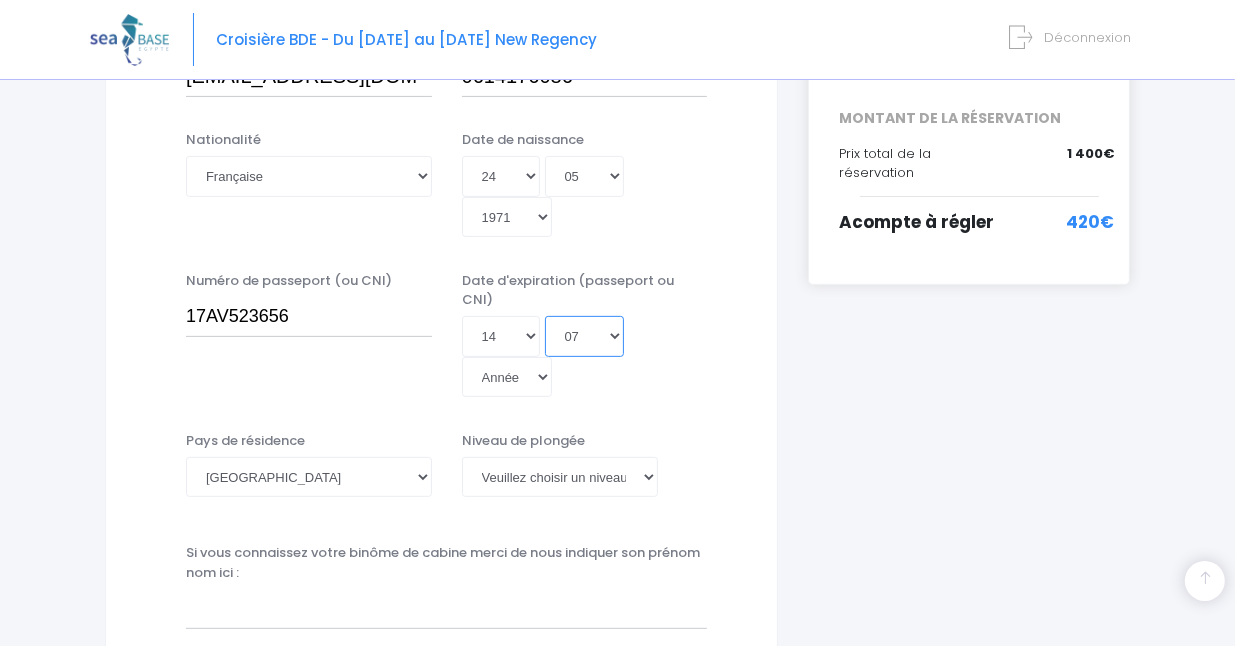 click on "Mois 01 02 03 04 05 06 07 08 09 10 11 12" at bounding box center [585, 336] 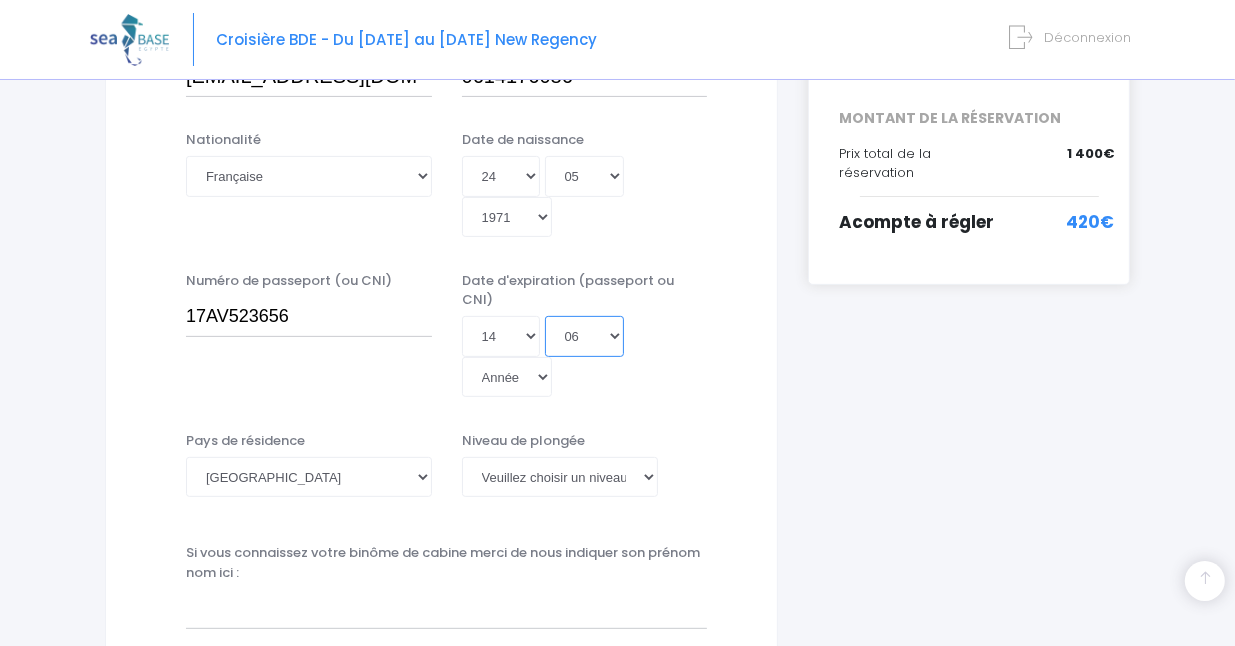 click on "Mois 01 02 03 04 05 06 07 08 09 10 11 12" at bounding box center (585, 336) 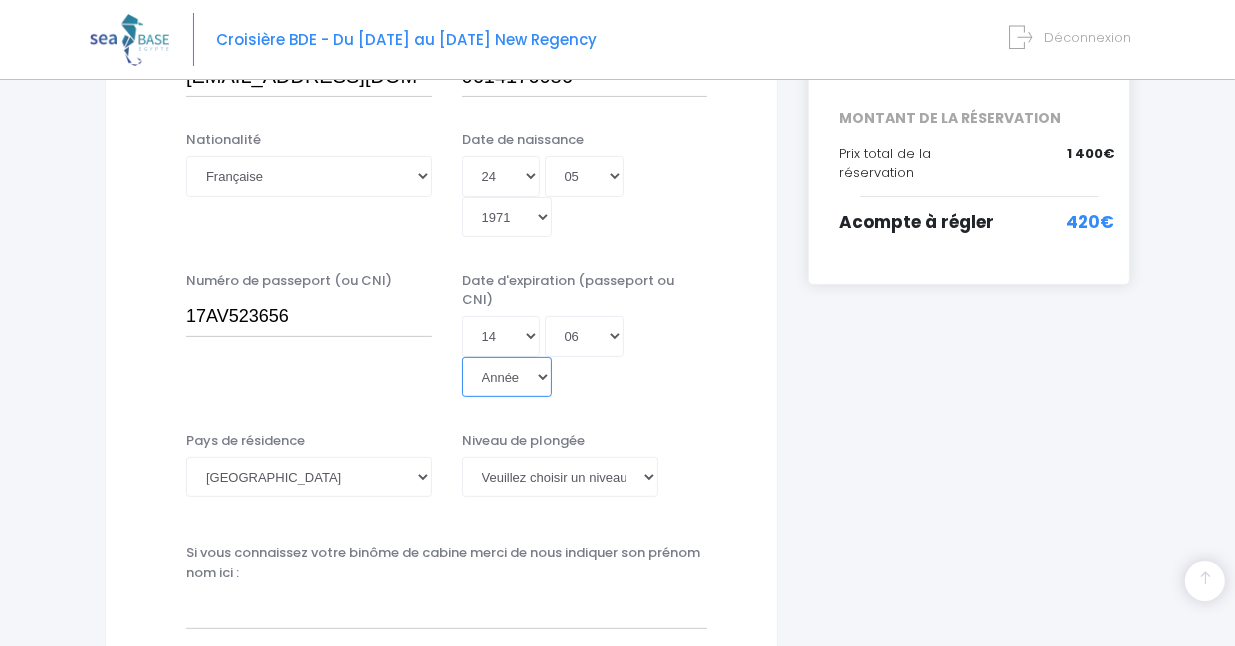 click on "Année 2045 2044 2043 2042 2041 2040 2039 2038 2037 2036 2035 2034 2033 2032 2031 2030 2029 2028 2027 2026 2025 2024 2023 2022 2021 2020 2019 2018 2017 2016 2015 2014 2013 2012 2011 2010 2009 2008 2007 2006 2005 2004 2003 2002 2001 2000 1999 1998 1997 1996 1995 1994 1993 1992 1991 1990 1989 1988 1987 1986 1985 1984 1983 1982 1981 1980 1979 1978 1977 1976 1975 1974 1973 1972 1971 1970 1969 1968 1967 1966 1965 1964 1963 1962 1961 1960 1959 1958 1957 1956 1955 1954 1953 1952 1951 1950 1949 1948 1947 1946 1945 1944 1943 1942 1941 1940 1939 1938 1937 1936 1935 1934 1933 1932 1931 1930 1929 1928 1927 1926 1925 1924 1923 1922 1921 1920 1919 1918 1917 1916 1915 1914 1913 1912 1911 1910 1909 1908 1907 1906 1905 1904 1903 1902 1901 1900" at bounding box center (507, 377) 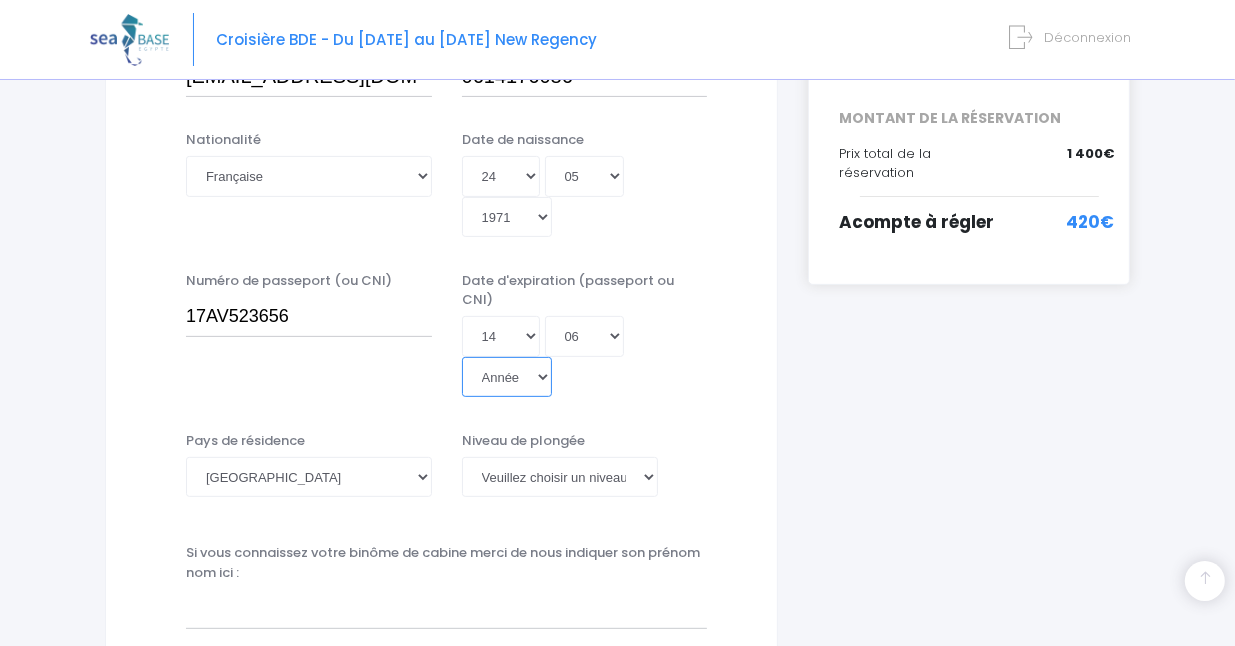 select on "2027" 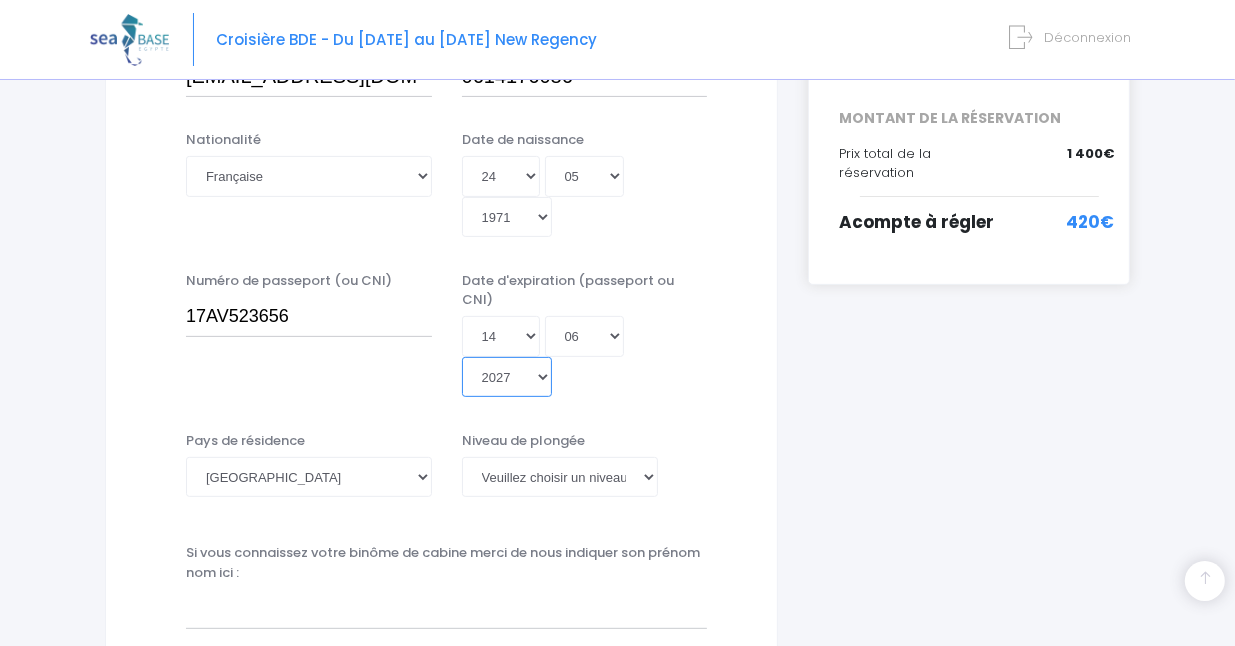 click on "Année 2045 2044 2043 2042 2041 2040 2039 2038 2037 2036 2035 2034 2033 2032 2031 2030 2029 2028 2027 2026 2025 2024 2023 2022 2021 2020 2019 2018 2017 2016 2015 2014 2013 2012 2011 2010 2009 2008 2007 2006 2005 2004 2003 2002 2001 2000 1999 1998 1997 1996 1995 1994 1993 1992 1991 1990 1989 1988 1987 1986 1985 1984 1983 1982 1981 1980 1979 1978 1977 1976 1975 1974 1973 1972 1971 1970 1969 1968 1967 1966 1965 1964 1963 1962 1961 1960 1959 1958 1957 1956 1955 1954 1953 1952 1951 1950 1949 1948 1947 1946 1945 1944 1943 1942 1941 1940 1939 1938 1937 1936 1935 1934 1933 1932 1931 1930 1929 1928 1927 1926 1925 1924 1923 1922 1921 1920 1919 1918 1917 1916 1915 1914 1913 1912 1911 1910 1909 1908 1907 1906 1905 1904 1903 1902 1901 1900" at bounding box center (507, 377) 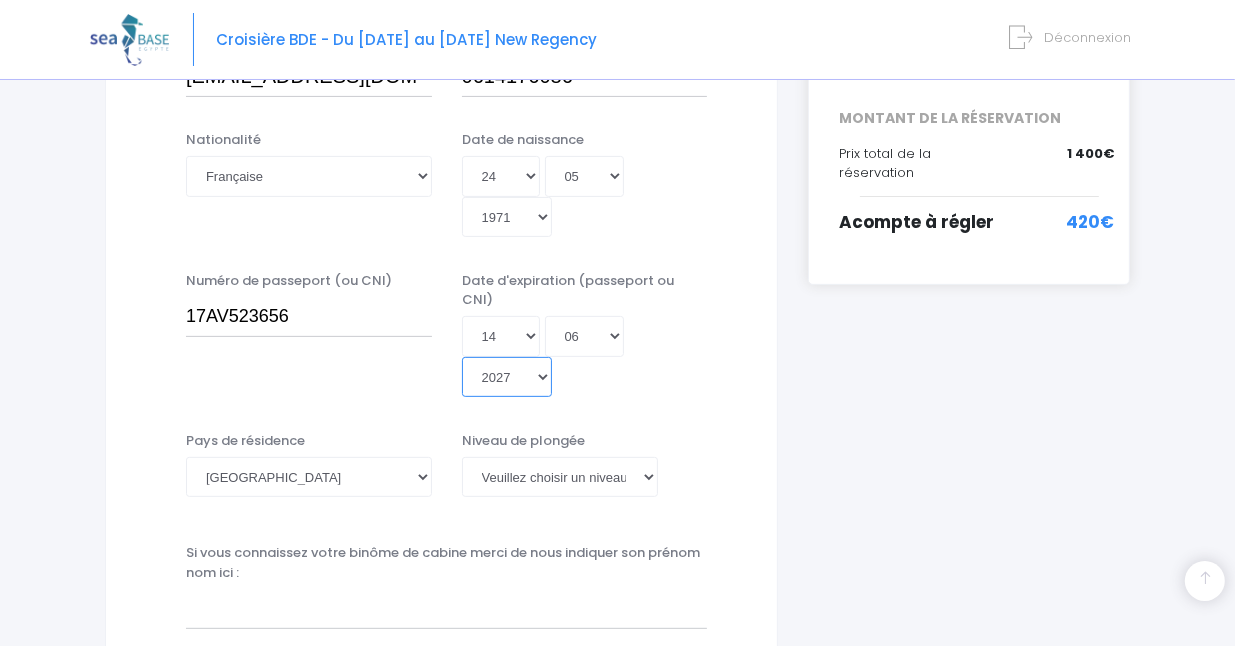 type on "2027-06-14" 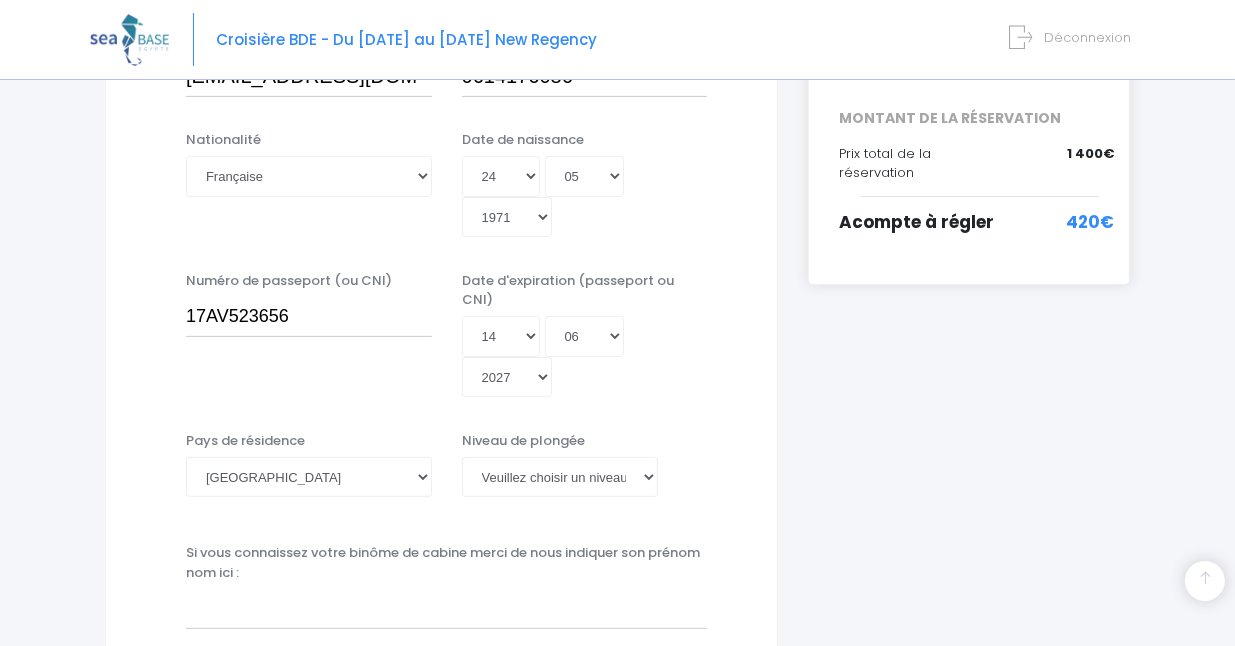click on "Jour 01 02 03 04 05 06 07 08 09 10 11 12 13 14 15 16 17 18 19 20 21 22 23 24 25 26 27 28 29 30 31 Mois 01 02 03 04 05 06 07 08 09 10 11 12 Année 2045 2044 2043 2042 2041 2040 2039 2038 2037 2036 2035 2034 2033 2032 2031 2030 2029 2028 2027 2026 2025 2024 2023 2022 2021 2020 2019 2018 2017 2016 2015 2014 2013 2012 2011 2010 2009 2008 2007 2006 2005 2004 2003 2002 2001 2000 1999 1998 1997 1996 1995 1994 1993 1992 1991 1990 1989 1988 1987 1986 1985 1984 1983 1982 1981 1980 1979 1978 1977 1976 1975 1974 1973 1972 1971 1970 1969 1968 1967 1966 1965 1964 1963 1962 1961 1960 1959 1958 1957 1956 1955 1954 1953 1952 1951 1950 1949 1948 1947 1946 1945 1944 1943 1942 1941 1940 1939 1938 1937 1936 1935 1934 1933 1932 1931 1930 1929 1928 1927 1926 1925 1924 1923 1922 1921 1920 1919 1918 1917 1916 1915 1914 1913 1912 1911 1910 1909 1908 1907 1906 1905 1904 1903 1902 1901 1900" at bounding box center (585, 356) 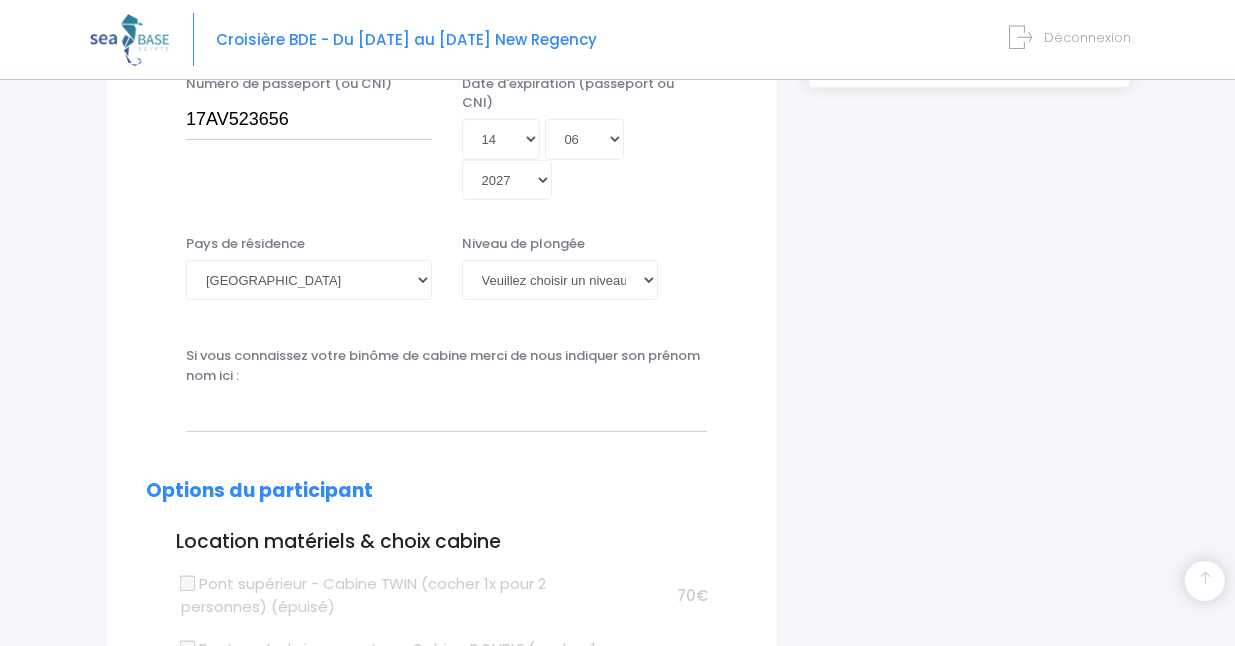scroll, scrollTop: 700, scrollLeft: 0, axis: vertical 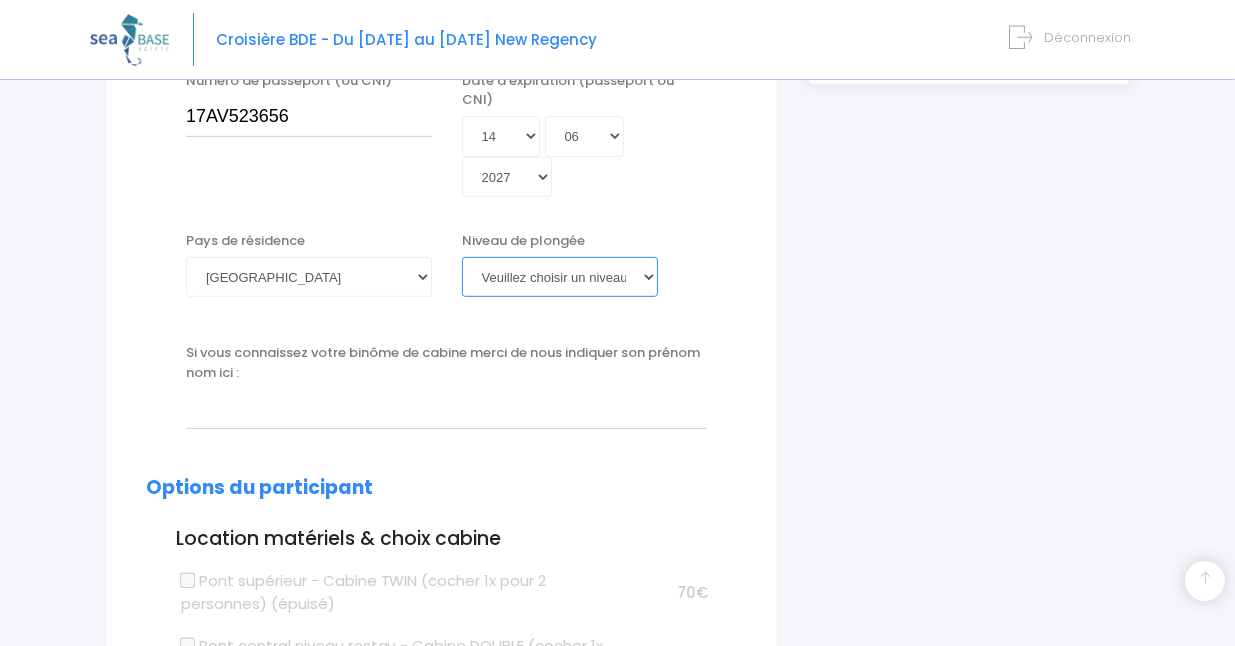 click on "Veuillez choisir un niveau de plongée
Non plongeur
Junior OW diver
Adventure OW diver
Open Water diver
Advanced OW diver
Deep diver
Rescue diver
Dive Master
Instructeur
MSDT
IDC Staff
Master instructeur
Course Director
N1
N2
N3
N4 PA40 MF1 MF2 PE40 Autre" at bounding box center [560, 277] 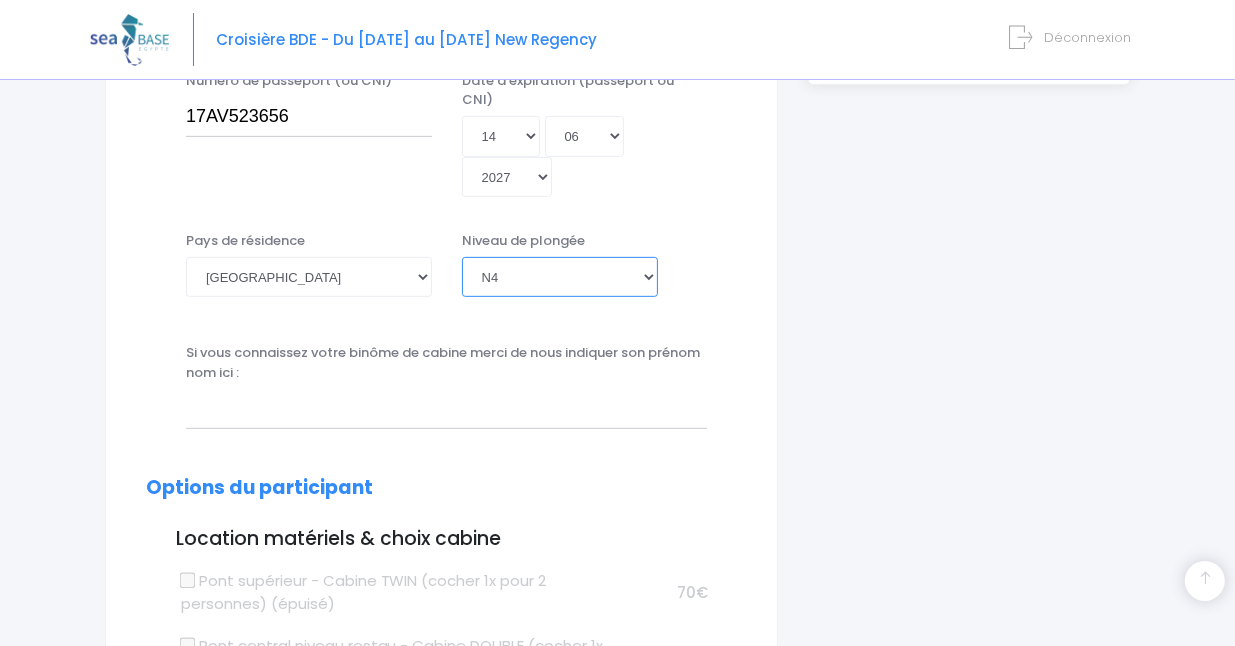 click on "Veuillez choisir un niveau de plongée
Non plongeur
Junior OW diver
Adventure OW diver
Open Water diver
Advanced OW diver
Deep diver
Rescue diver
Dive Master
Instructeur
MSDT
IDC Staff
Master instructeur
Course Director
N1
N2
N3
N4 PA40 MF1 MF2 PE40 Autre" at bounding box center (560, 277) 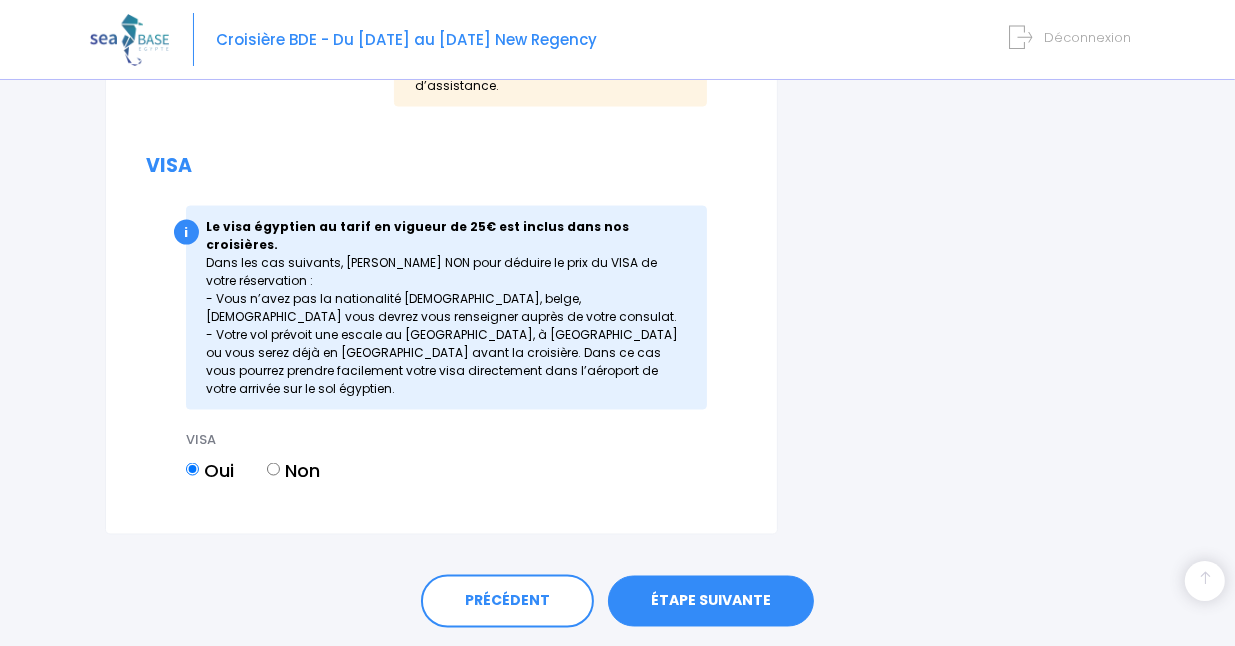 scroll, scrollTop: 2557, scrollLeft: 0, axis: vertical 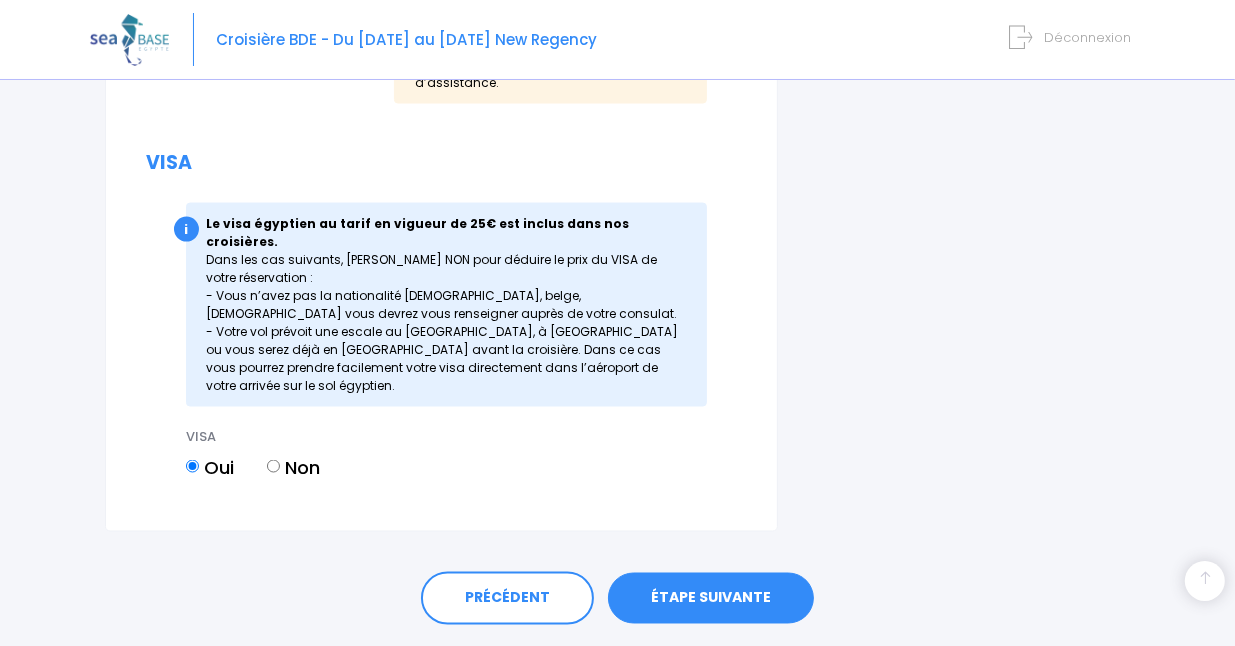 click on "ÉTAPE SUIVANTE" at bounding box center (711, 599) 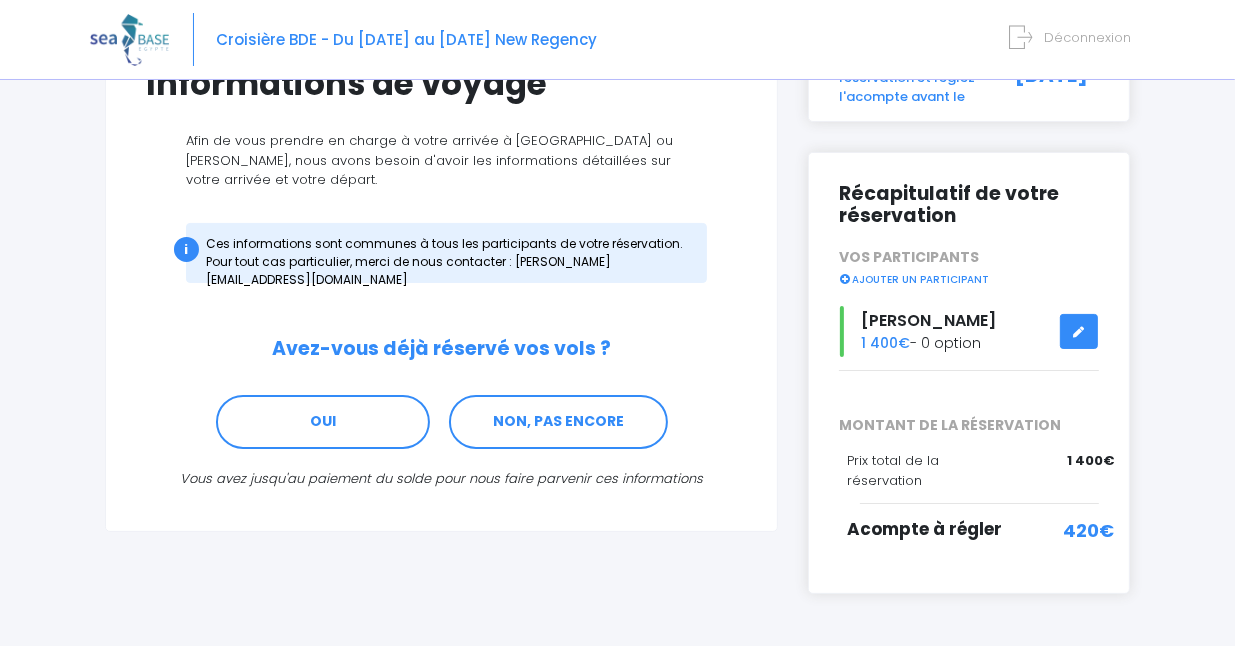 scroll, scrollTop: 200, scrollLeft: 0, axis: vertical 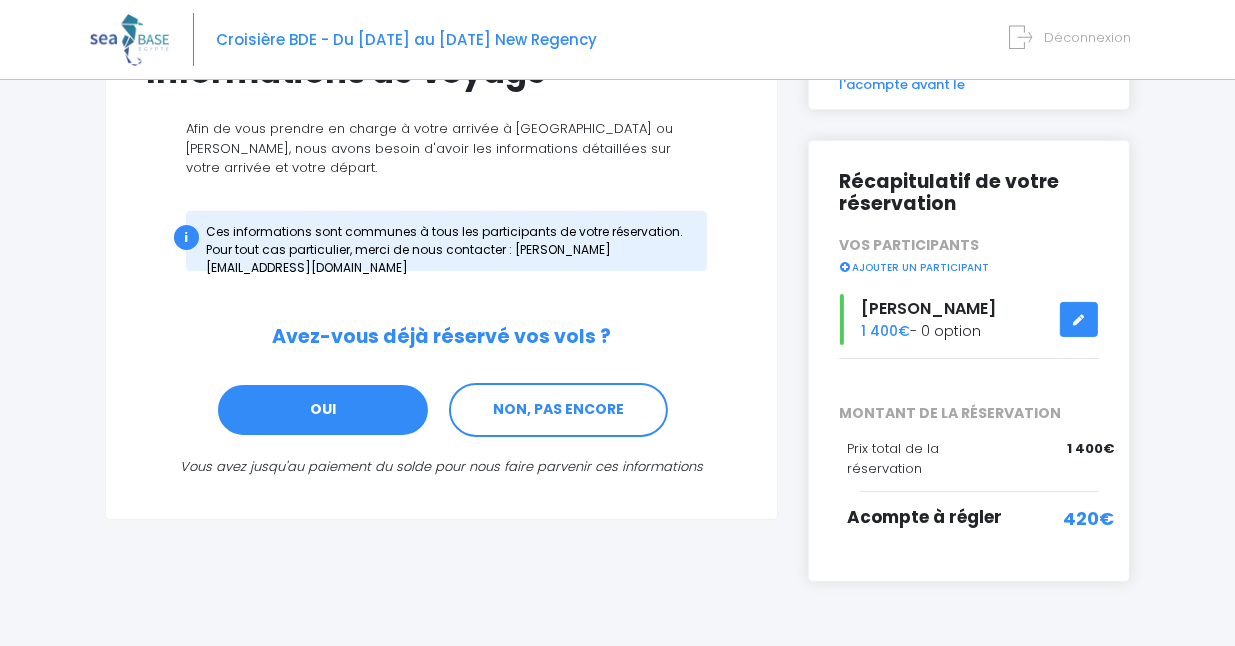 click on "OUI" at bounding box center (323, 410) 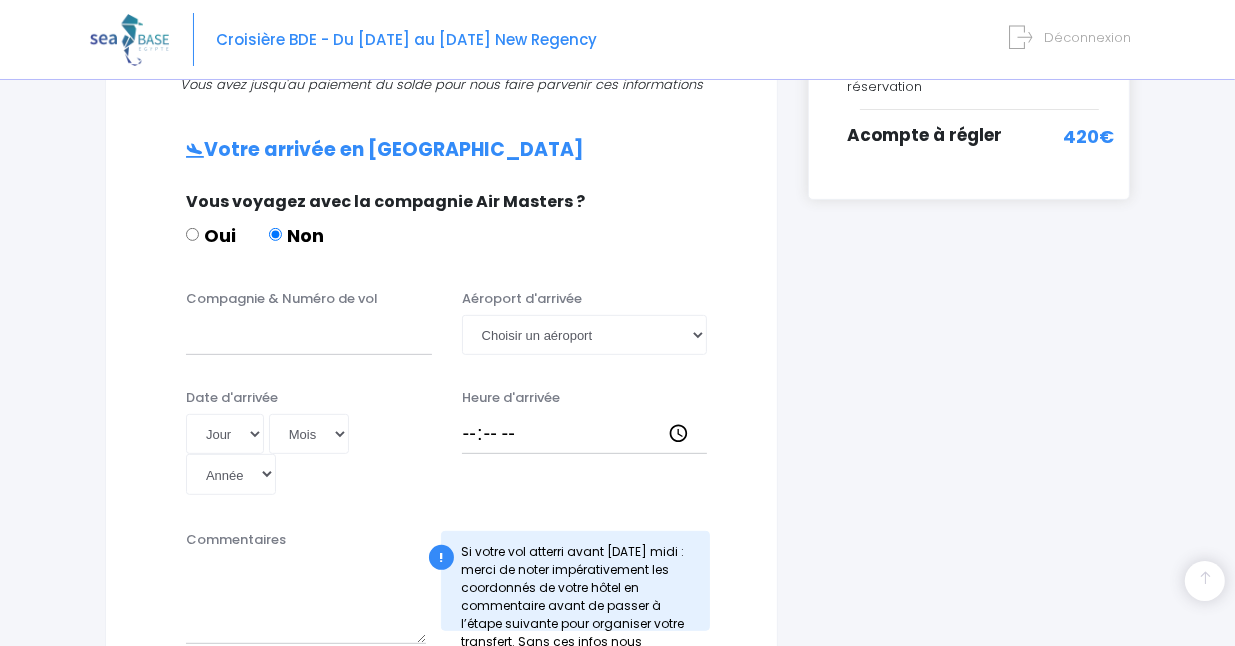 scroll, scrollTop: 600, scrollLeft: 0, axis: vertical 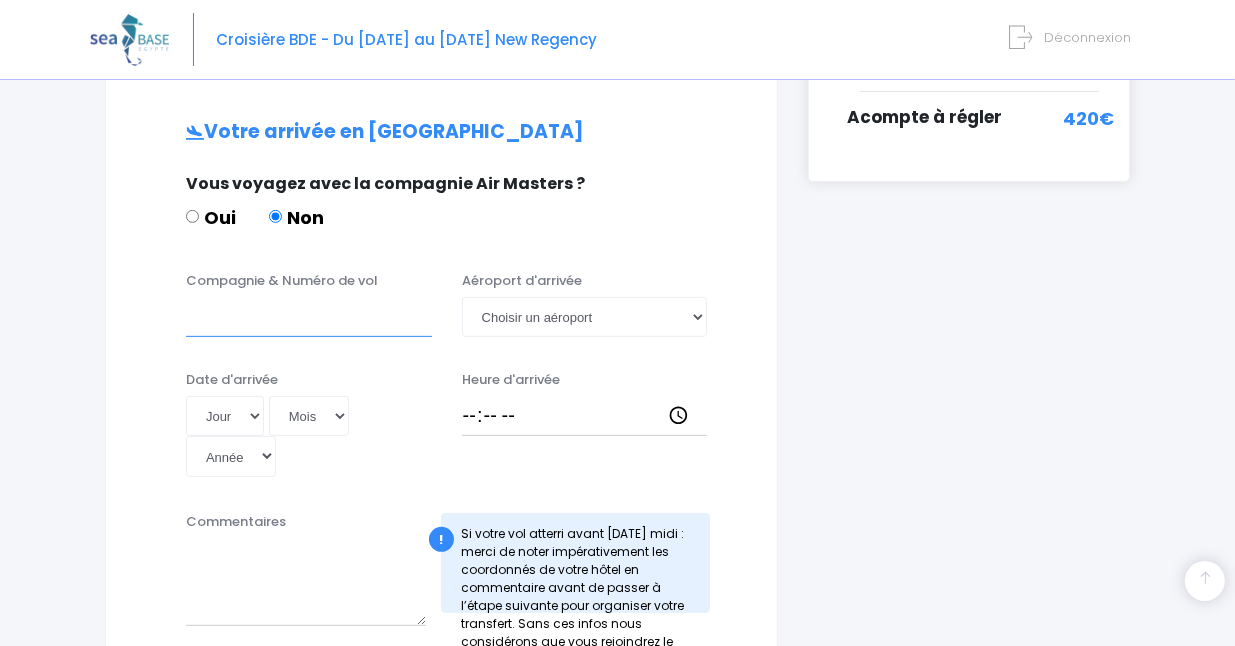 click on "Compagnie & Numéro de vol" at bounding box center (309, 317) 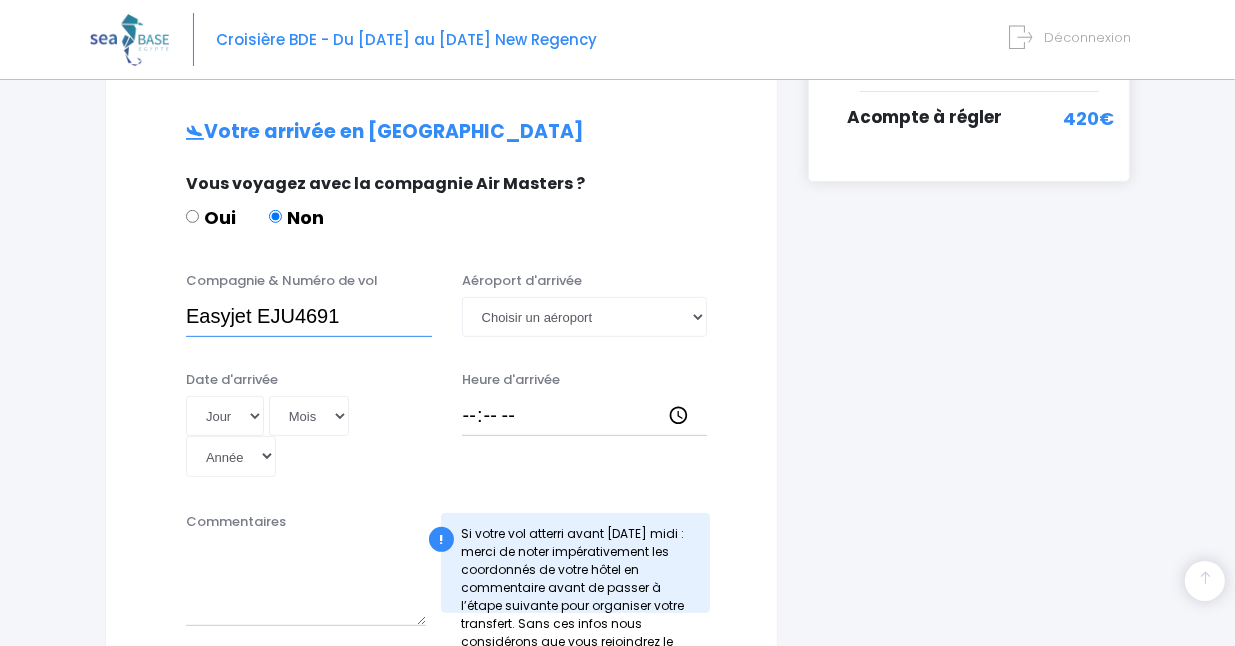 type on "Easyjet EJU4691" 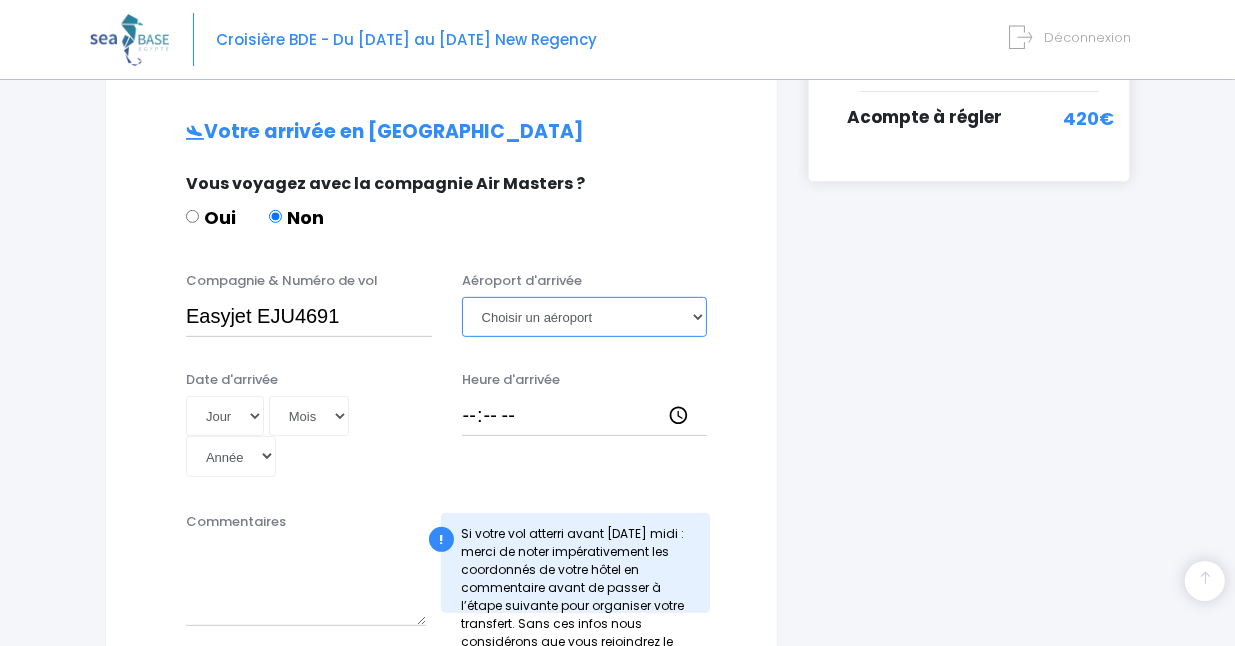 click on "Choisir un aéroport
Hurghada
Marsa Alam" at bounding box center (585, 317) 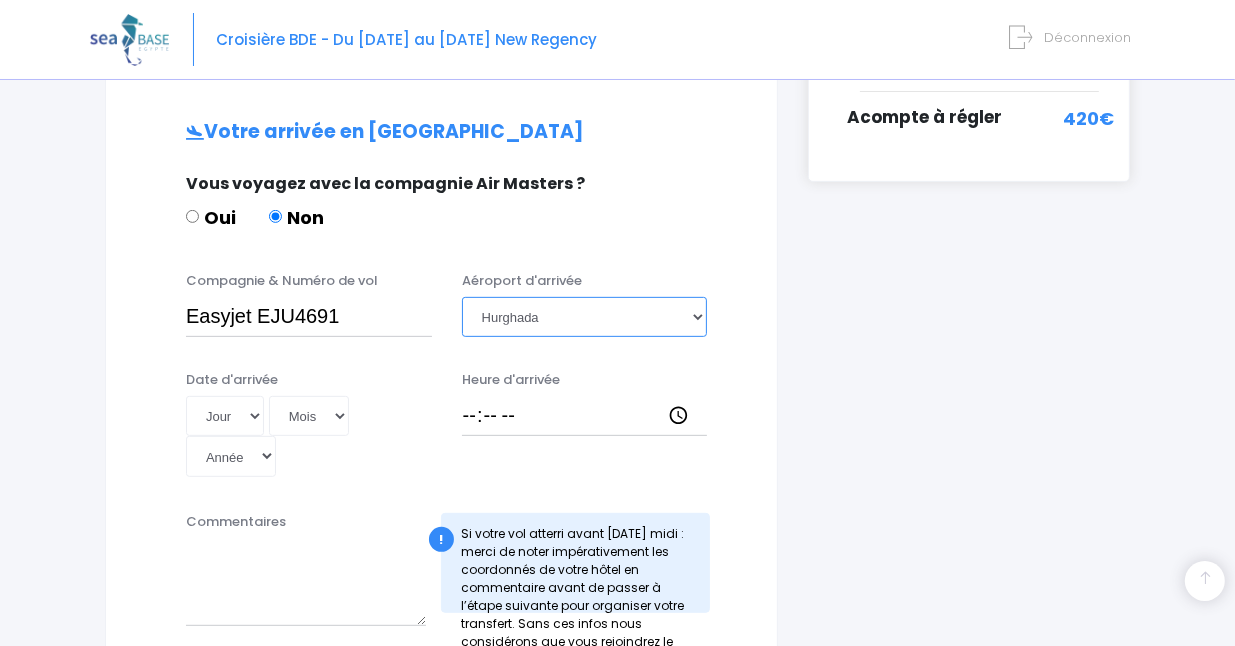 click on "Choisir un aéroport
Hurghada
Marsa Alam" at bounding box center [585, 317] 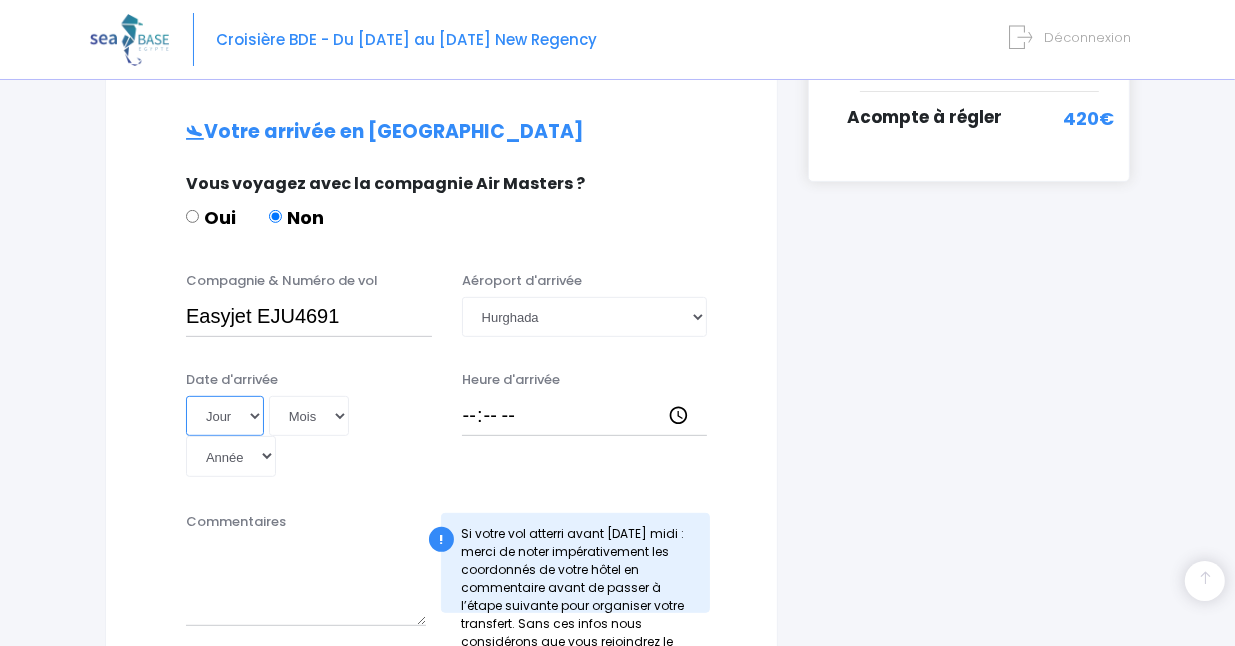 click on "Jour 01 02 03 04 05 06 07 08 09 10 11 12 13 14 15 16 17 18 19 20 21 22 23 24 25 26 27 28 29 30 31" at bounding box center [225, 416] 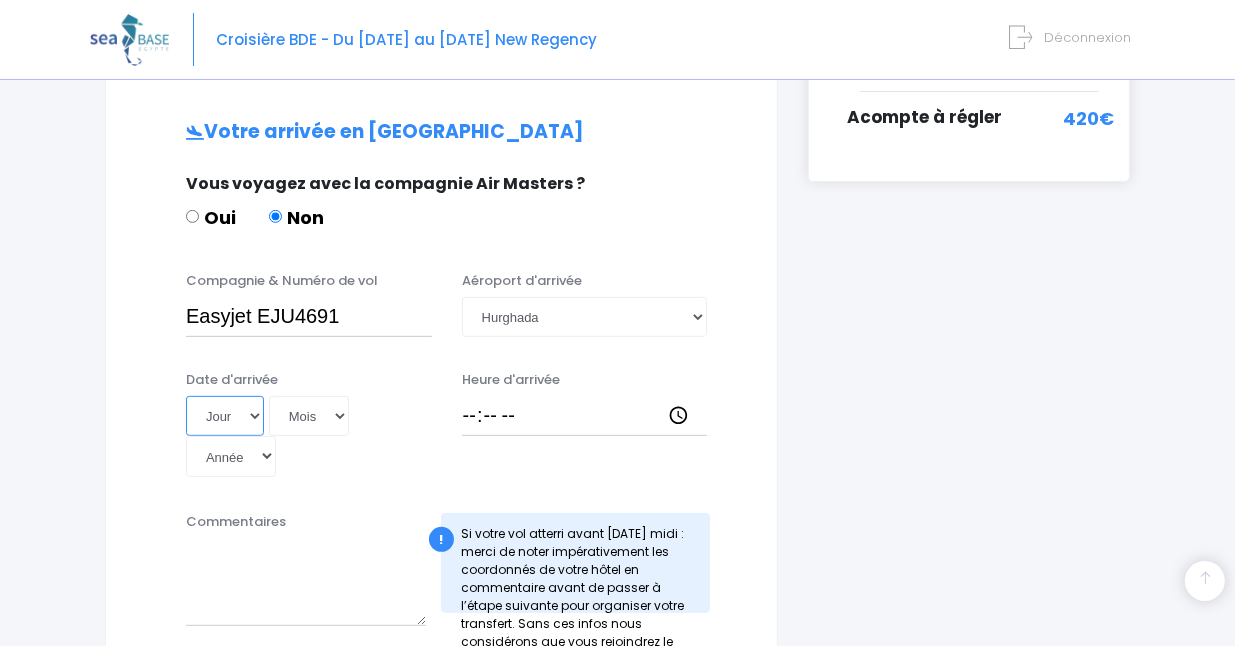 select on "22" 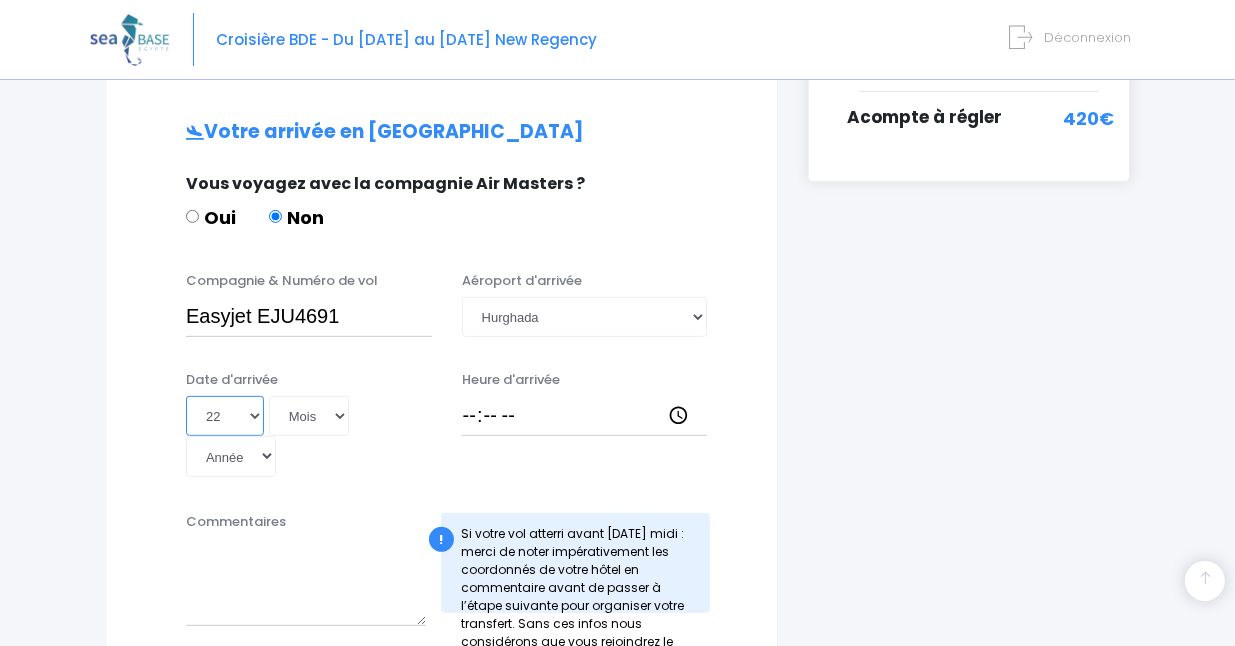 click on "Jour 01 02 03 04 05 06 07 08 09 10 11 12 13 14 15 16 17 18 19 20 21 22 23 24 25 26 27 28 29 30 31" at bounding box center [225, 416] 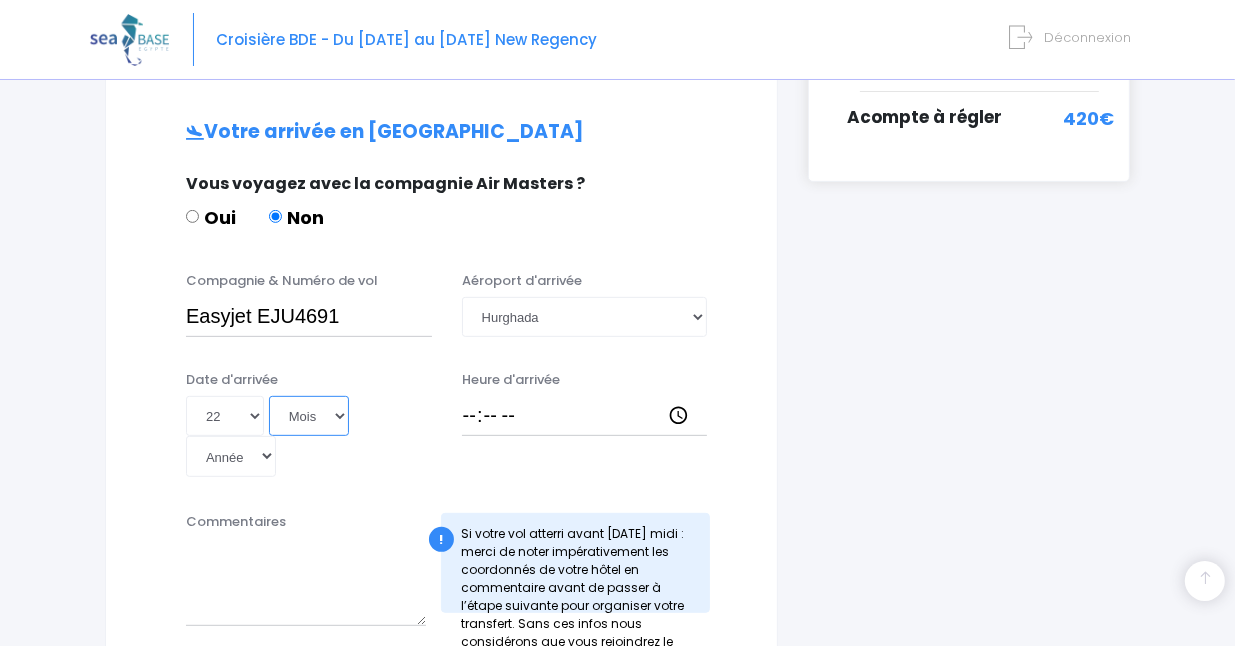 click on "Mois 01 02 03 04 05 06 07 08 09 10 11 12" at bounding box center (309, 416) 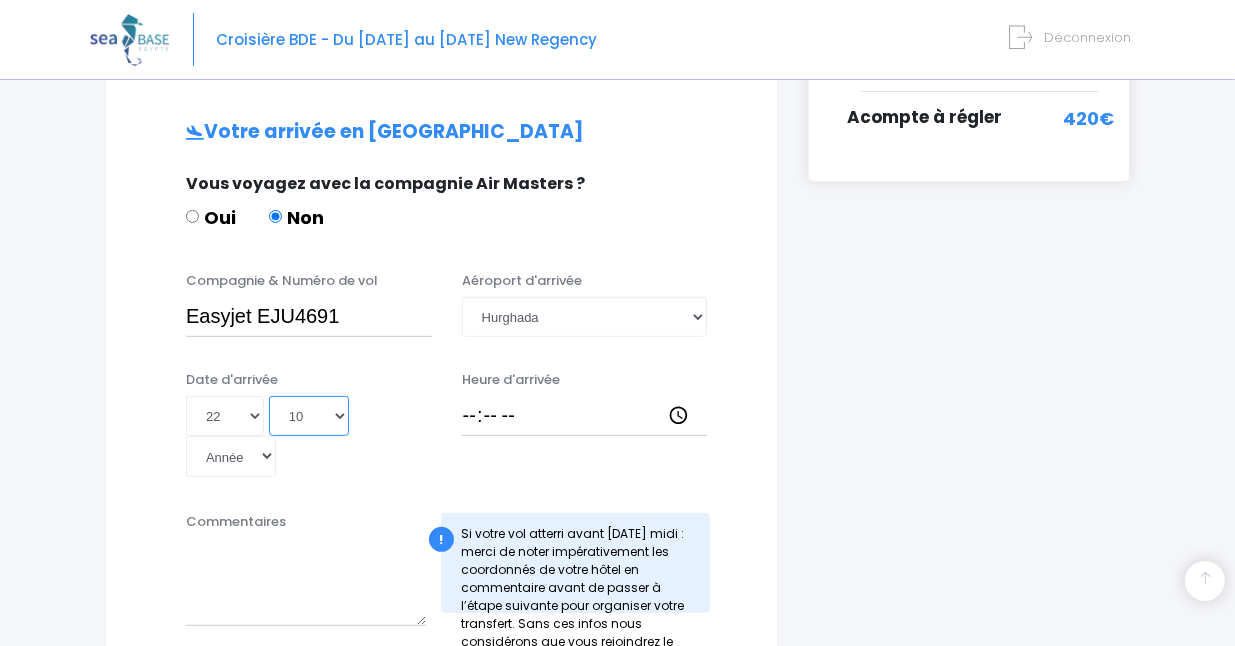 click on "Mois 01 02 03 04 05 06 07 08 09 10 11 12" at bounding box center (309, 416) 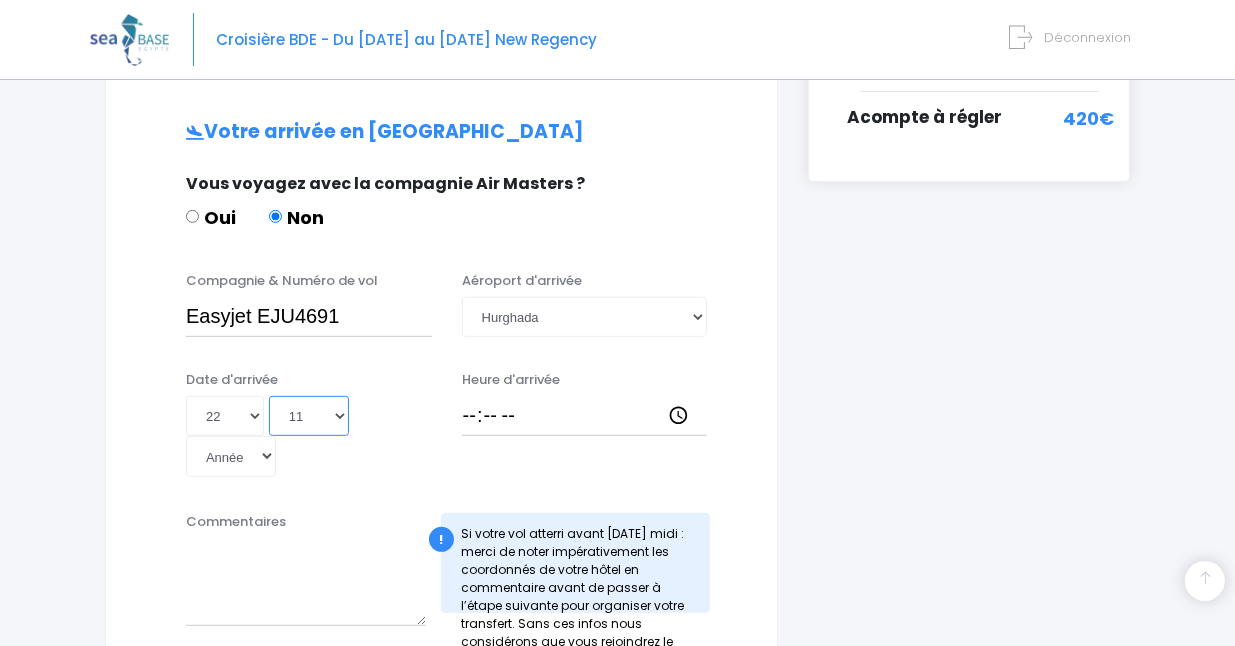 click on "Mois 01 02 03 04 05 06 07 08 09 10 11 12" at bounding box center (309, 416) 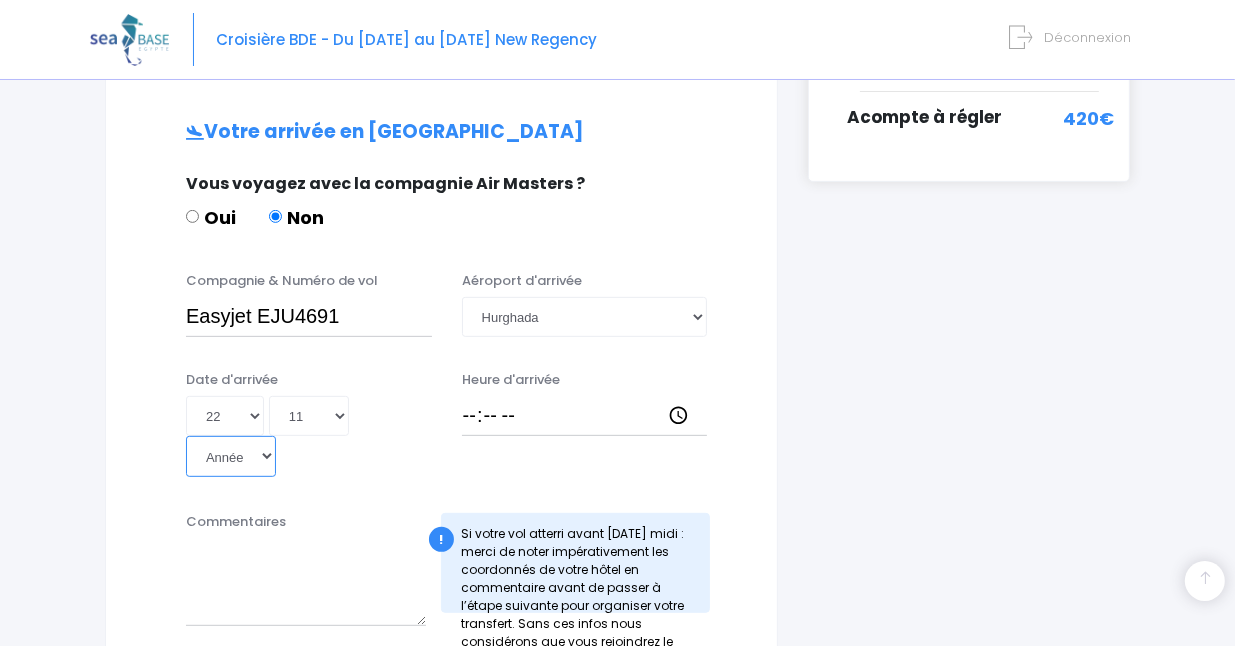 click on "Année 2045 2044 2043 2042 2041 2040 2039 2038 2037 2036 2035 2034 2033 2032 2031 2030 2029 2028 2027 2026 2025 2024 2023 2022 2021 2020 2019 2018 2017 2016 2015 2014 2013 2012 2011 2010 2009 2008 2007 2006 2005 2004 2003 2002 2001 2000 1999 1998 1997 1996 1995 1994 1993 1992 1991 1990 1989 1988 1987 1986 1985 1984 1983 1982 1981 1980 1979 1978 1977 1976 1975 1974 1973 1972 1971 1970 1969 1968 1967 1966 1965 1964 1963 1962 1961 1960 1959 1958 1957 1956 1955 1954 1953 1952 1951 1950 1949 1948 1947 1946 1945 1944 1943 1942 1941 1940 1939 1938 1937 1936 1935 1934 1933 1932 1931 1930 1929 1928 1927 1926 1925 1924 1923 1922 1921 1920 1919 1918 1917 1916 1915 1914 1913 1912 1911 1910 1909 1908 1907 1906 1905 1904 1903 1902 1901 1900" at bounding box center (231, 456) 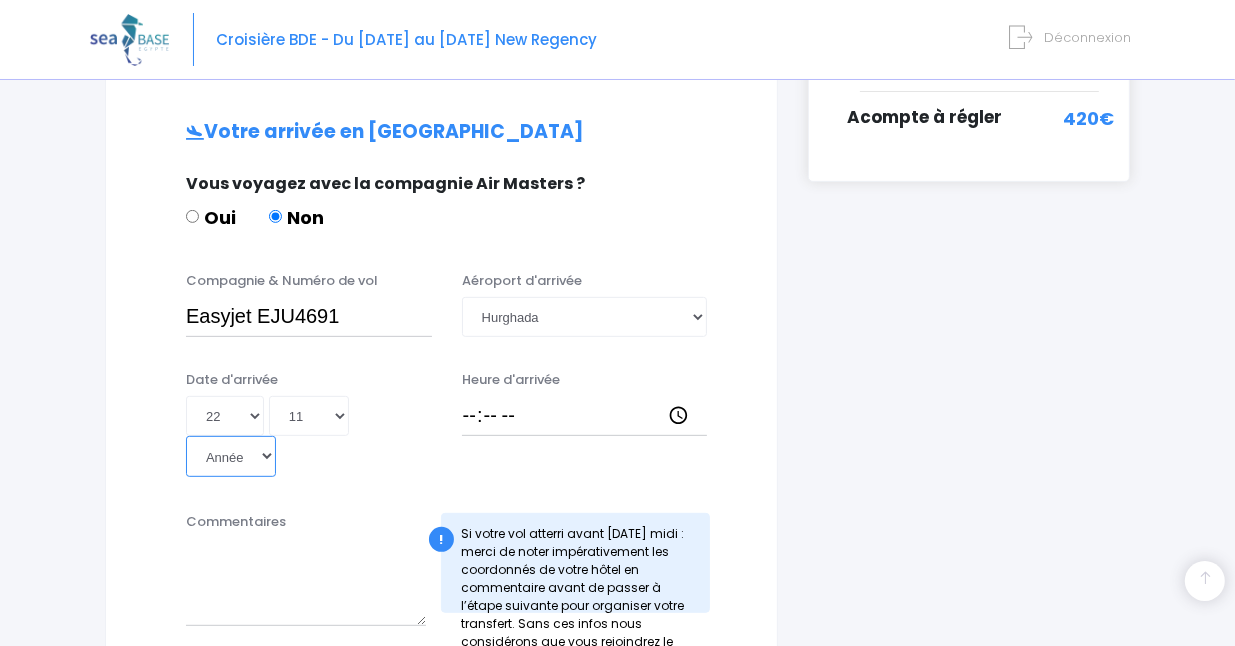 select on "2025" 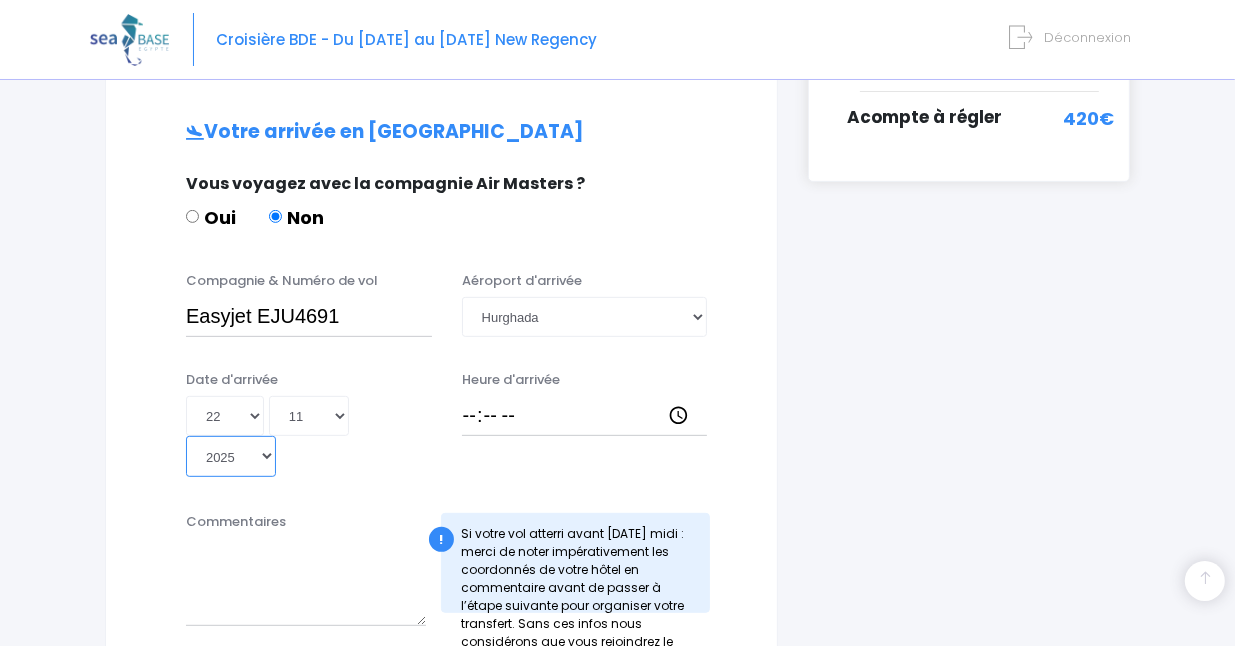 click on "Année 2045 2044 2043 2042 2041 2040 2039 2038 2037 2036 2035 2034 2033 2032 2031 2030 2029 2028 2027 2026 2025 2024 2023 2022 2021 2020 2019 2018 2017 2016 2015 2014 2013 2012 2011 2010 2009 2008 2007 2006 2005 2004 2003 2002 2001 2000 1999 1998 1997 1996 1995 1994 1993 1992 1991 1990 1989 1988 1987 1986 1985 1984 1983 1982 1981 1980 1979 1978 1977 1976 1975 1974 1973 1972 1971 1970 1969 1968 1967 1966 1965 1964 1963 1962 1961 1960 1959 1958 1957 1956 1955 1954 1953 1952 1951 1950 1949 1948 1947 1946 1945 1944 1943 1942 1941 1940 1939 1938 1937 1936 1935 1934 1933 1932 1931 1930 1929 1928 1927 1926 1925 1924 1923 1922 1921 1920 1919 1918 1917 1916 1915 1914 1913 1912 1911 1910 1909 1908 1907 1906 1905 1904 1903 1902 1901 1900" at bounding box center [231, 456] 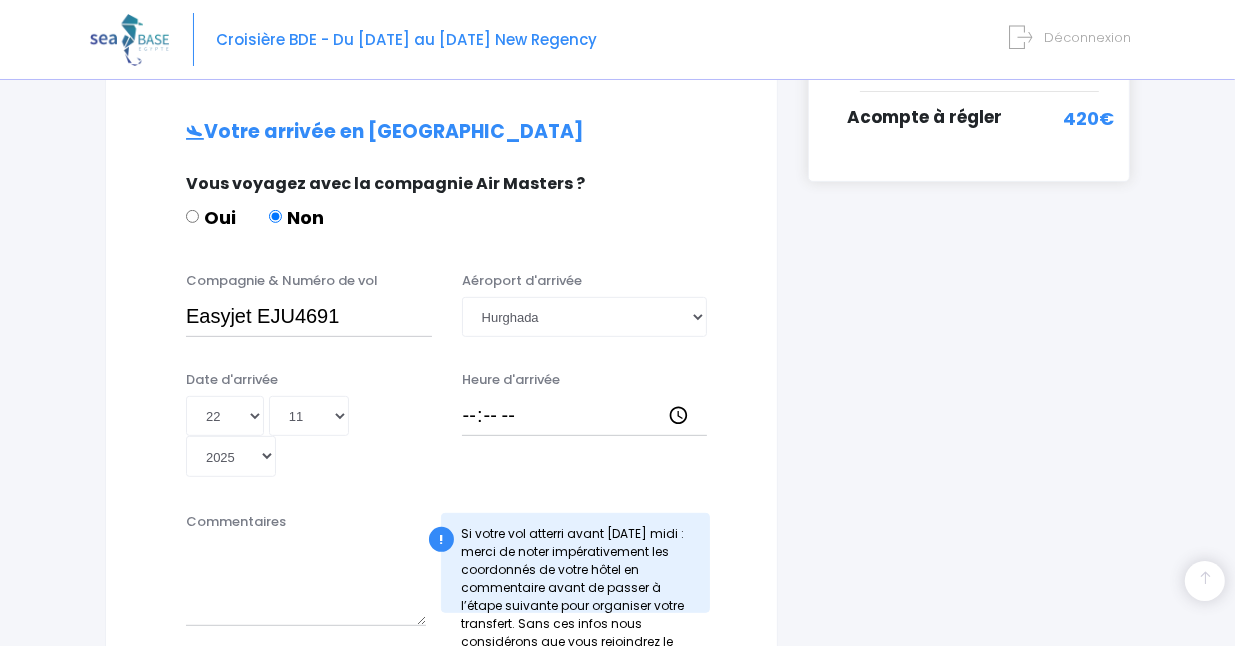 click on "Votre arrivée en Egypte
Vous voyagez avec la compagnie Air Masters ?
Oui
Non
Compagnie & Numéro de vol
Easyjet EJU4691
Aéroport d'arrivée Choisir un aéroport Hurghada Jour !" at bounding box center [441, 663] 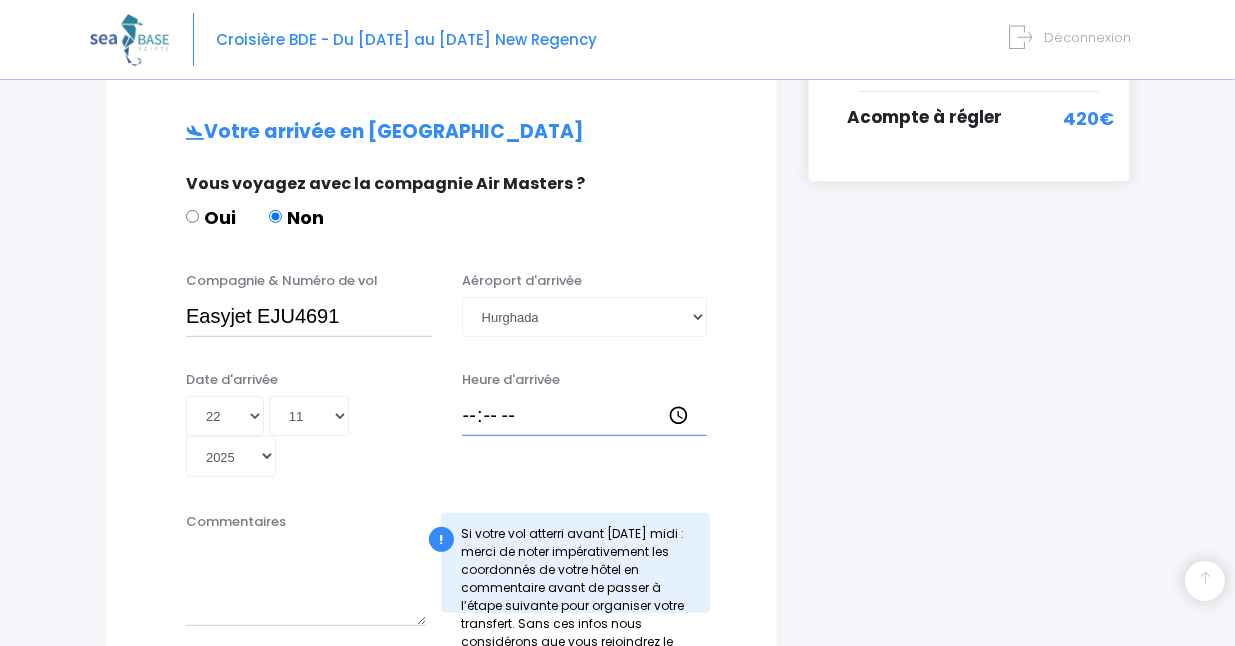 click on "Heure d'arrivée" at bounding box center (585, 416) 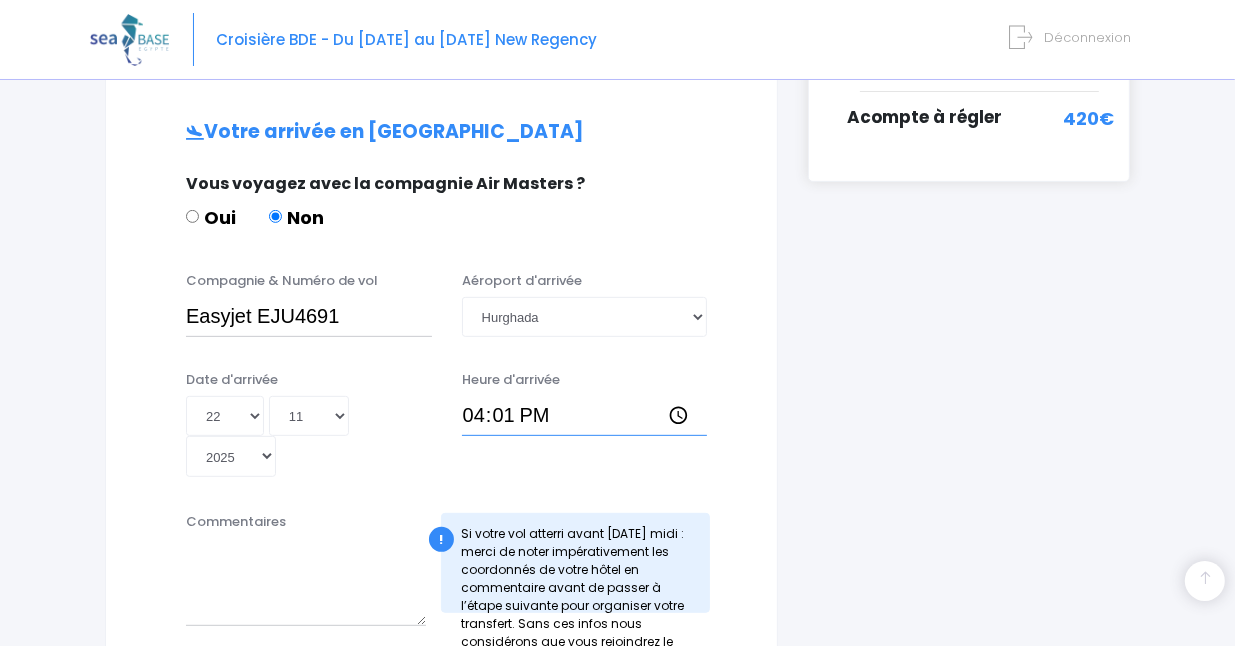 click on "16:01" at bounding box center [585, 416] 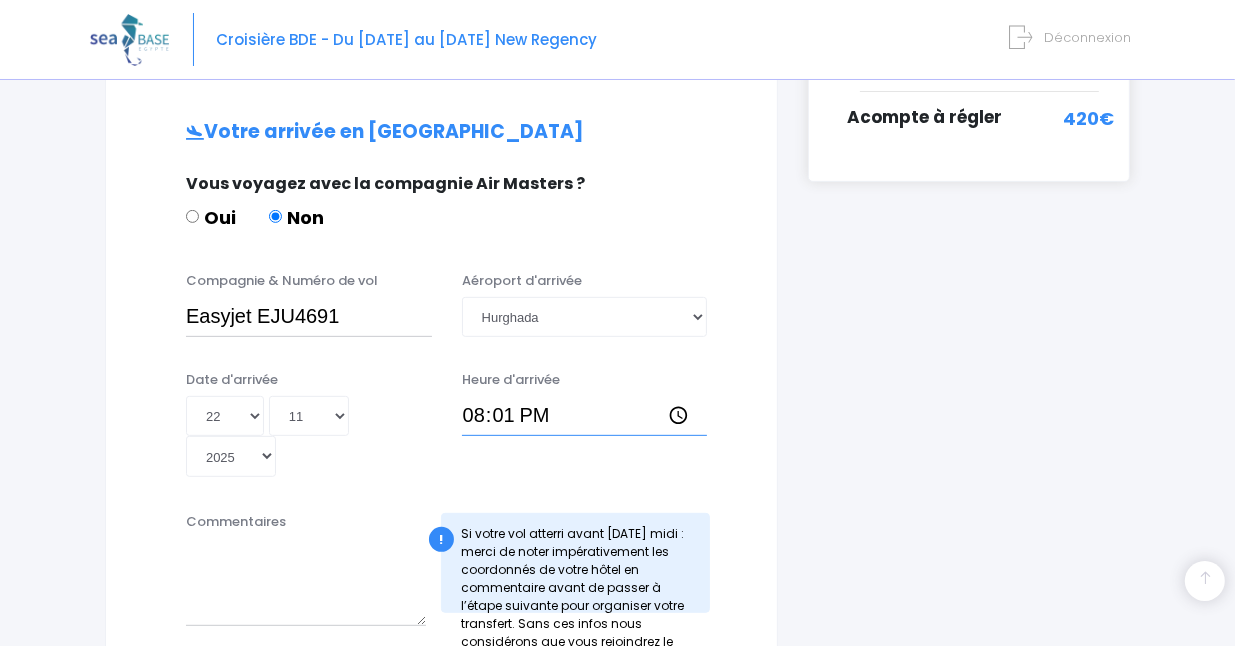 click on "20:01" at bounding box center [585, 416] 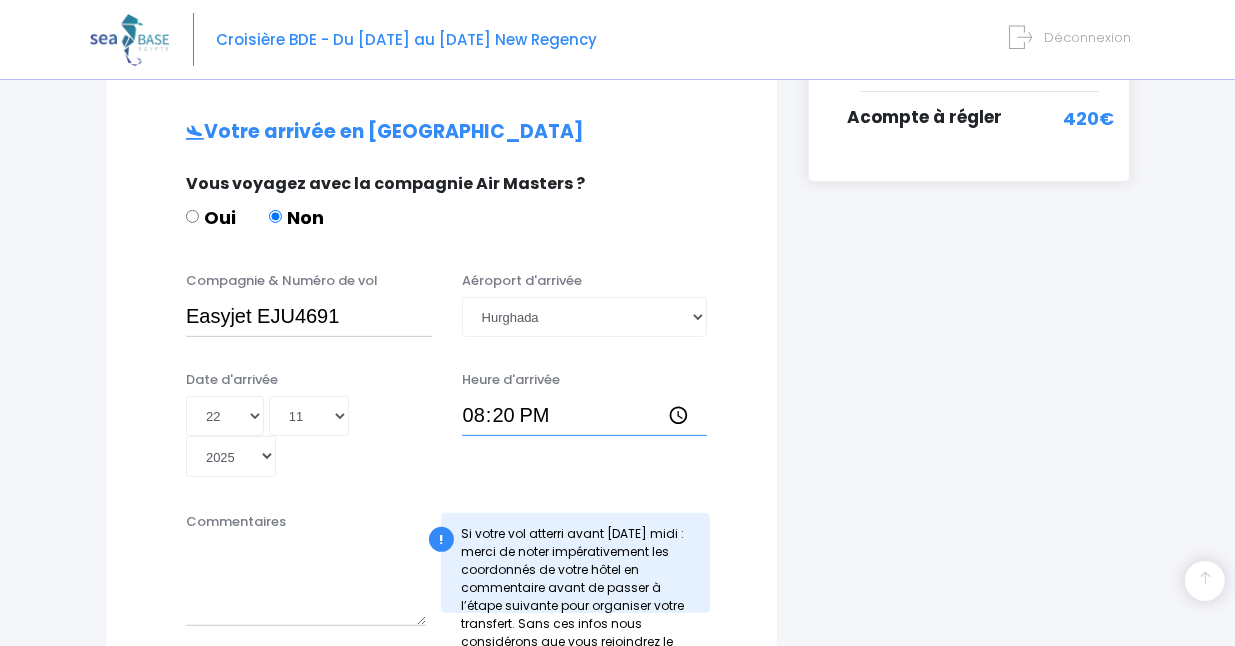 click on "20:20" at bounding box center (585, 416) 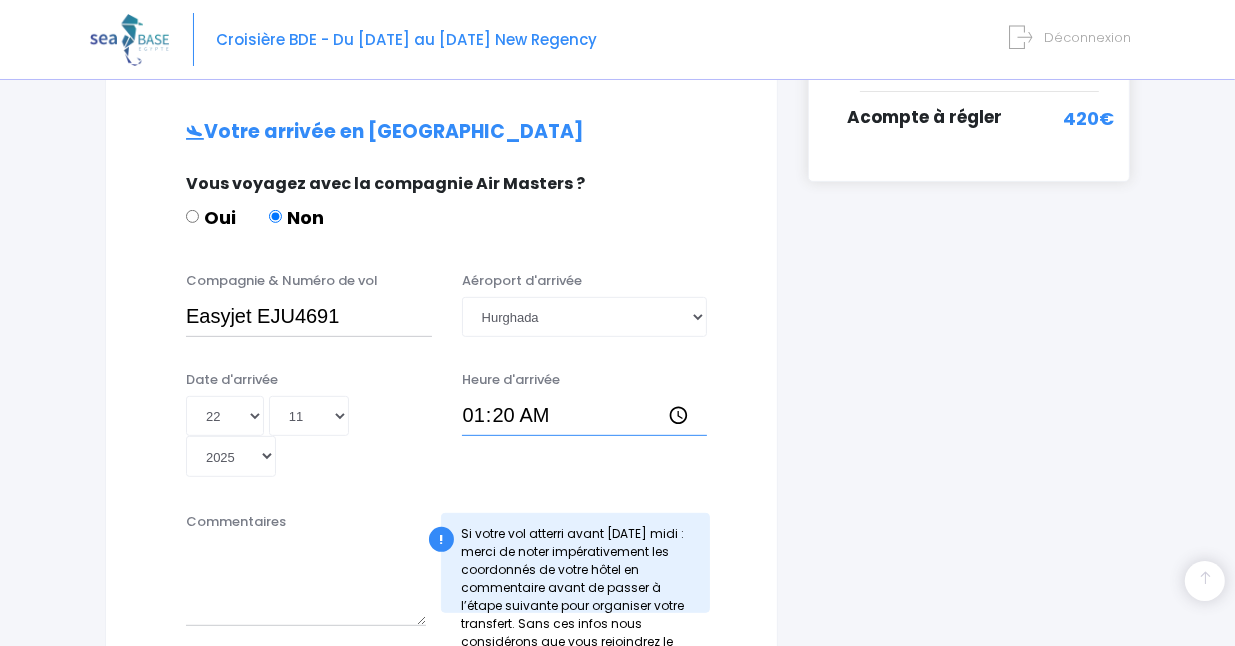 type on "16:20" 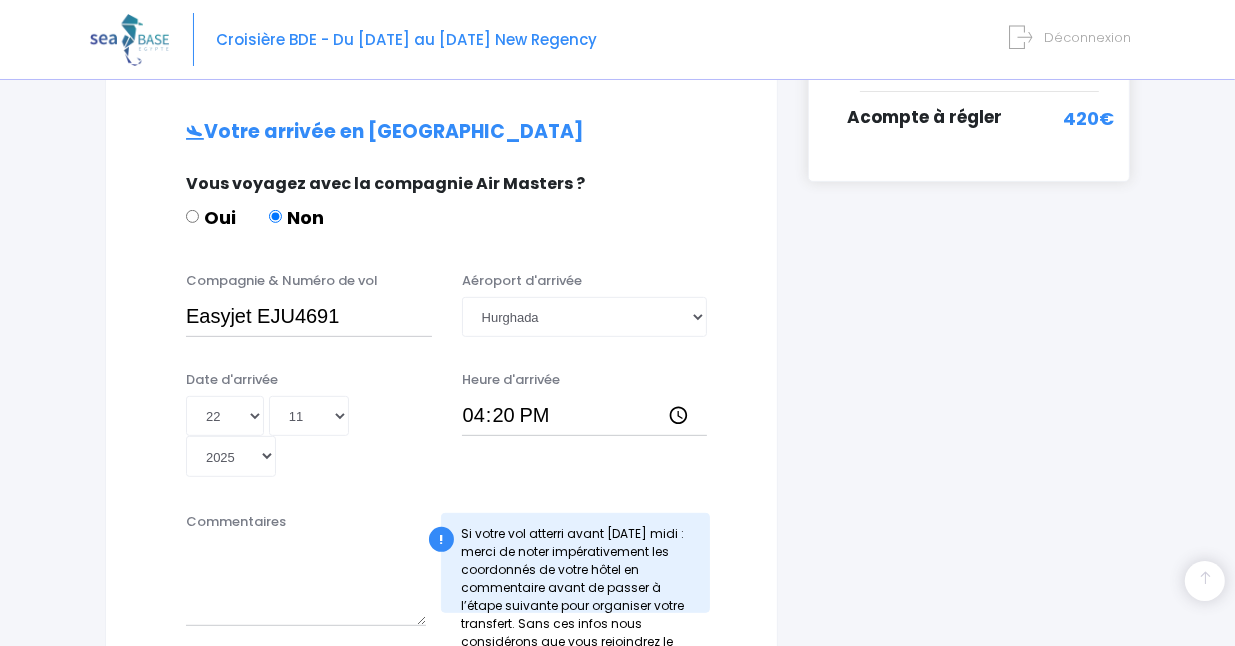 click on "Compagnie & Numéro de vol
Easyjet EJU4691
Aéroport d'arrivée
Choisir un aéroport
Hurghada
Marsa Alam
Date d'arrivée
Jour 01 02 03 04 05 06 07 08 09 10 11 12 13 14 15 16 17 18 19 20 21 22 23 24 25 26 27 28 29 30 31 Mois 01 02 03 04 05 06 07 08 09 10 11 12 Année 2045 2044 2043 2042 2041 2040" at bounding box center (441, 381) 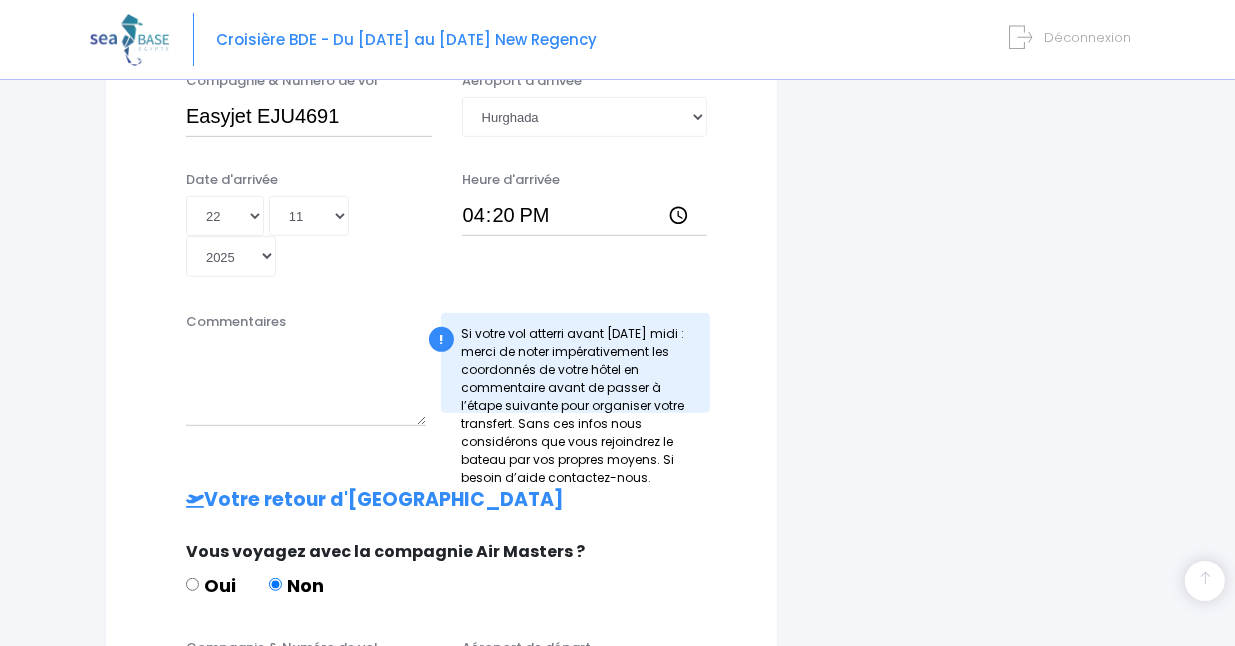 scroll, scrollTop: 700, scrollLeft: 0, axis: vertical 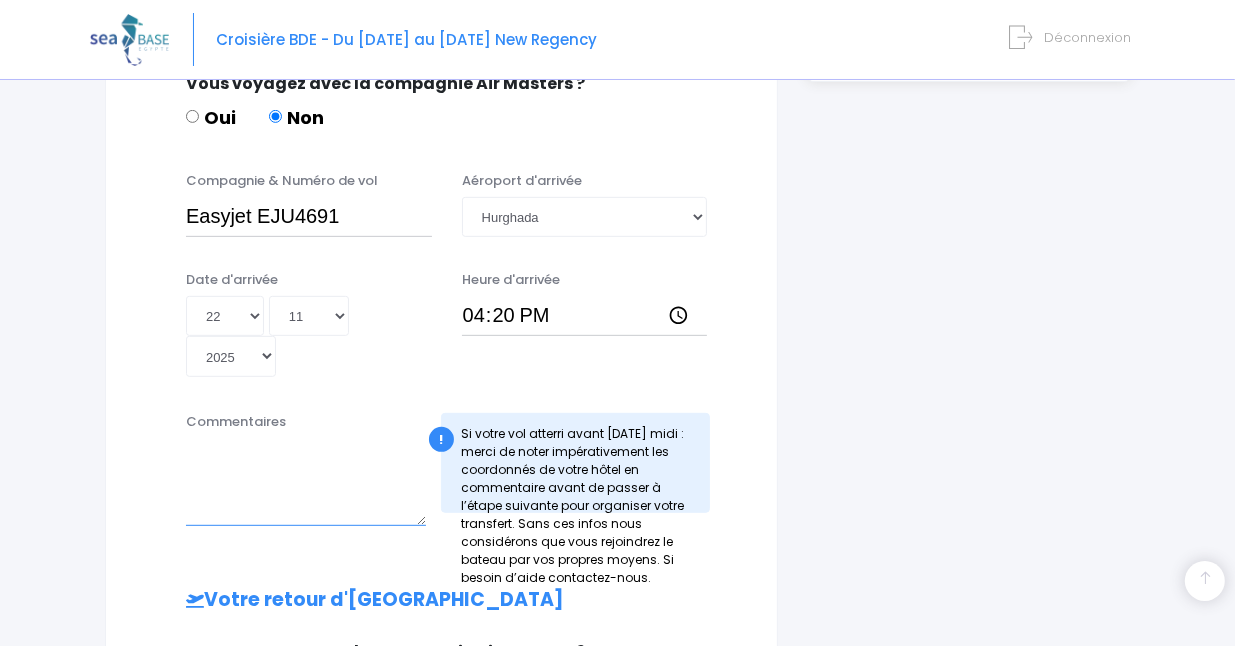 click on "Commentaires" at bounding box center (306, 482) 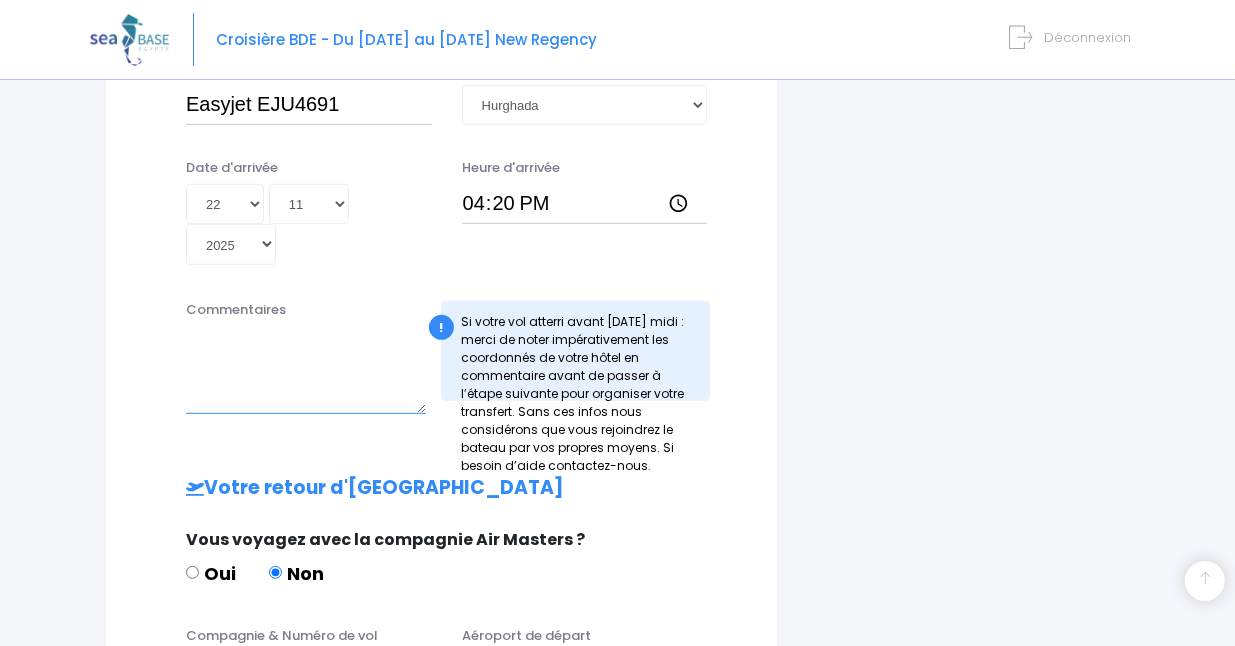 scroll, scrollTop: 800, scrollLeft: 0, axis: vertical 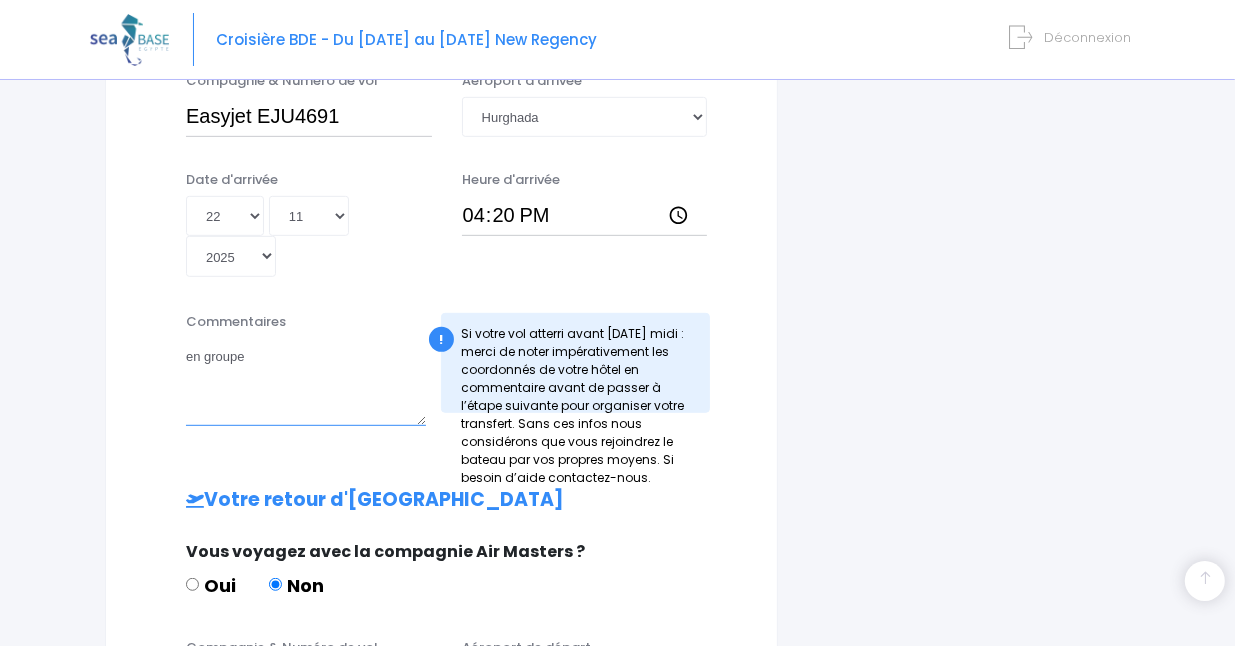 type on "en groupe" 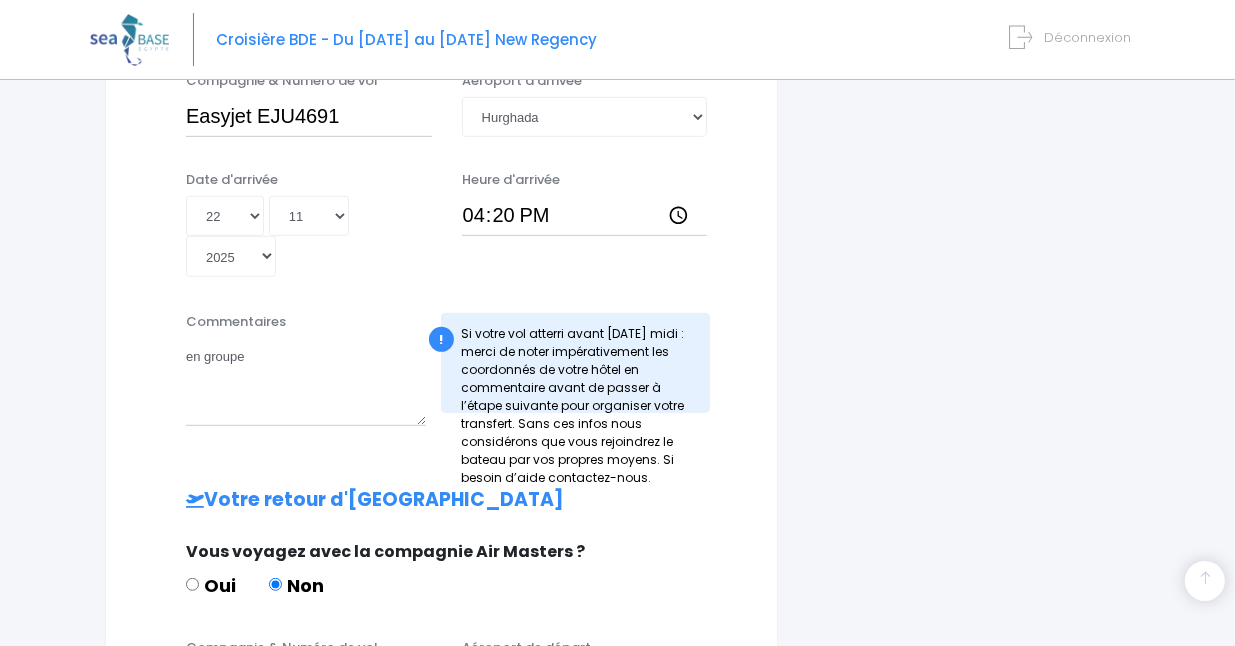 click on "Votre arrivée en Egypte
Vous voyagez avec la compagnie Air Masters ?
Oui
Non
Compagnie & Numéro de vol
Easyjet EJU4691
Aéroport d'arrivée Choisir un aéroport Hurghada Jour !" at bounding box center [441, 463] 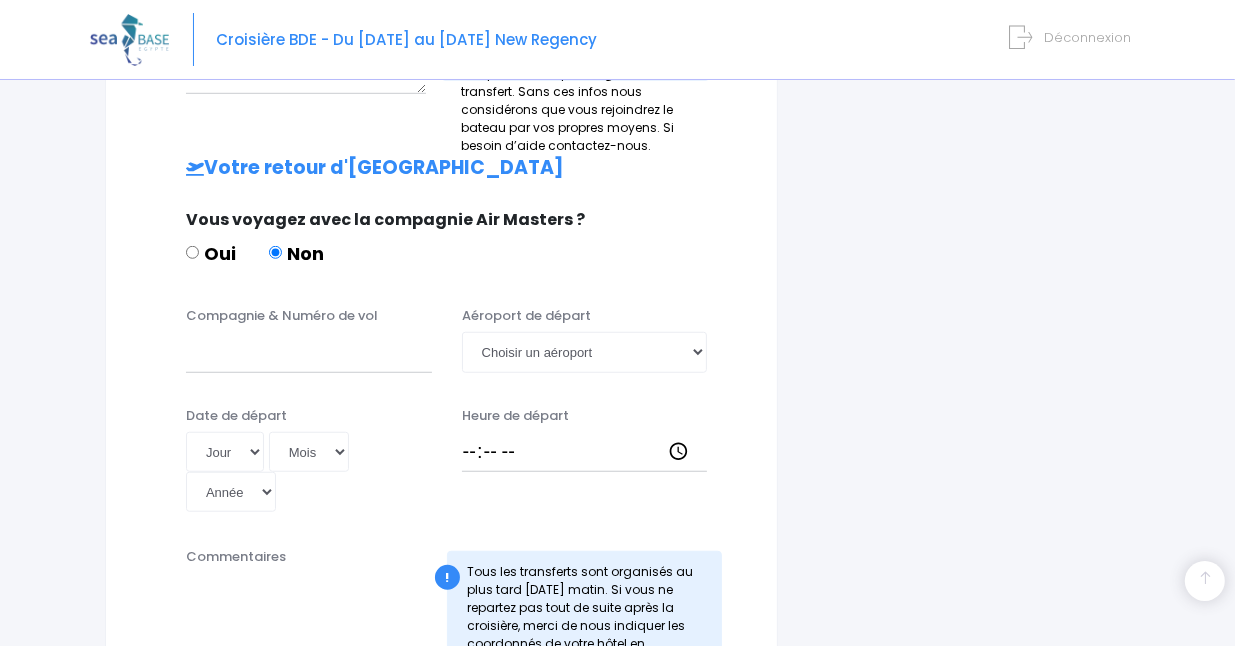 scroll, scrollTop: 1200, scrollLeft: 0, axis: vertical 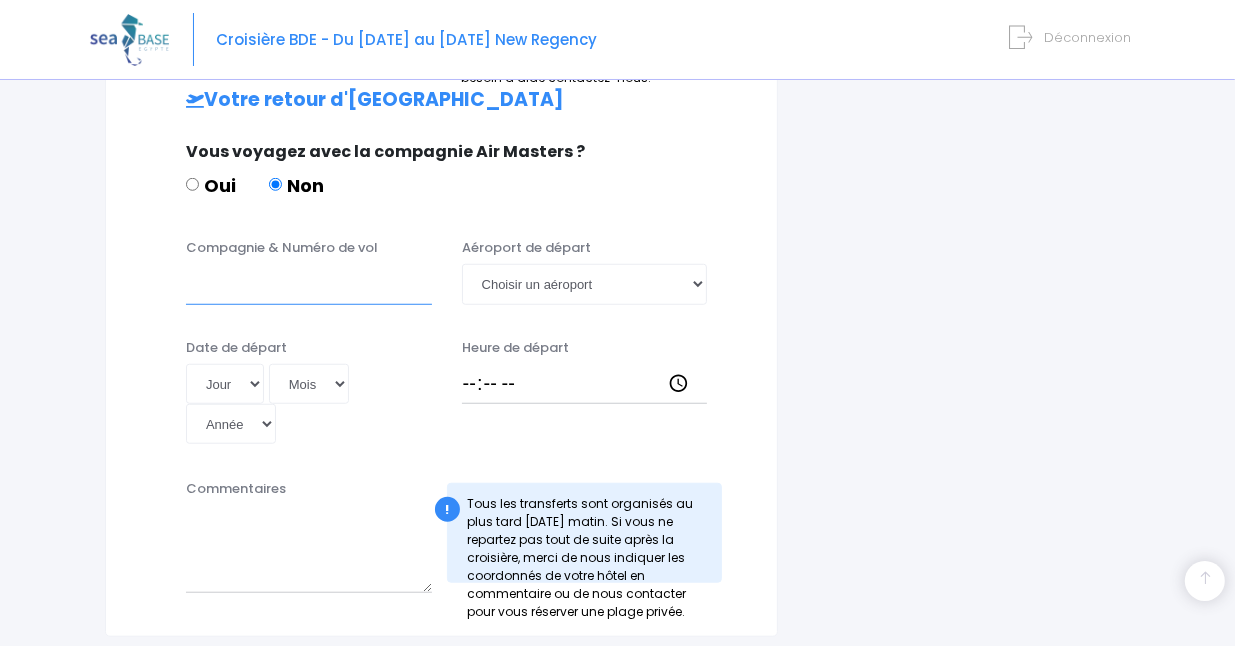 click on "Compagnie & Numéro de vol" at bounding box center (309, 284) 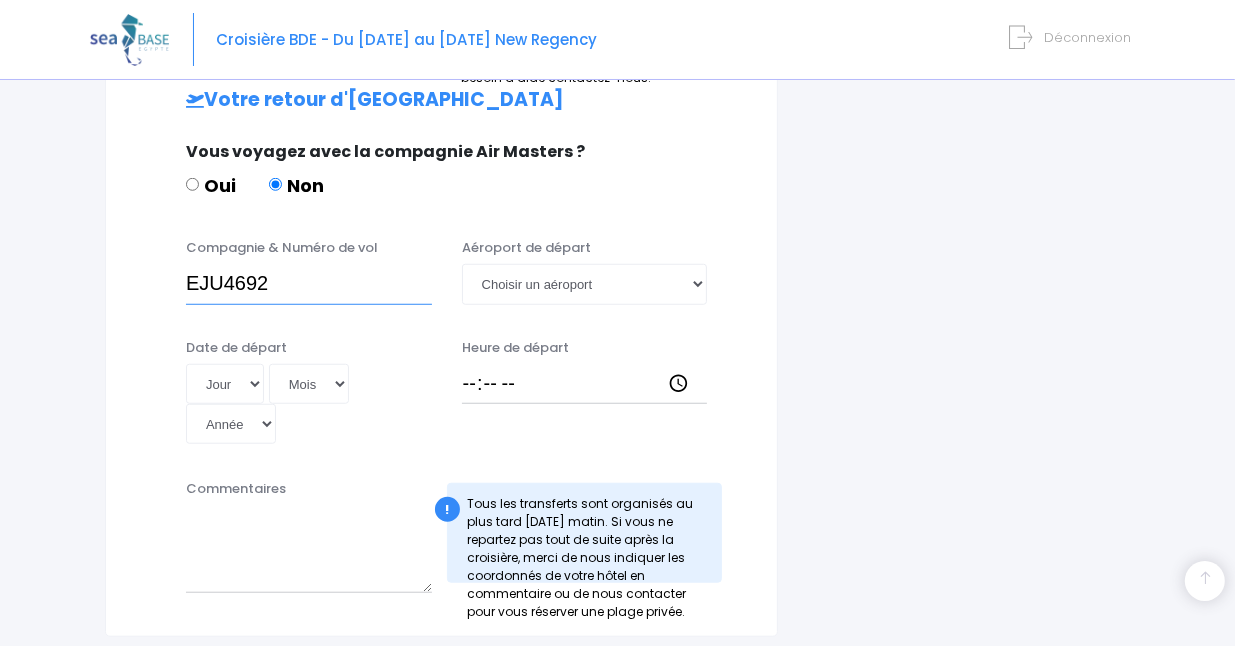 drag, startPoint x: 176, startPoint y: 261, endPoint x: 142, endPoint y: 256, distance: 34.36568 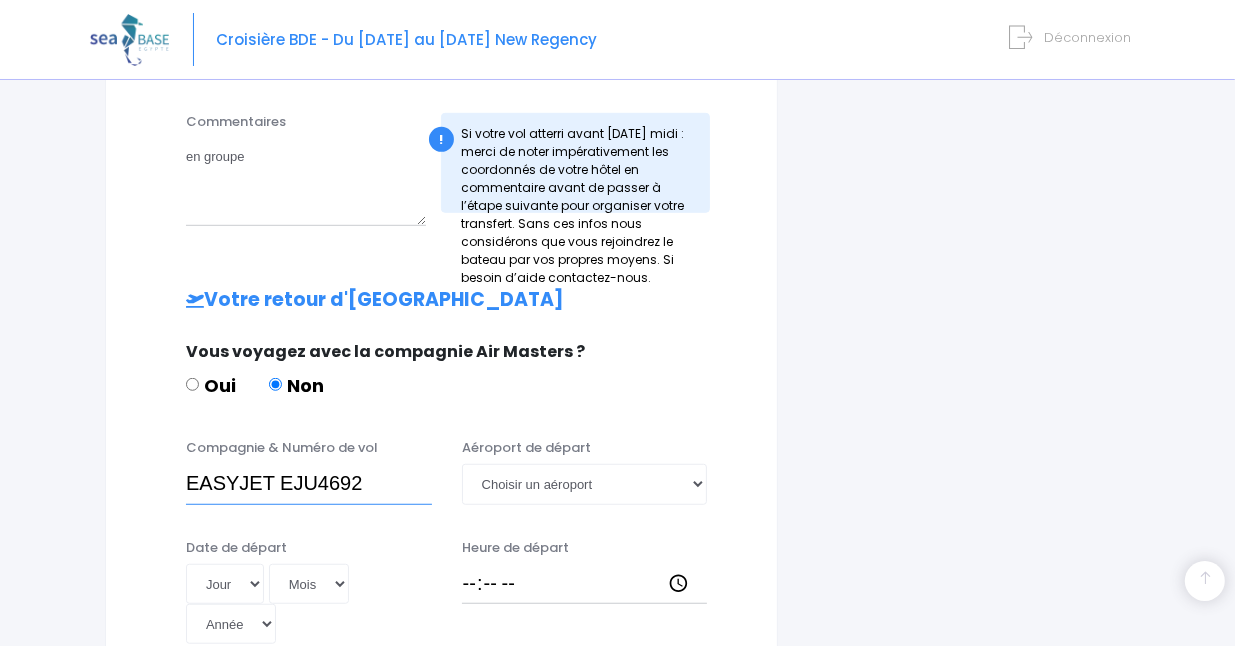 scroll, scrollTop: 1100, scrollLeft: 0, axis: vertical 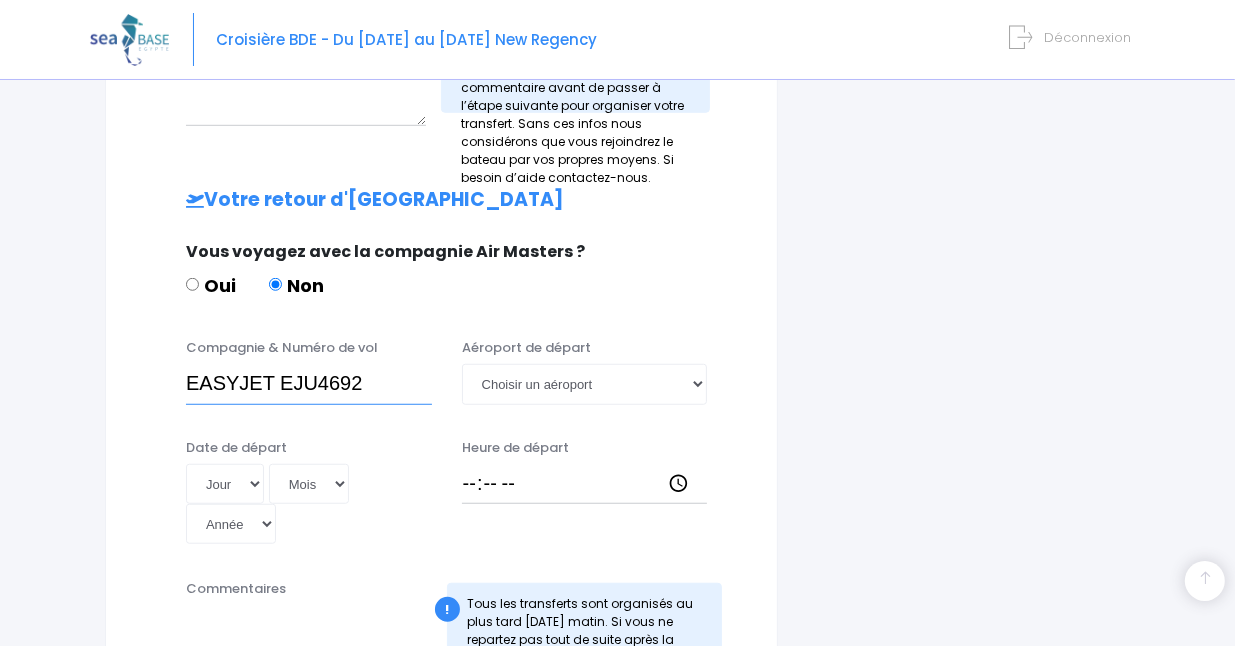 type on "EASYJET EJU4692" 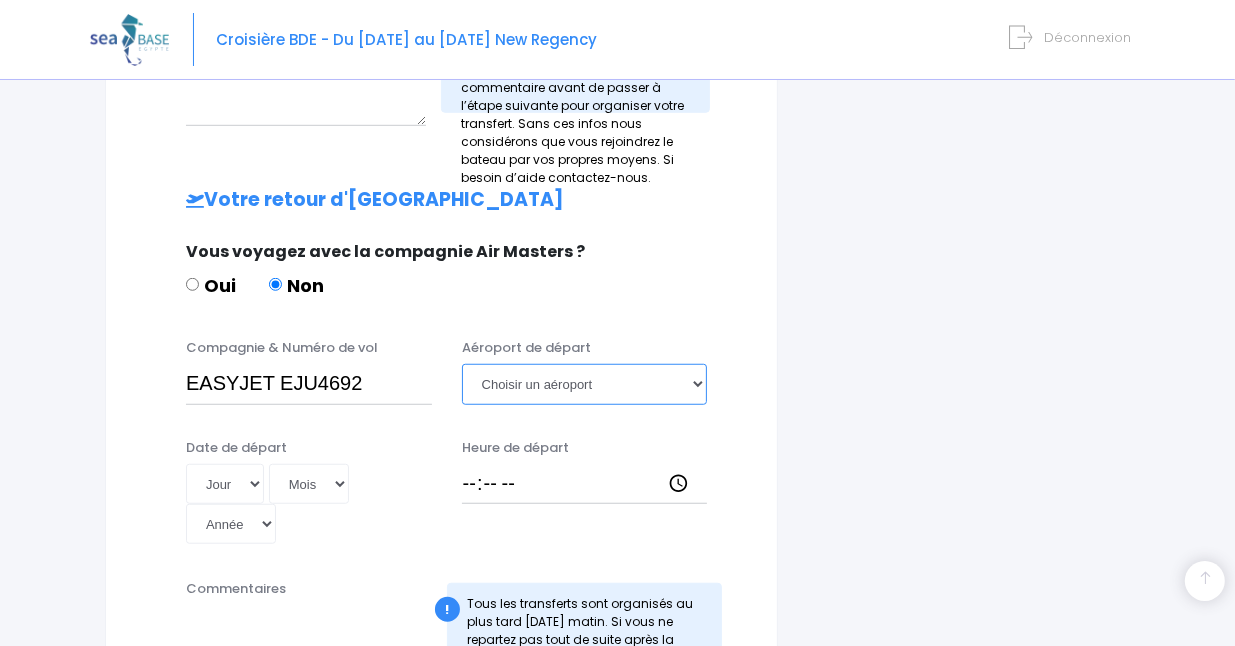 click on "Choisir un aéroport
Hurghada
Marsa Alam" at bounding box center (585, 384) 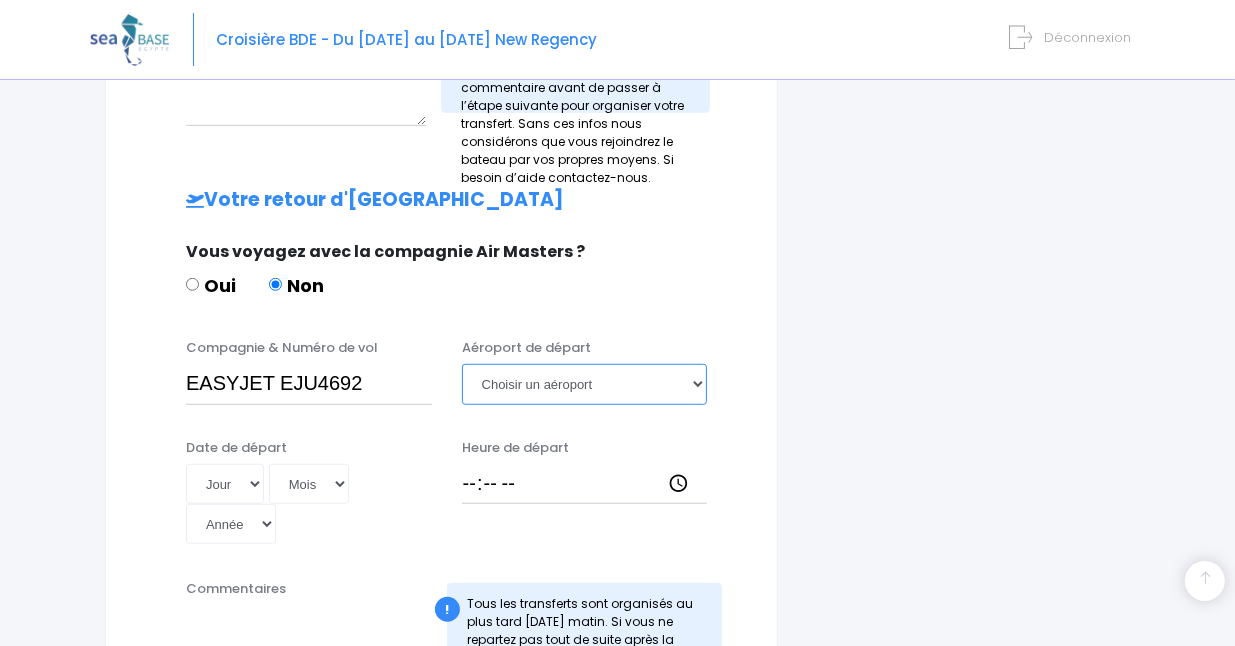 click on "Choisir un aéroport
Hurghada
Marsa Alam" at bounding box center [585, 384] 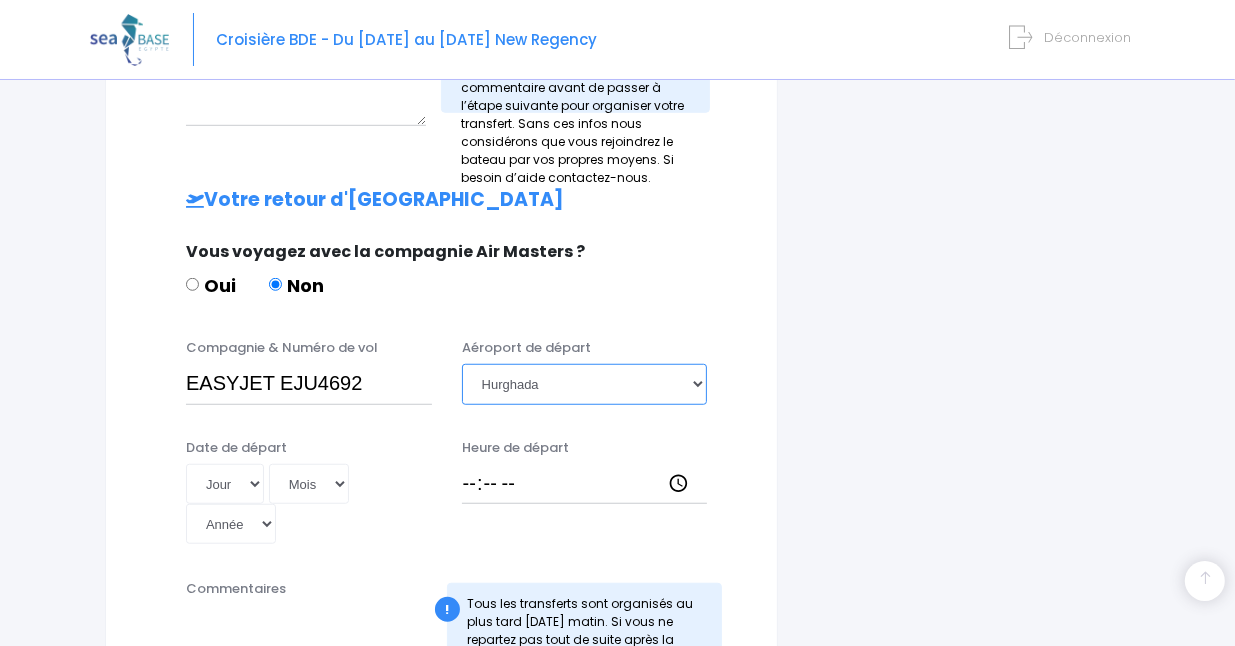 click on "Choisir un aéroport
Hurghada
Marsa Alam" at bounding box center (585, 384) 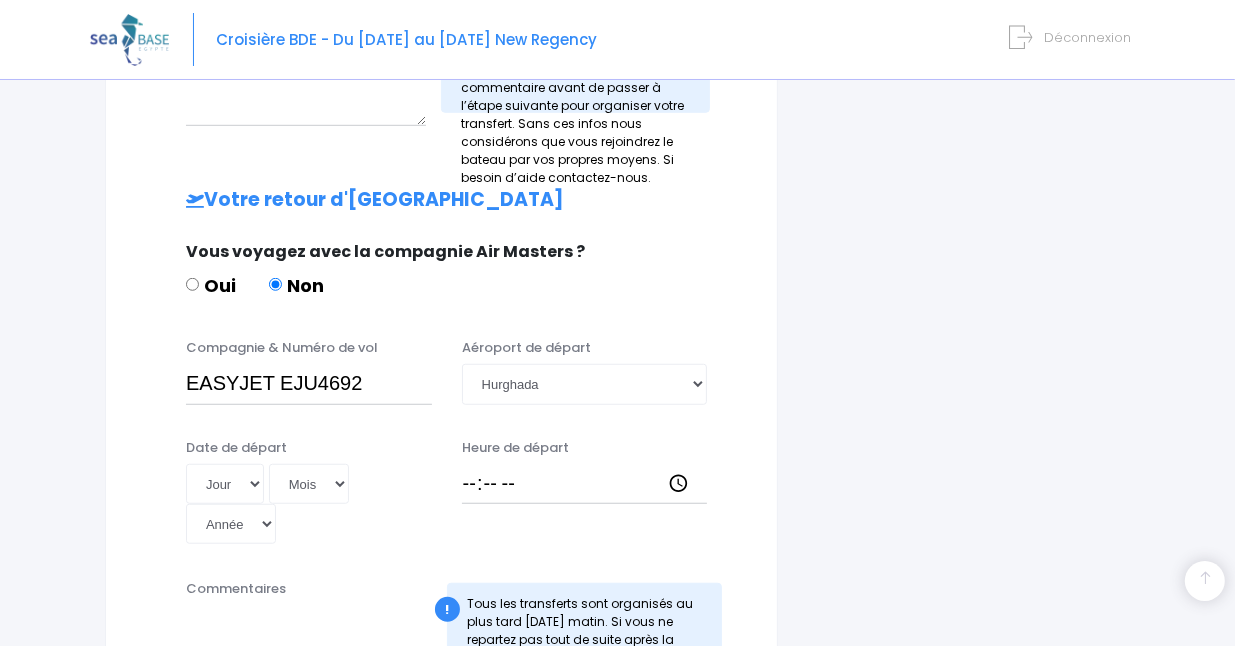 click on "Aéroport de départ
Choisir un aéroport
Hurghada
Marsa Alam" at bounding box center [585, 371] 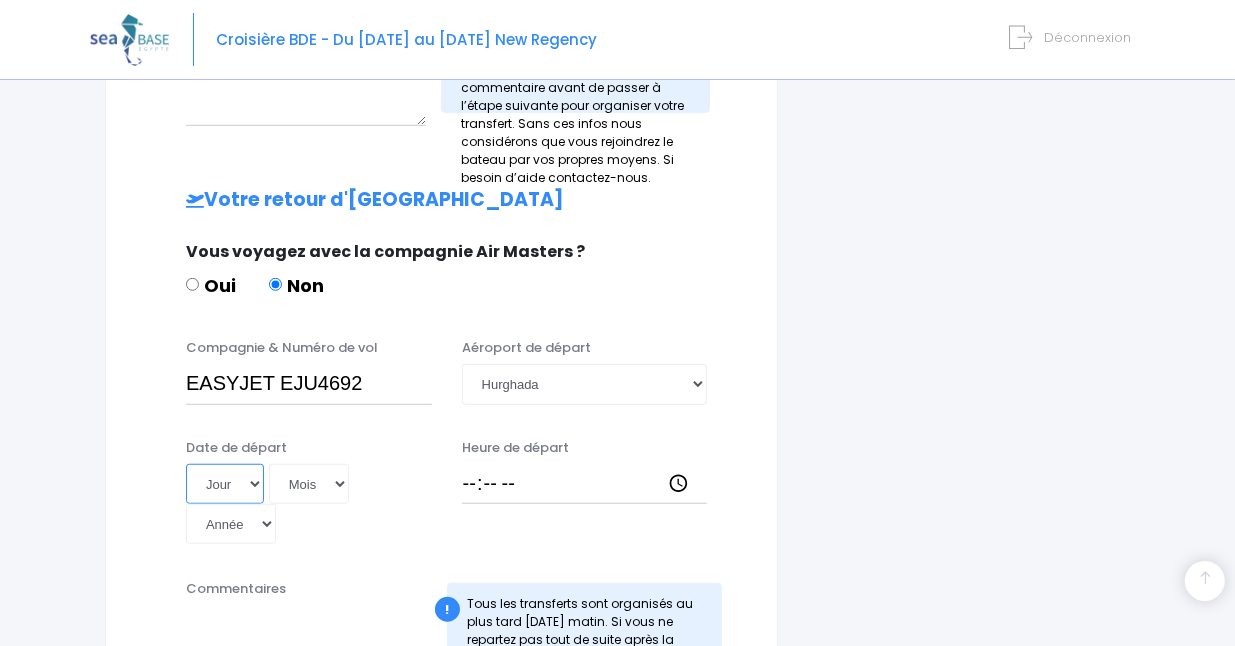 click on "Jour 01 02 03 04 05 06 07 08 09 10 11 12 13 14 15 16 17 18 19 20 21 22 23 24 25 26 27 28 29 30 31" at bounding box center [225, 484] 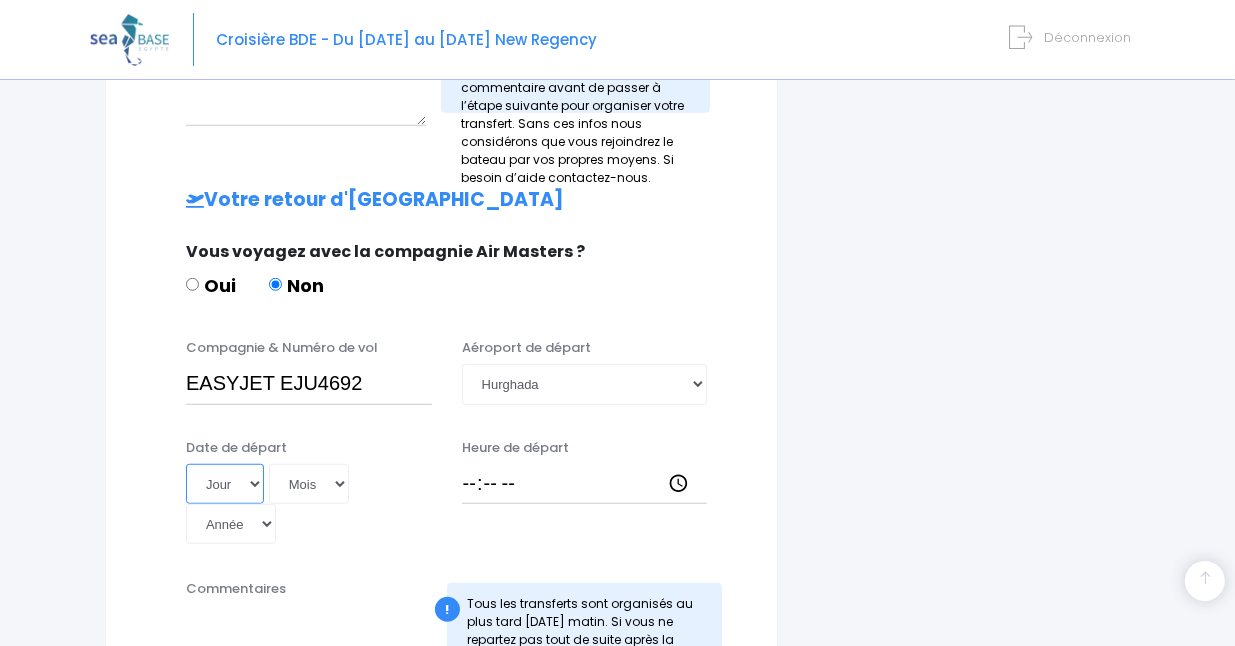 select on "29" 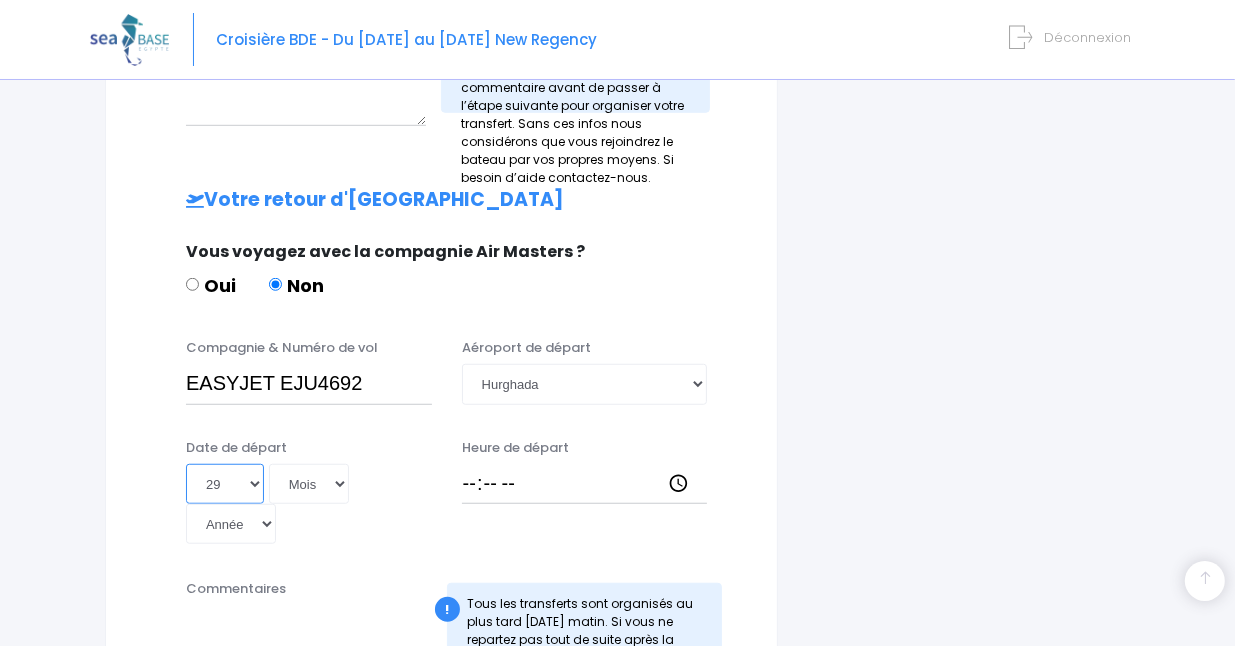 click on "Jour 01 02 03 04 05 06 07 08 09 10 11 12 13 14 15 16 17 18 19 20 21 22 23 24 25 26 27 28 29 30 31" at bounding box center (225, 484) 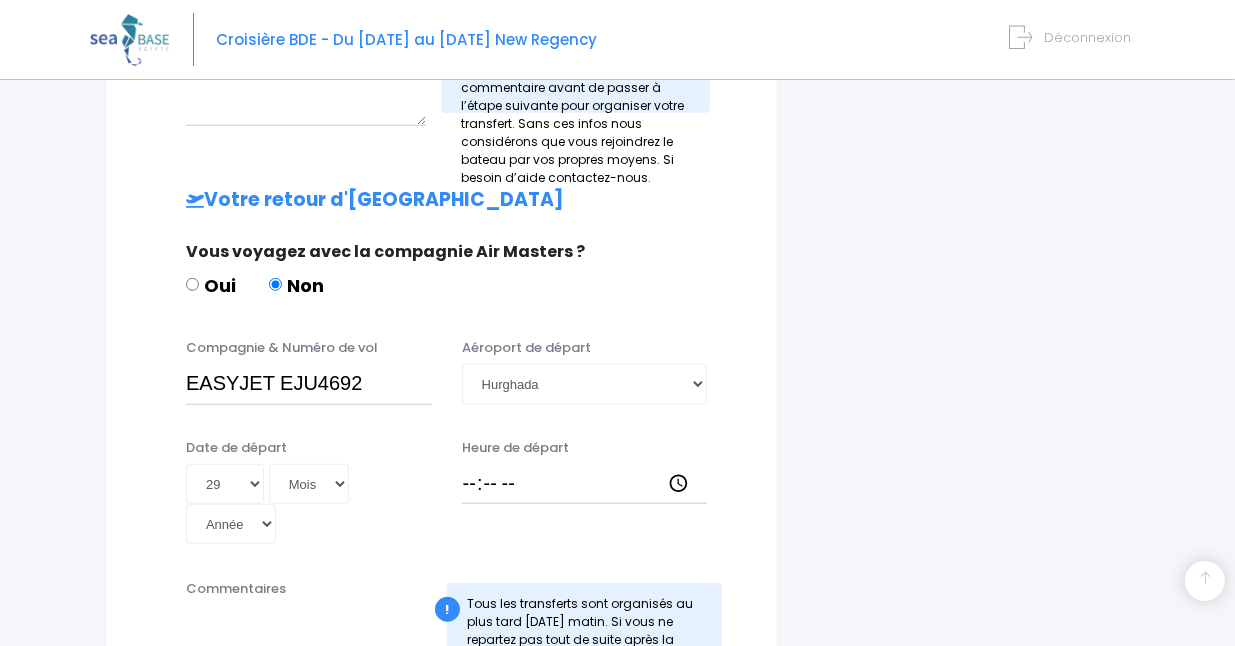 click on "Compagnie & Numéro de vol
EASYJET EJU4692
Aéroport de départ
Choisir un aéroport
Hurghada
Marsa Alam
Date de départ
Jour 01 02 03 04 05 06 07 08 09 10 11 12 13 14 15 16 17 18 19 20 21 22 23 24 25 26 27 28 29 30 31 Mois 01 02 03 04 05 06 07 08 09 10 11 12 Année 2045 2044 2043 2042 2041 2040" at bounding box center (441, 448) 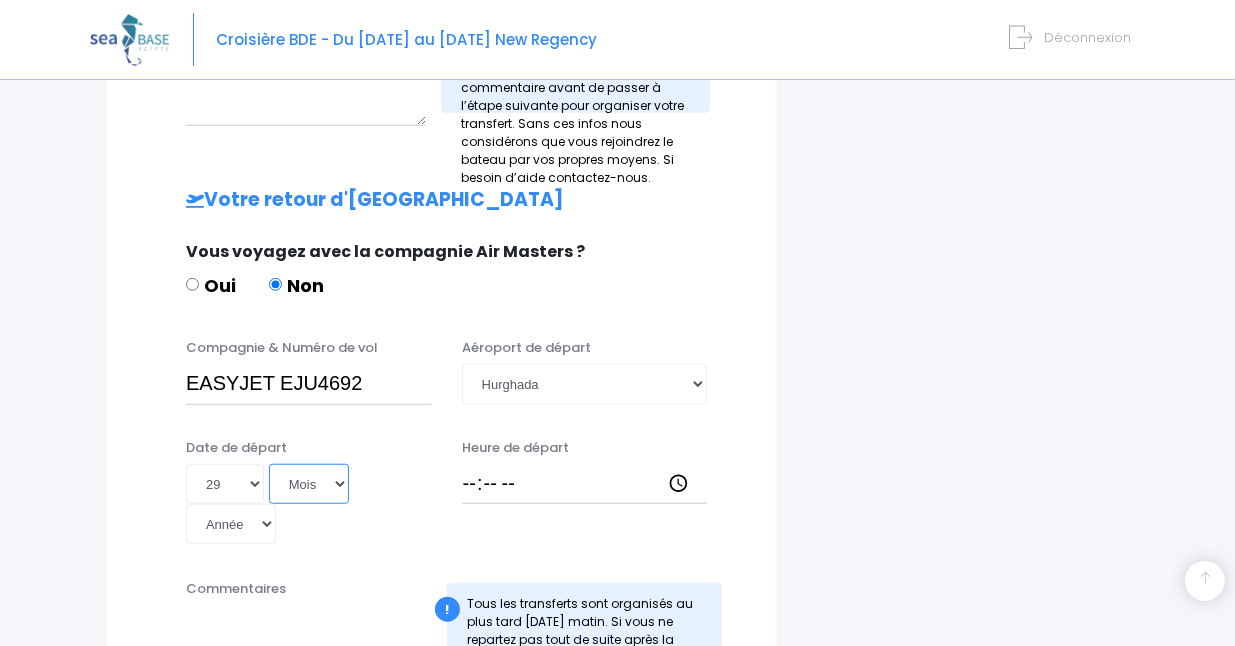 click on "Mois 01 02 03 04 05 06 07 08 09 10 11 12" at bounding box center [309, 484] 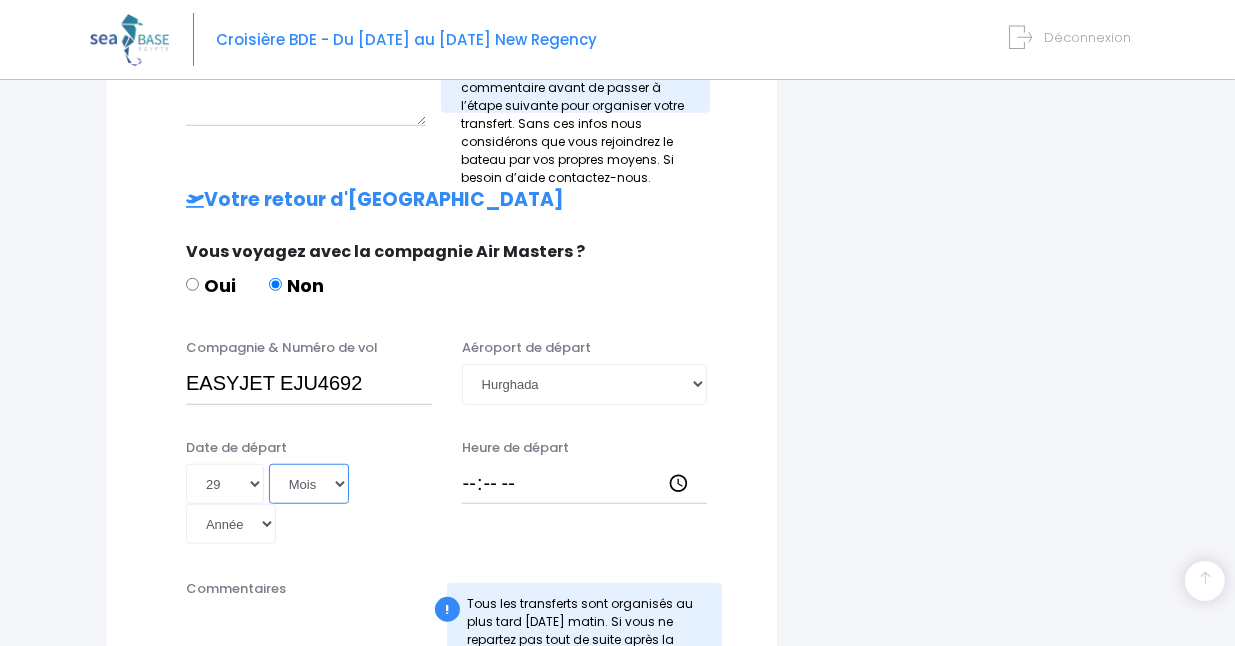 select on "11" 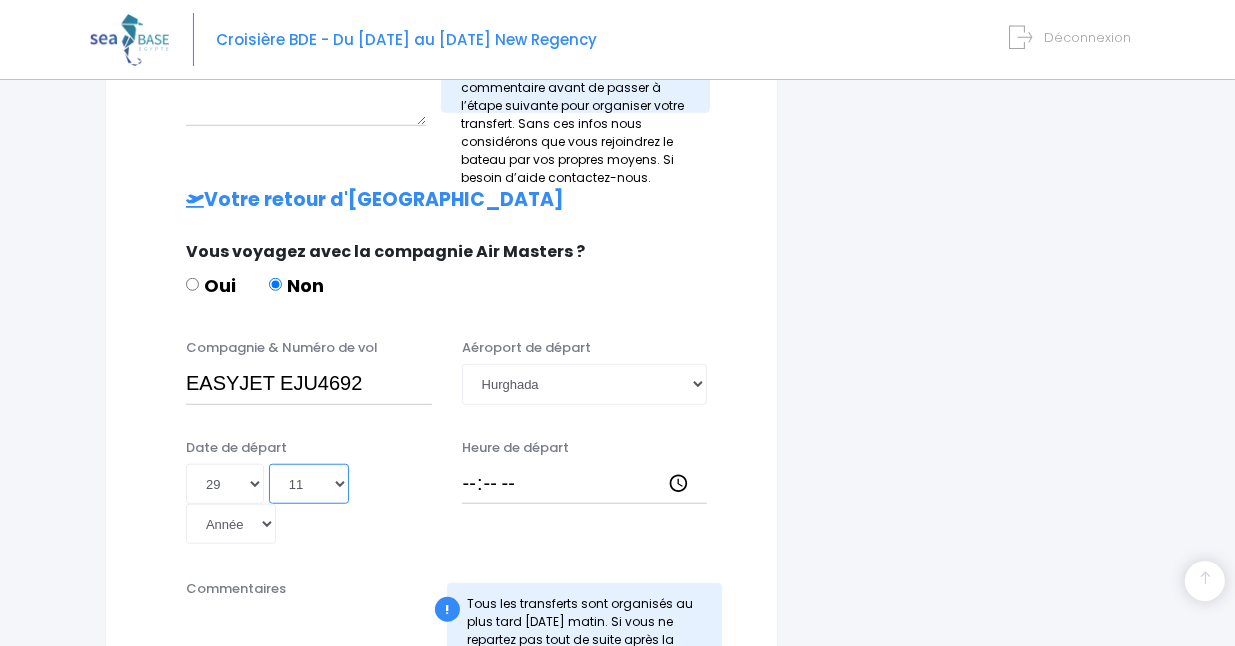 click on "Mois 01 02 03 04 05 06 07 08 09 10 11 12" at bounding box center [309, 484] 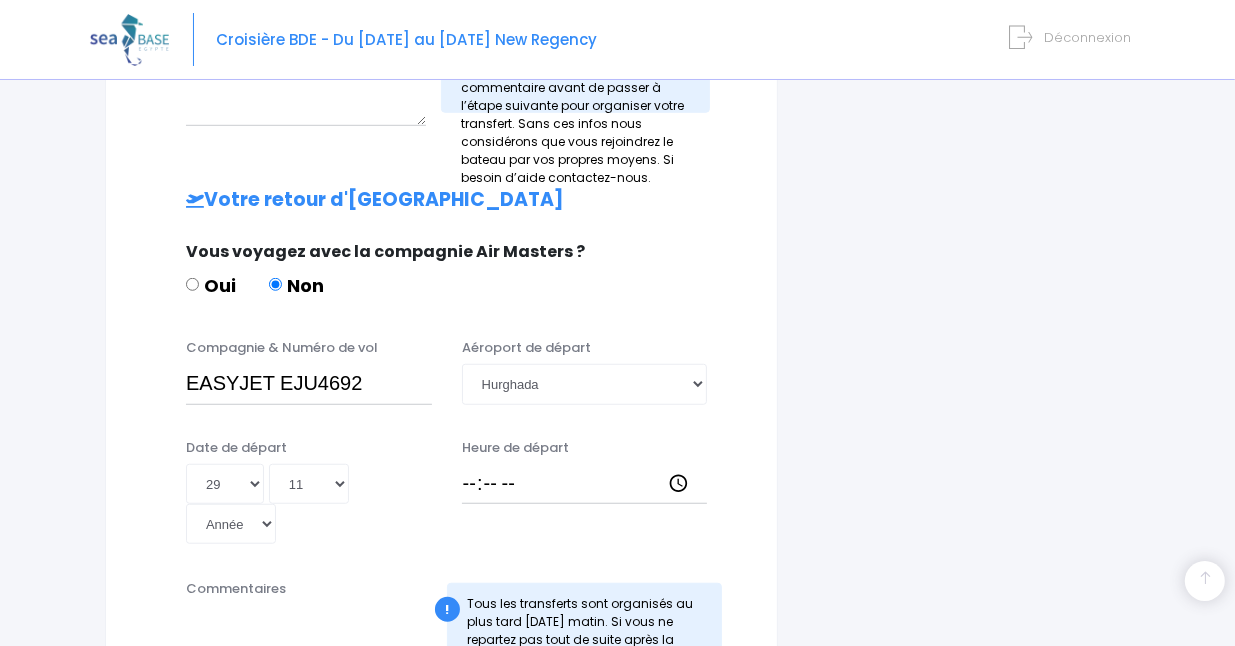 click on "Jour 01 02 03 04 05 06 07 08 09 10 11 12 13 14 15 16 17 18 19 20 21 22 23 24 25 26 27 28 29 30 31 Mois 01 02 03 04 05 06 07 08 09 10 11 12 Année 2045 2044 2043 2042 2041 2040 2039 2038 2037 2036 2035 2034 2033 2032 2031 2030 2029 2028 2027 2026 2025 2024 2023 2022 2021 2020 2019 2018 2017 2016 2015 2014 2013 2012 2011 2010 2009 2008 2007 2006 2005 2004 2003 2002 2001 2000 1999 1998 1997 1996 1995 1994 1993 1992 1991 1990 1989 1988 1987 1986 1985 1984 1983 1982 1981 1980 1979 1978 1977 1976 1975 1974 1973 1972 1971 1970 1969 1968 1967 1966 1965 1964 1963 1962 1961 1960 1959 1958 1957 1956 1955 1954 1953 1952 1951 1950 1949 1948 1947 1946 1945 1944 1943 1942 1941 1940 1939 1938 1937 1936 1935 1934 1933 1932 1931 1930 1929 1928 1927 1926 1925 1924 1923 1922 1921 1920 1919 1918 1917 1916 1915 1914 1913 1912 1911 1910 1909 1908 1907 1906 1905 1904 1903 1902 1901 1900" at bounding box center (309, 504) 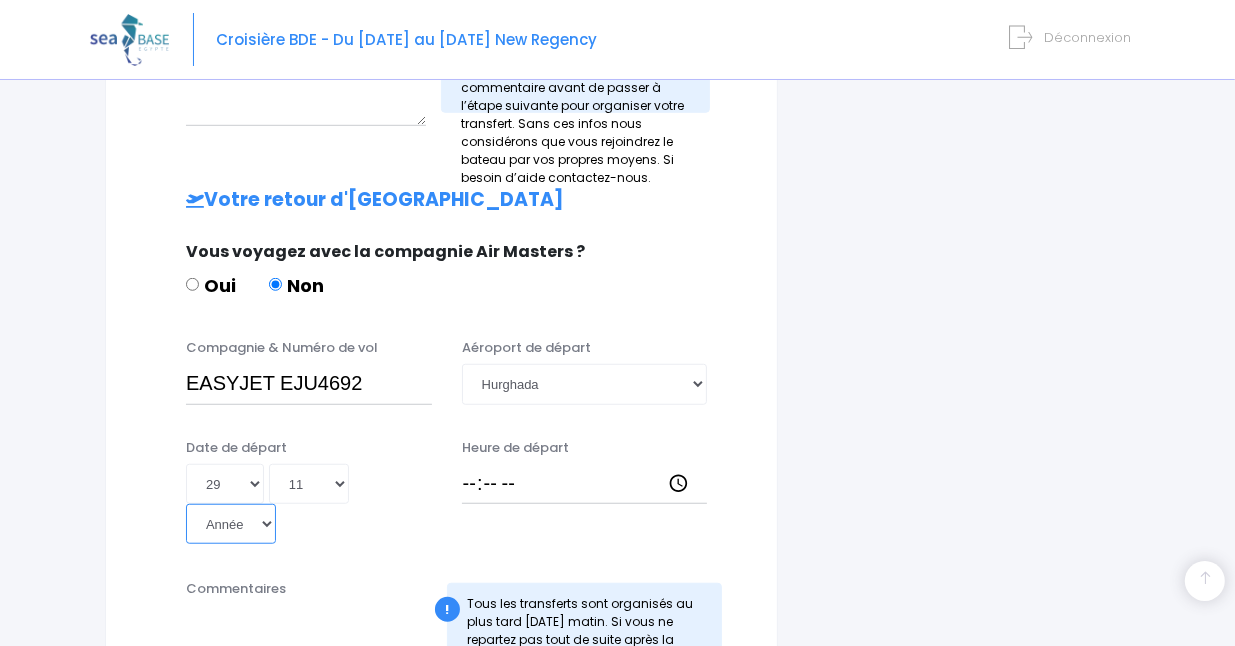 click on "Année 2045 2044 2043 2042 2041 2040 2039 2038 2037 2036 2035 2034 2033 2032 2031 2030 2029 2028 2027 2026 2025 2024 2023 2022 2021 2020 2019 2018 2017 2016 2015 2014 2013 2012 2011 2010 2009 2008 2007 2006 2005 2004 2003 2002 2001 2000 1999 1998 1997 1996 1995 1994 1993 1992 1991 1990 1989 1988 1987 1986 1985 1984 1983 1982 1981 1980 1979 1978 1977 1976 1975 1974 1973 1972 1971 1970 1969 1968 1967 1966 1965 1964 1963 1962 1961 1960 1959 1958 1957 1956 1955 1954 1953 1952 1951 1950 1949 1948 1947 1946 1945 1944 1943 1942 1941 1940 1939 1938 1937 1936 1935 1934 1933 1932 1931 1930 1929 1928 1927 1926 1925 1924 1923 1922 1921 1920 1919 1918 1917 1916 1915 1914 1913 1912 1911 1910 1909 1908 1907 1906 1905 1904 1903 1902 1901 1900" at bounding box center [231, 524] 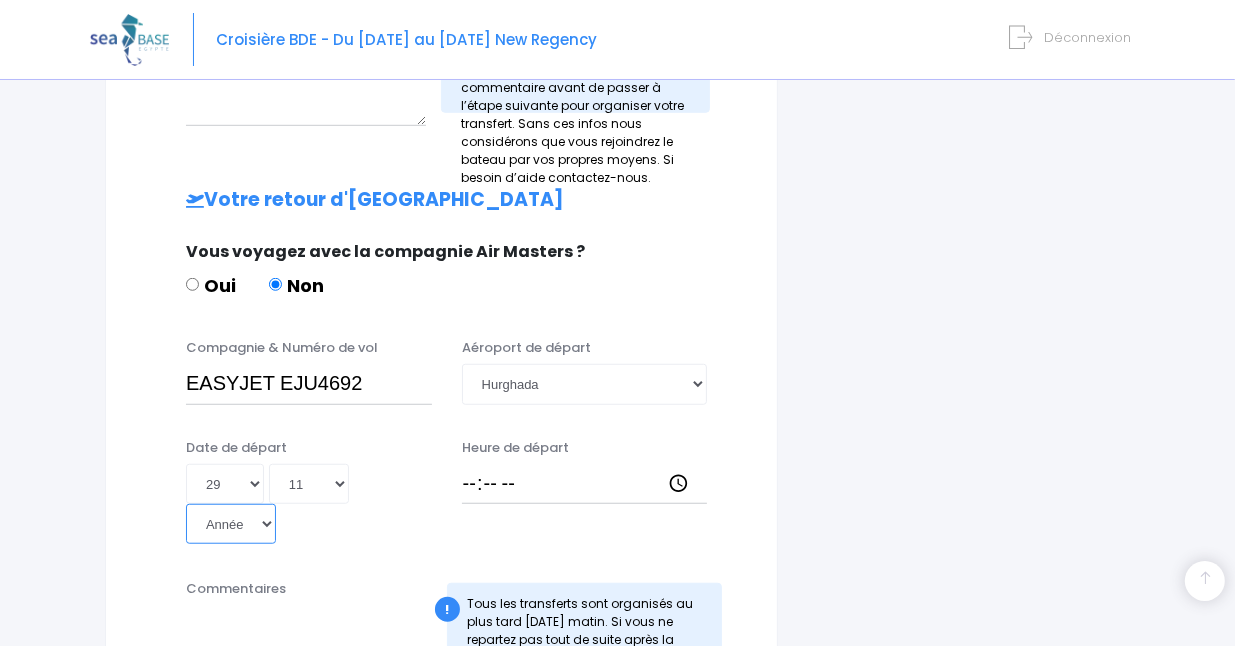 select on "2025" 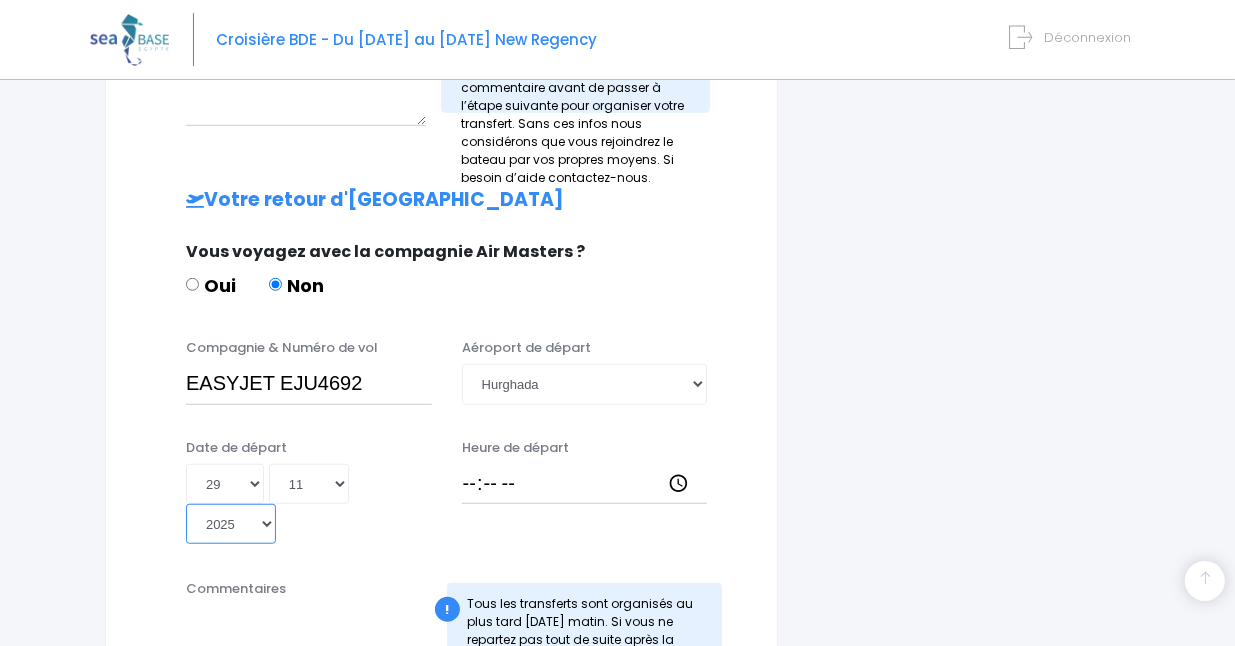 click on "Année 2045 2044 2043 2042 2041 2040 2039 2038 2037 2036 2035 2034 2033 2032 2031 2030 2029 2028 2027 2026 2025 2024 2023 2022 2021 2020 2019 2018 2017 2016 2015 2014 2013 2012 2011 2010 2009 2008 2007 2006 2005 2004 2003 2002 2001 2000 1999 1998 1997 1996 1995 1994 1993 1992 1991 1990 1989 1988 1987 1986 1985 1984 1983 1982 1981 1980 1979 1978 1977 1976 1975 1974 1973 1972 1971 1970 1969 1968 1967 1966 1965 1964 1963 1962 1961 1960 1959 1958 1957 1956 1955 1954 1953 1952 1951 1950 1949 1948 1947 1946 1945 1944 1943 1942 1941 1940 1939 1938 1937 1936 1935 1934 1933 1932 1931 1930 1929 1928 1927 1926 1925 1924 1923 1922 1921 1920 1919 1918 1917 1916 1915 1914 1913 1912 1911 1910 1909 1908 1907 1906 1905 1904 1903 1902 1901 1900" at bounding box center [231, 524] 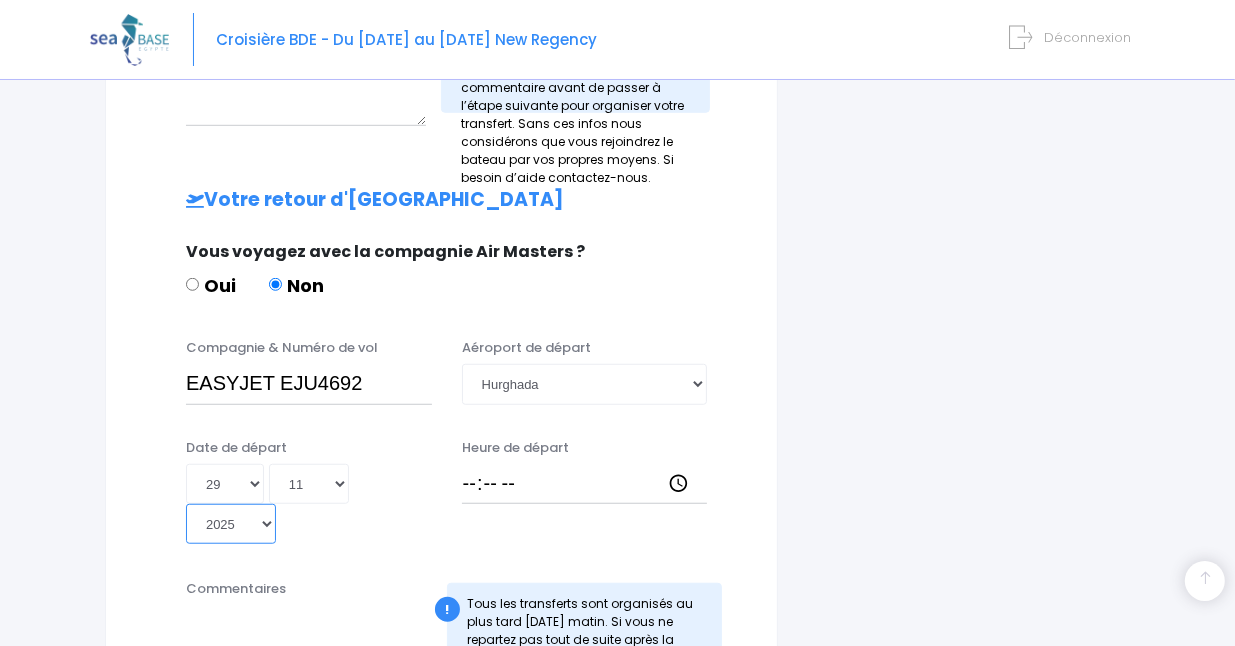 type on "2025-11-29" 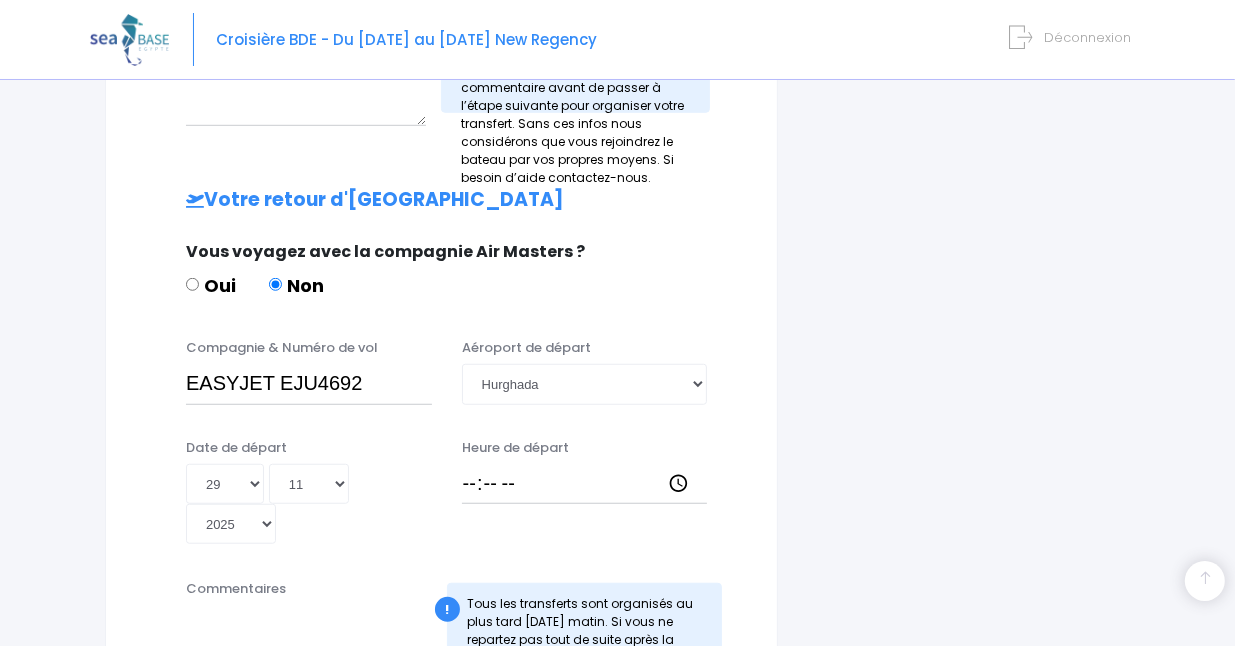 click on "Jour 01 02 03 04 05 06 07 08 09 10 11 12 13 14 15 16 17 18 19 20 21 22 23 24 25 26 27 28 29 30 31 Mois 01 02 03 04 05 06 07 08 09 10 11 12 Année 2045 2044 2043 2042 2041 2040 2039 2038 2037 2036 2035 2034 2033 2032 2031 2030 2029 2028 2027 2026 2025 2024 2023 2022 2021 2020 2019 2018 2017 2016 2015 2014 2013 2012 2011 2010 2009 2008 2007 2006 2005 2004 2003 2002 2001 2000 1999 1998 1997 1996 1995 1994 1993 1992 1991 1990 1989 1988 1987 1986 1985 1984 1983 1982 1981 1980 1979 1978 1977 1976 1975 1974 1973 1972 1971 1970 1969 1968 1967 1966 1965 1964 1963 1962 1961 1960 1959 1958 1957 1956 1955 1954 1953 1952 1951 1950 1949 1948 1947 1946 1945 1944 1943 1942 1941 1940 1939 1938 1937 1936 1935 1934 1933 1932 1931 1930 1929 1928 1927 1926 1925 1924 1923 1922 1921 1920 1919 1918 1917 1916 1915 1914 1913 1912 1911 1910 1909 1908 1907 1906 1905 1904 1903 1902 1901 1900" at bounding box center [309, 504] 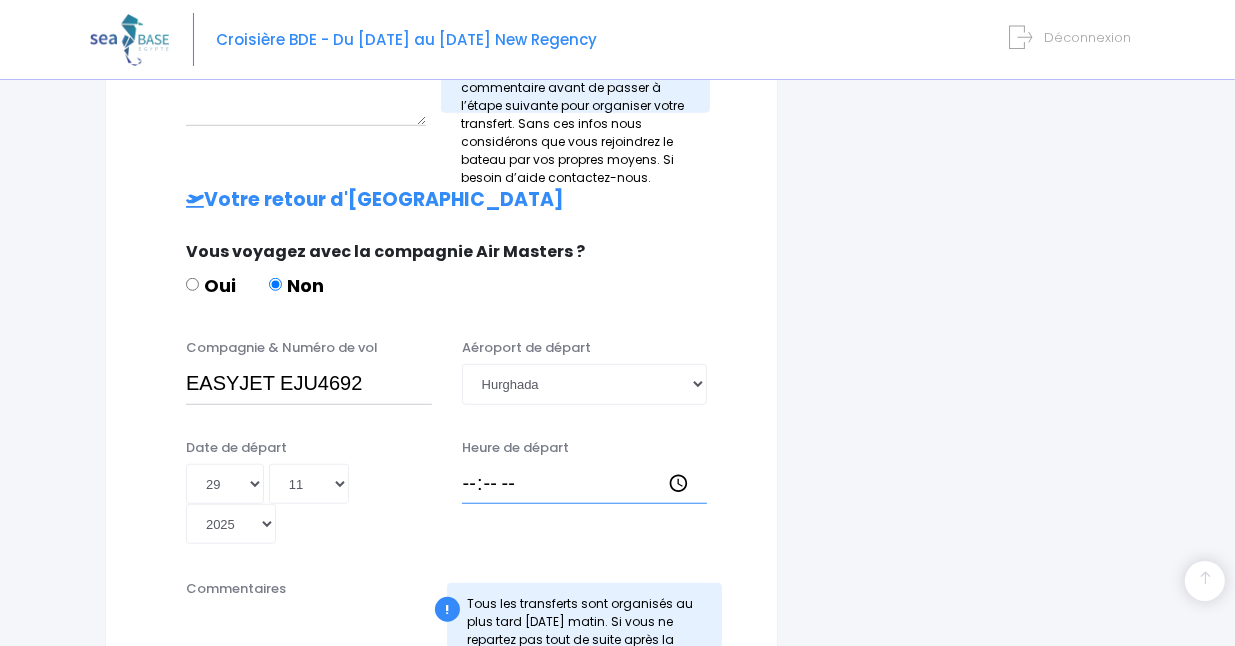 click on "Heure de départ" at bounding box center [585, 484] 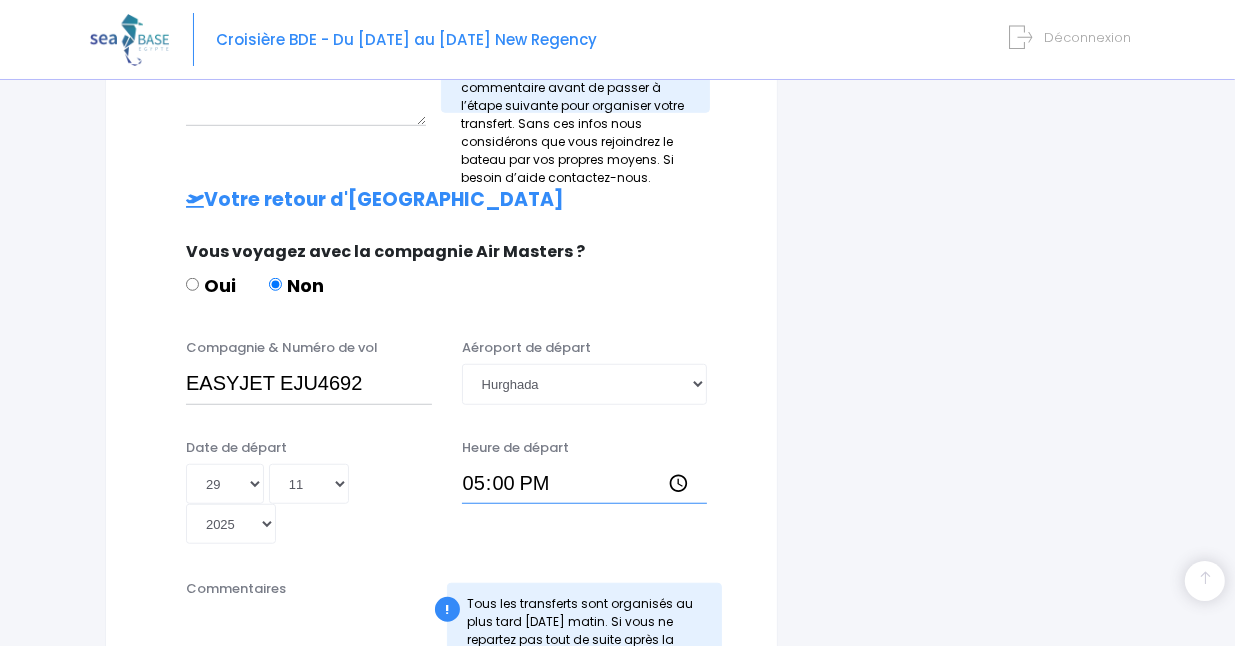 type on "17:05" 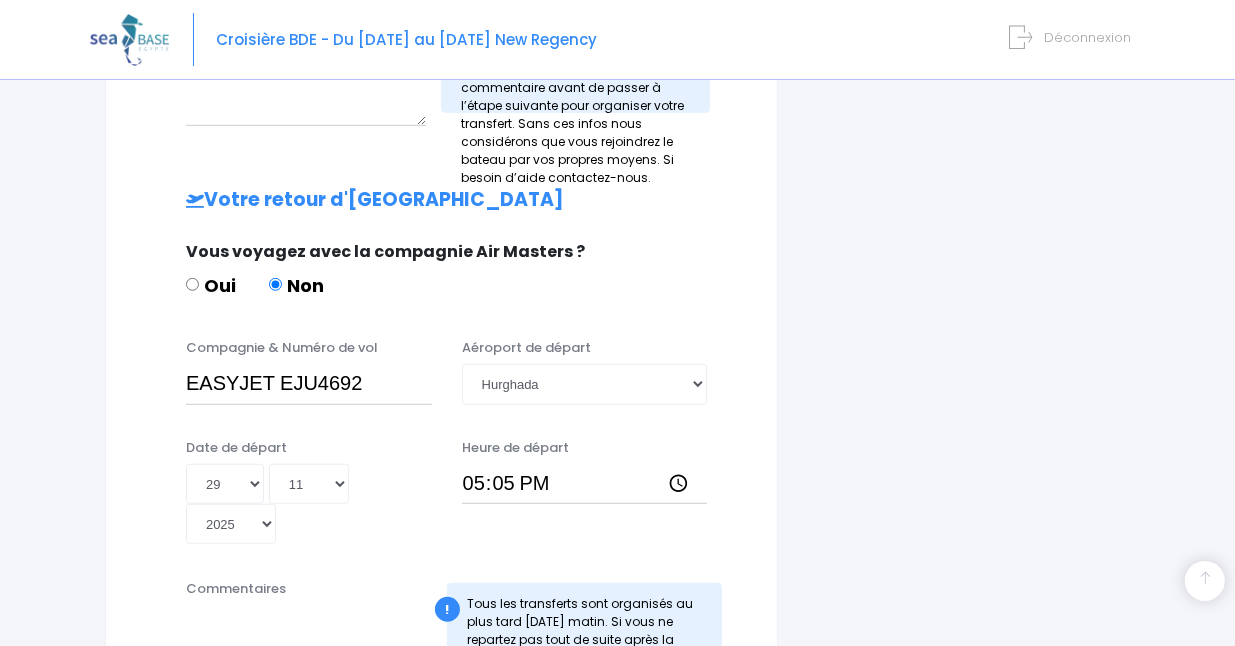 click on "Compagnie & Numéro de vol
EASYJET EJU4692
Aéroport de départ
Choisir un aéroport
Hurghada
Marsa Alam" at bounding box center (441, 377) 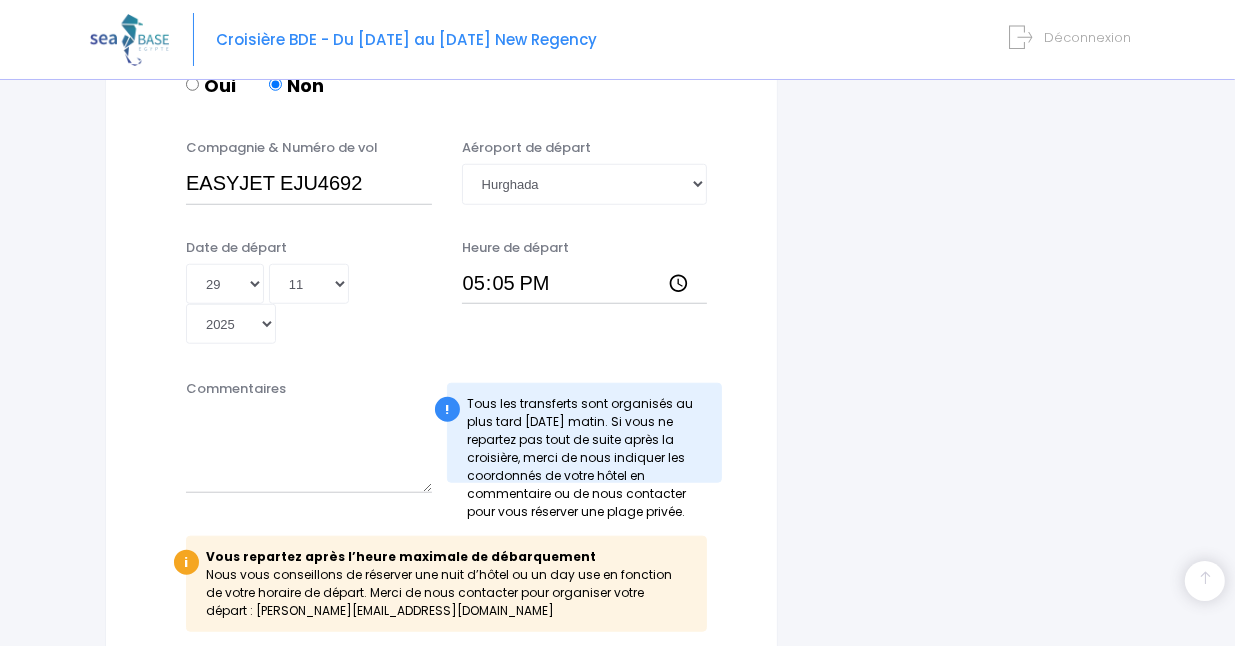 scroll, scrollTop: 1400, scrollLeft: 0, axis: vertical 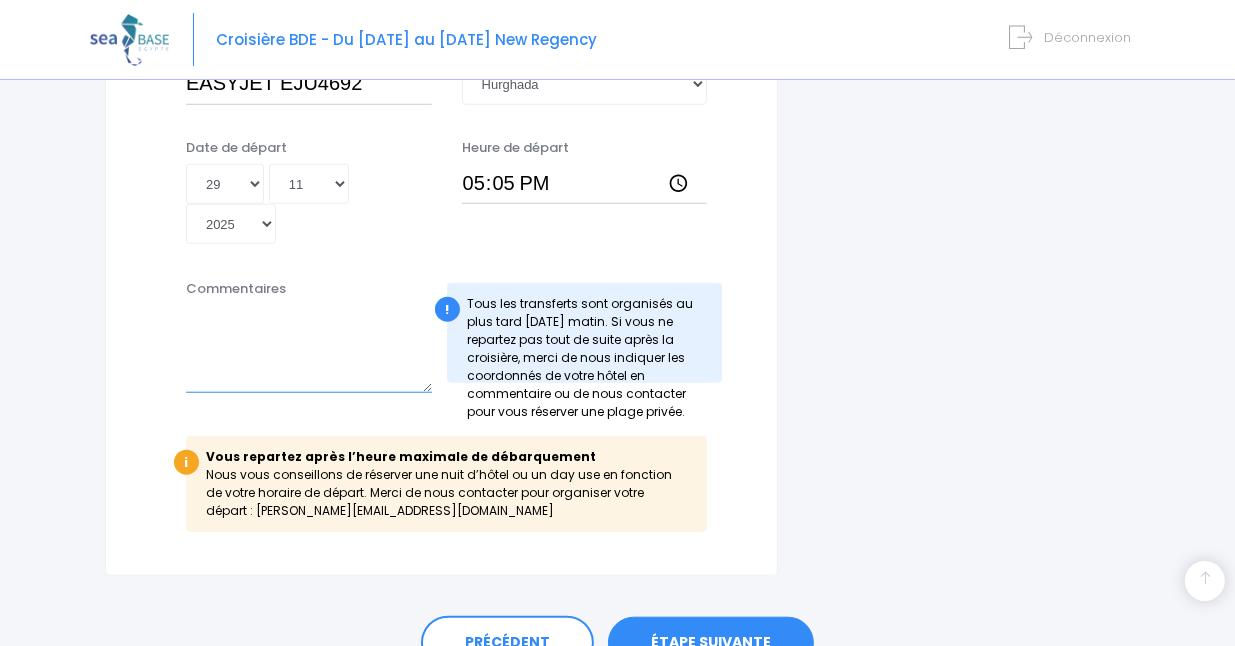 click on "Commentaires" at bounding box center (309, 349) 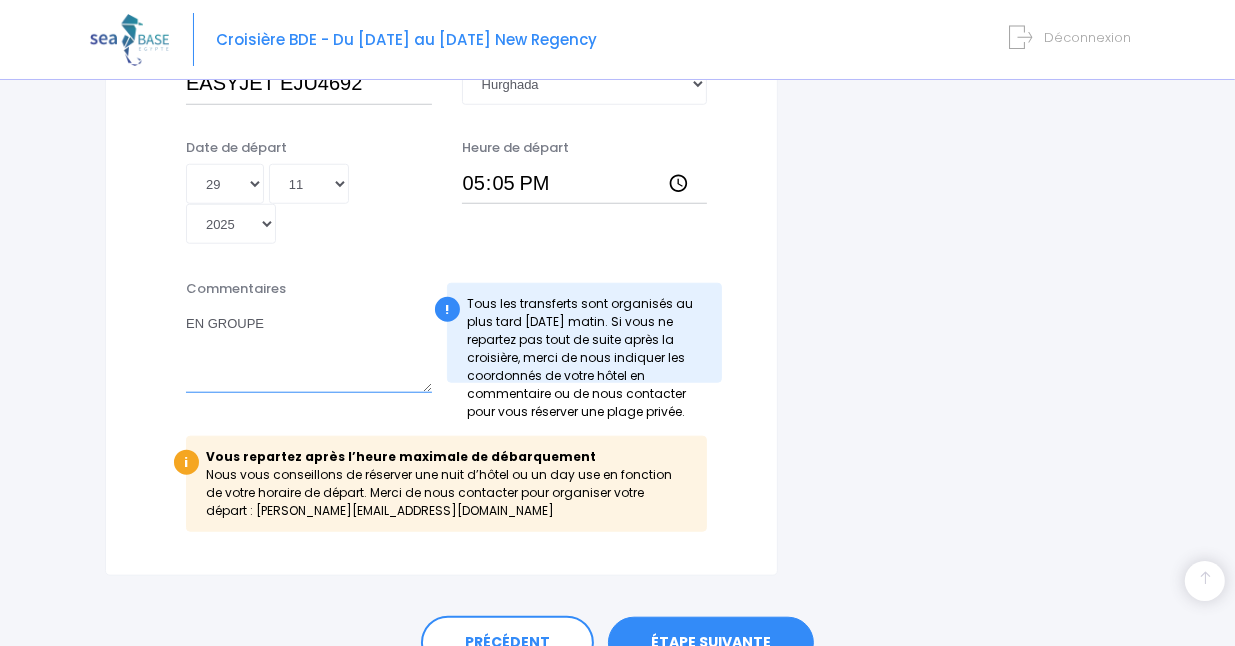 click on "EN GROUPE" at bounding box center [309, 349] 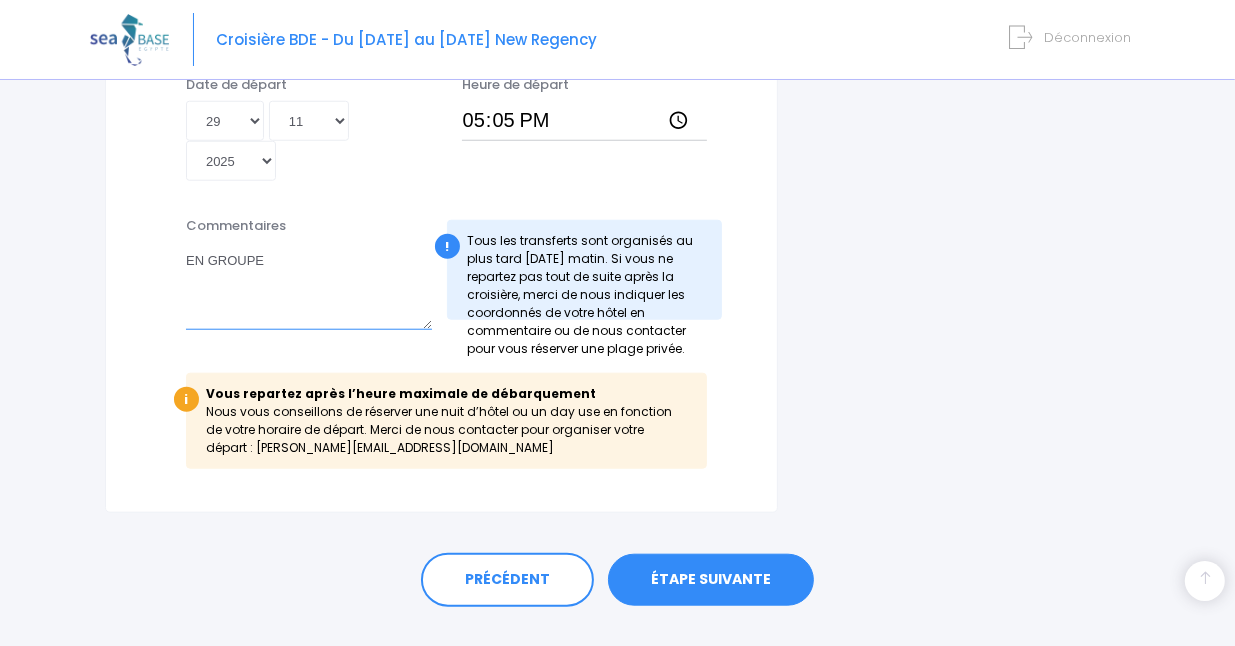 scroll, scrollTop: 1480, scrollLeft: 0, axis: vertical 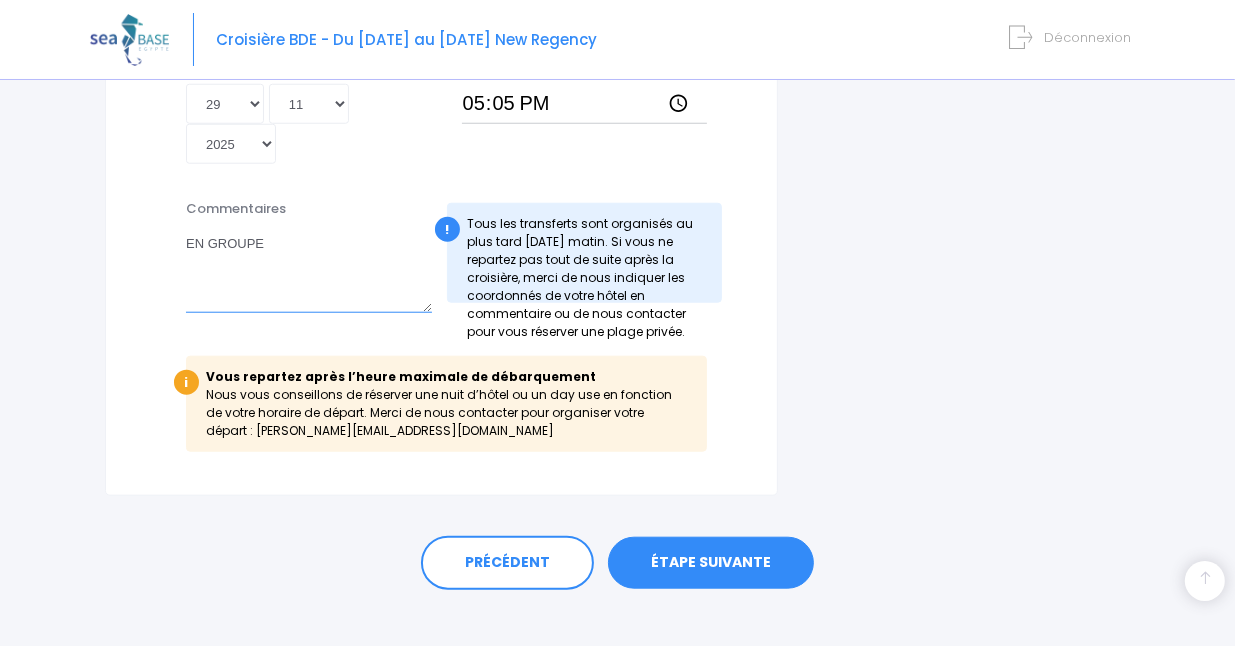 type on "EN GROUPE" 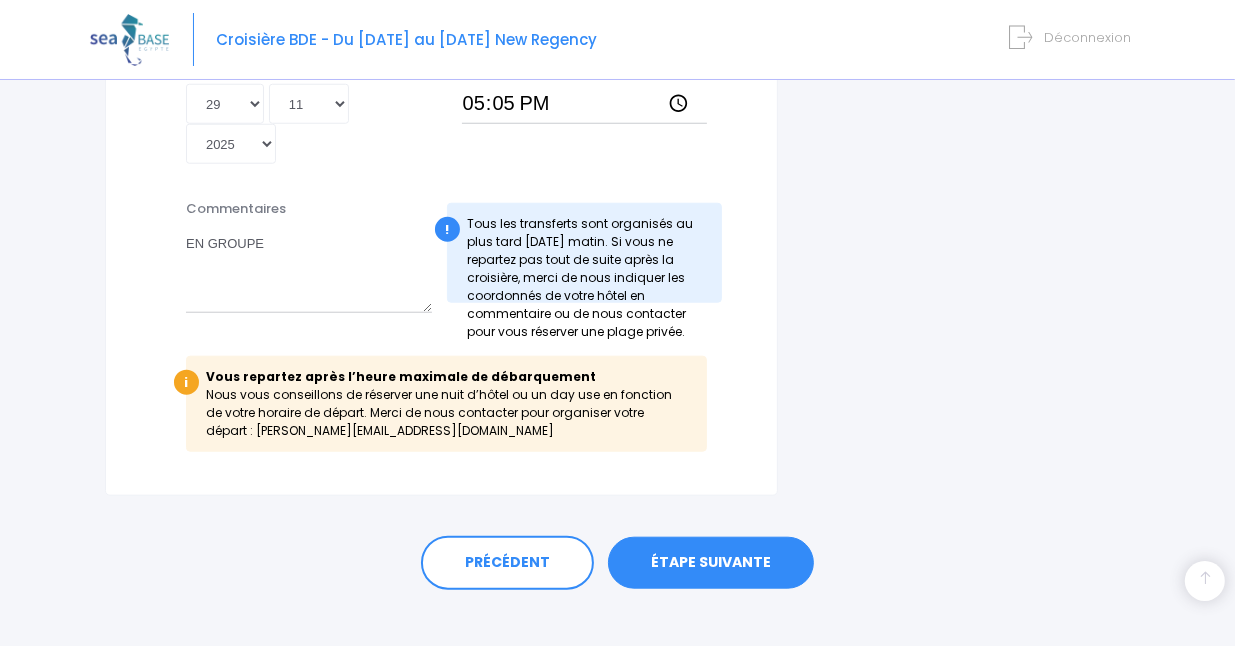 click on "ÉTAPE SUIVANTE" at bounding box center [711, 563] 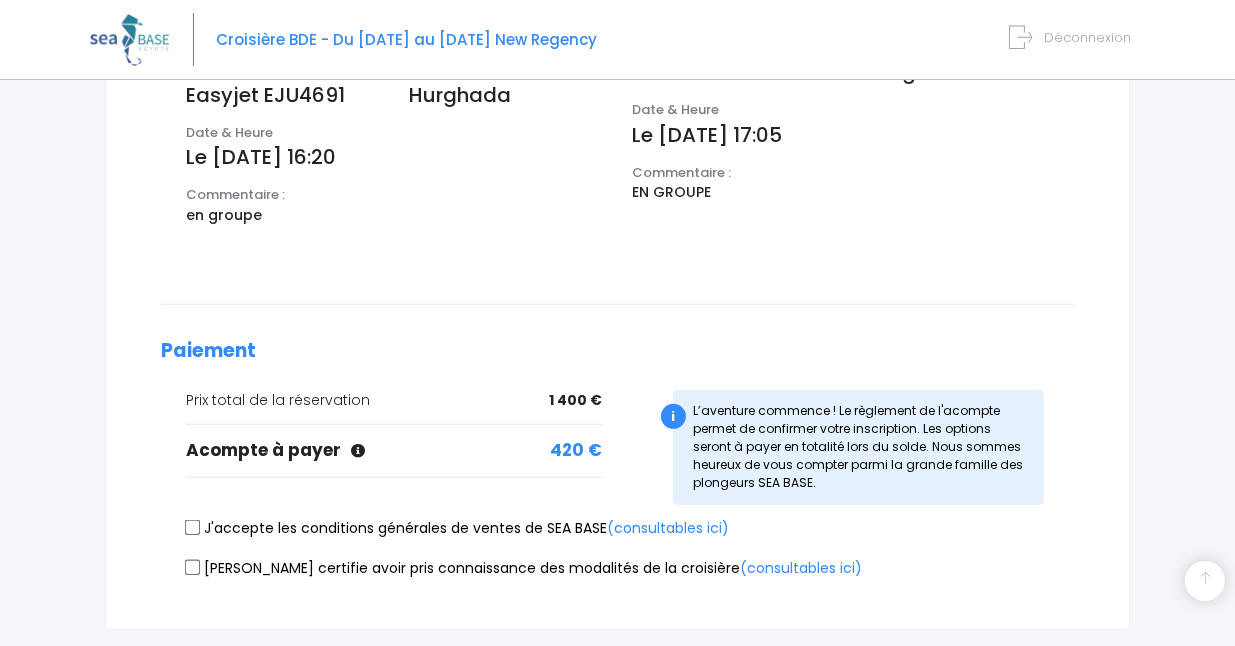 scroll, scrollTop: 800, scrollLeft: 0, axis: vertical 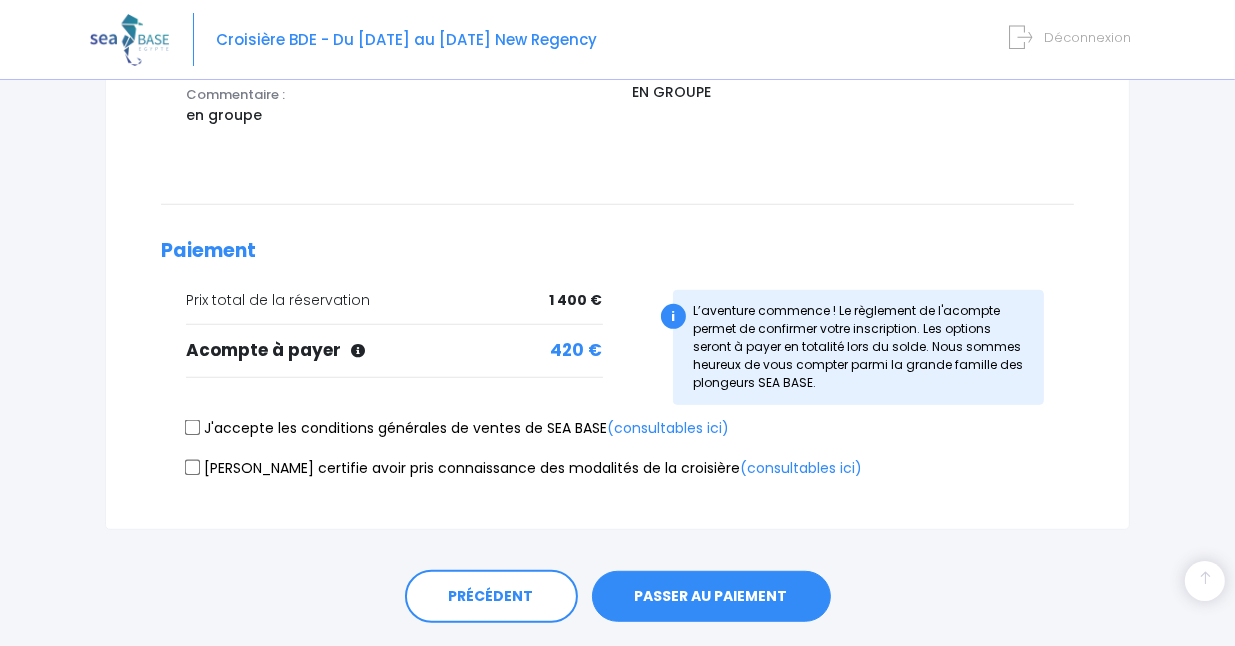 click on "J'accepte les conditions générales de ventes de SEA BASE  (consultables ici)" at bounding box center [193, 427] 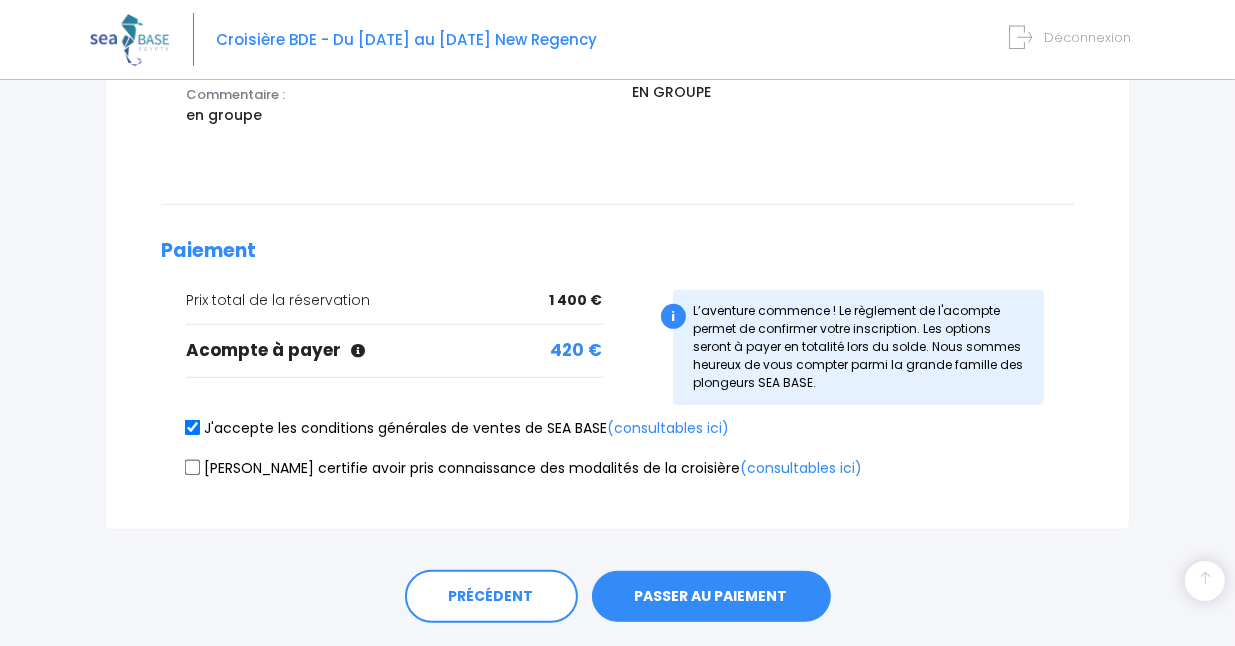 click on "[PERSON_NAME] certifie avoir pris connaissance des modalités de la croisière  (consultables ici)" at bounding box center [193, 468] 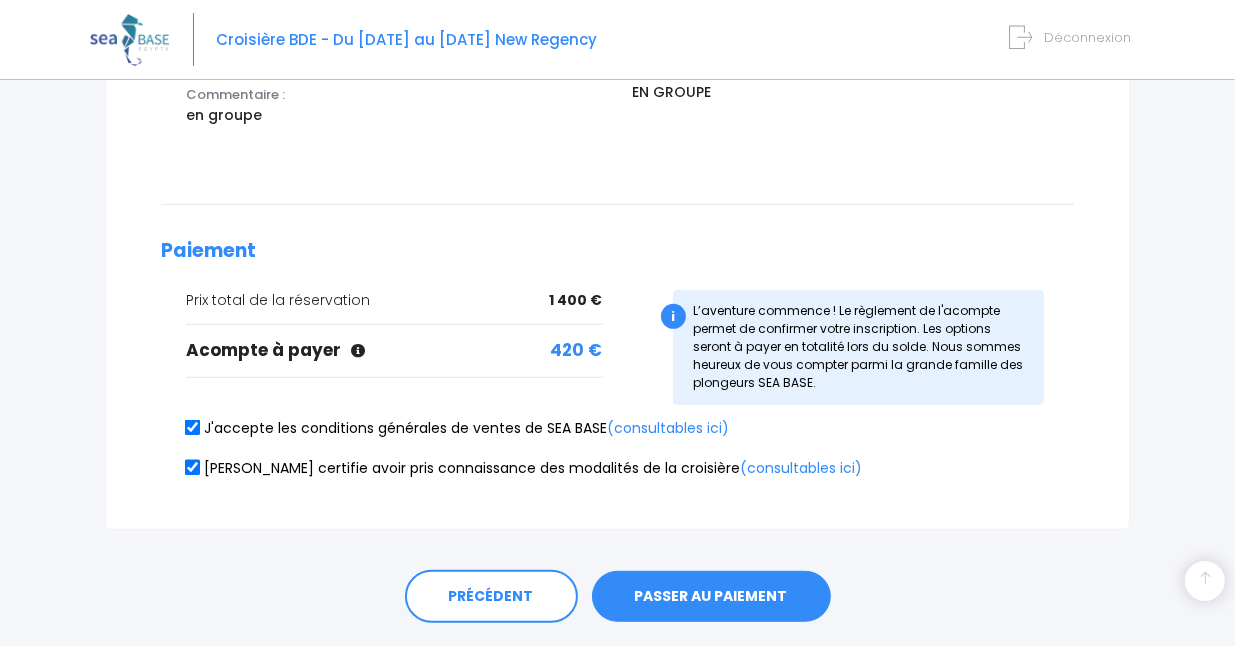 click on "PASSER AU PAIEMENT" at bounding box center (711, 597) 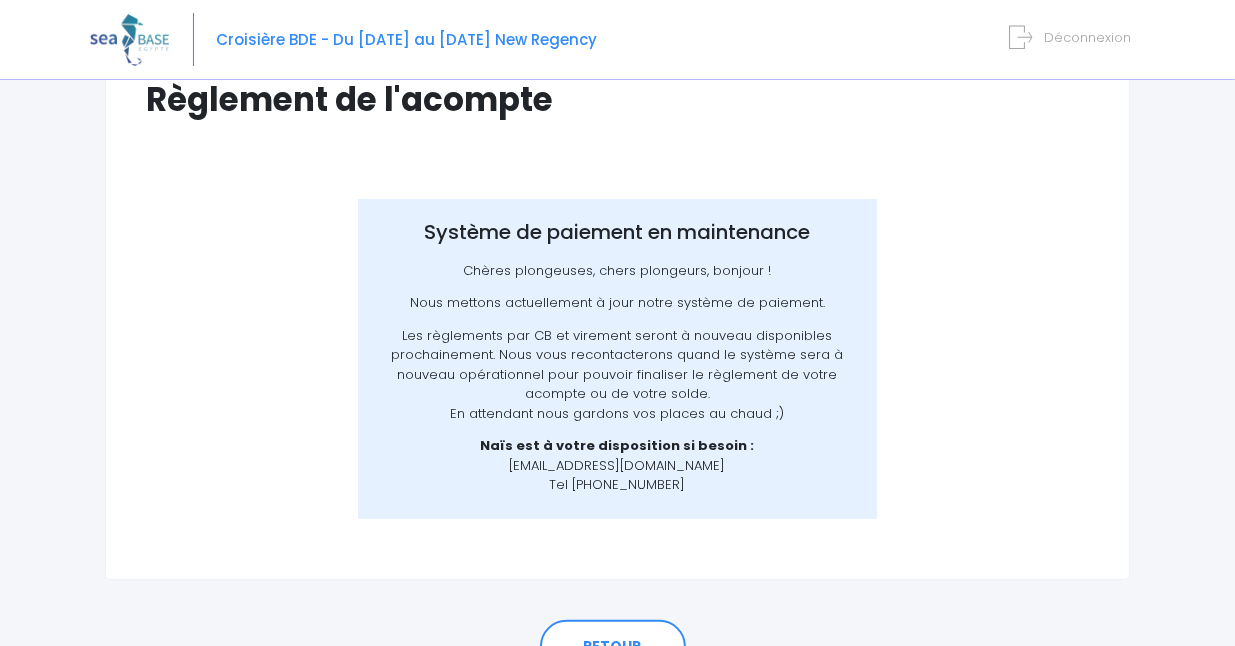 scroll, scrollTop: 277, scrollLeft: 0, axis: vertical 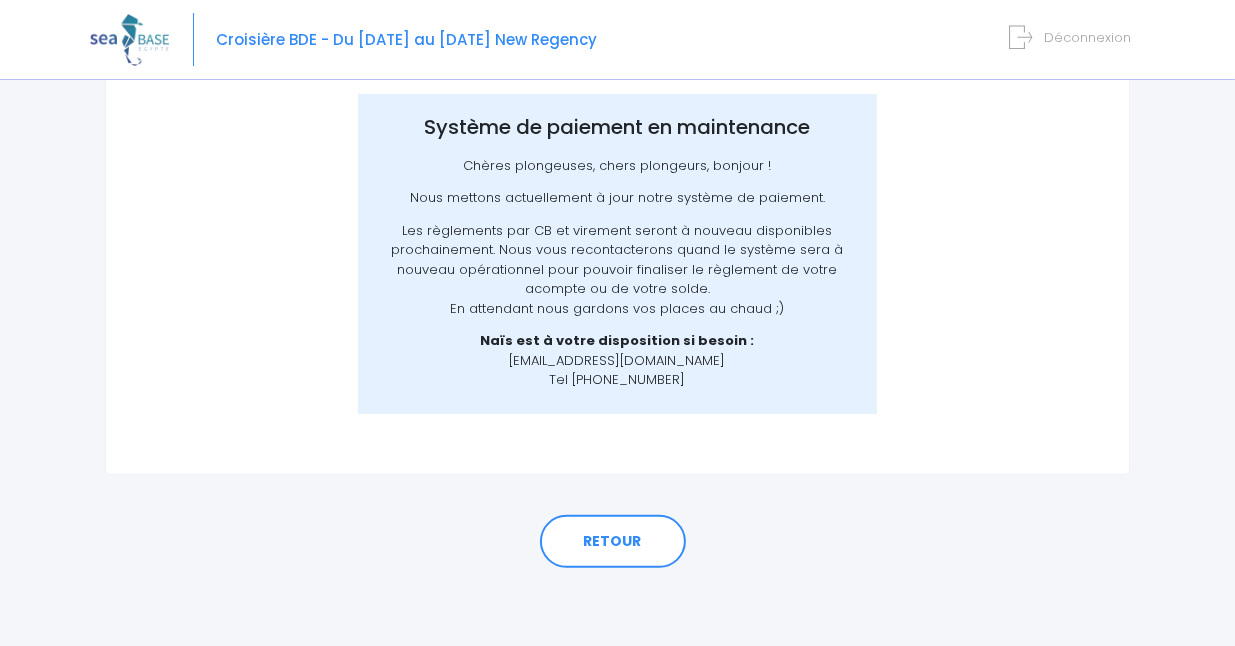 click on "Les règlements par CB et virement seront à nouveau disponibles prochainement. Nous vous recontacterons quand le système sera à nouveau opérationnel pour pouvoir finaliser le règlement de votre acompte ou de votre solde. En attendant nous gardons vos places au chaud ;)" at bounding box center [617, 270] 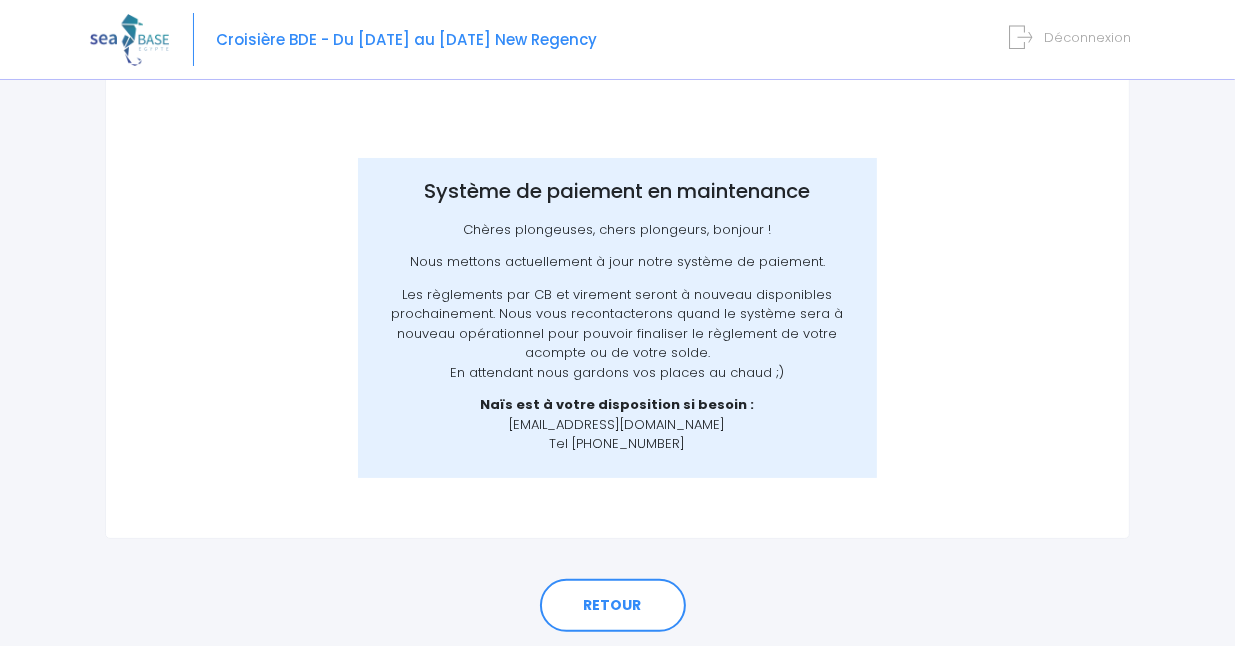 scroll, scrollTop: 277, scrollLeft: 0, axis: vertical 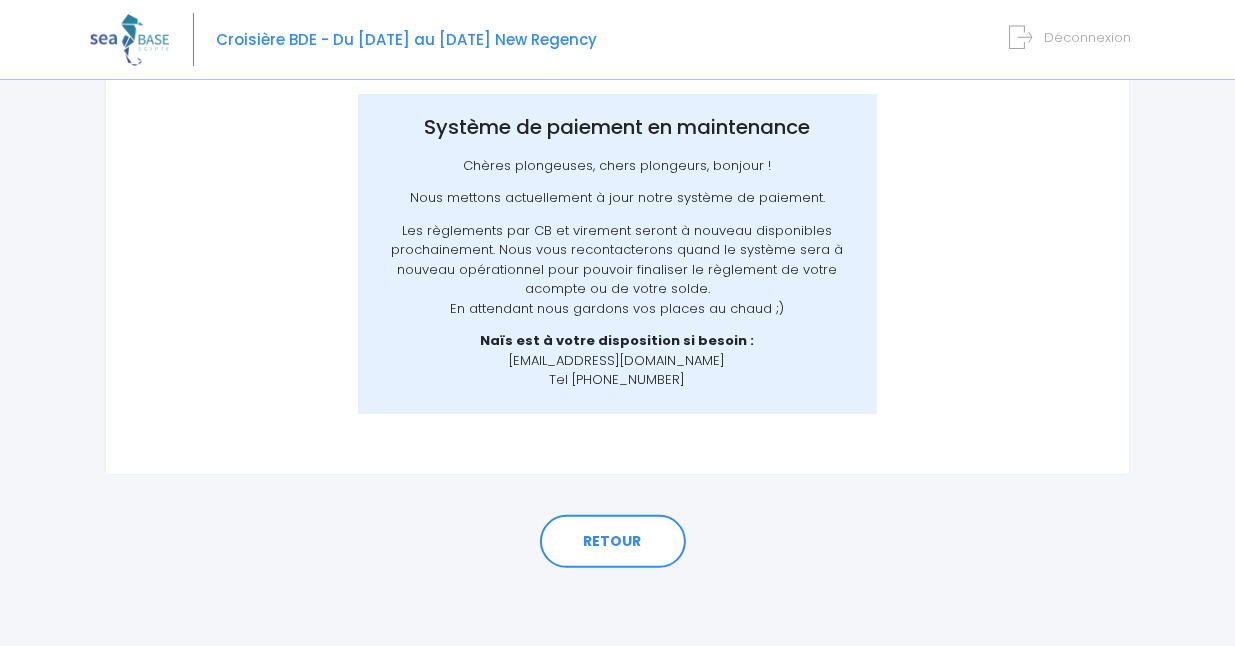 click on "Système de paiement en maintenance Chères plongeuses, chers plongeurs, bonjour ! Nous mettons actuellement à jour notre système de paiement. Les règlements par CB et virement seront à nouveau disponibles prochainement. Nous vous recontacterons quand le système sera à nouveau opérationnel pour pouvoir finaliser le règlement de votre acompte ou de votre solde. En attendant nous gardons vos places au chaud ;) Naïs est à votre disposition si besoin : [EMAIL_ADDRESS][DOMAIN_NAME] Tel [PHONE_NUMBER]" at bounding box center (617, 254) 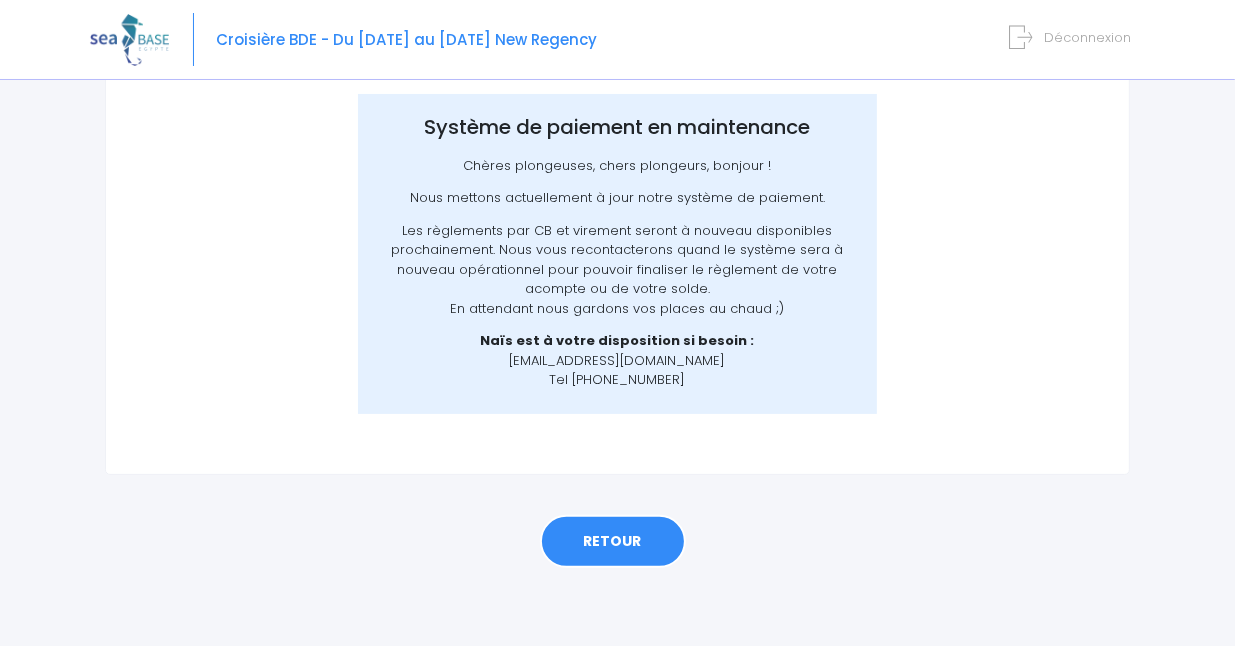 click on "RETOUR" at bounding box center [613, 542] 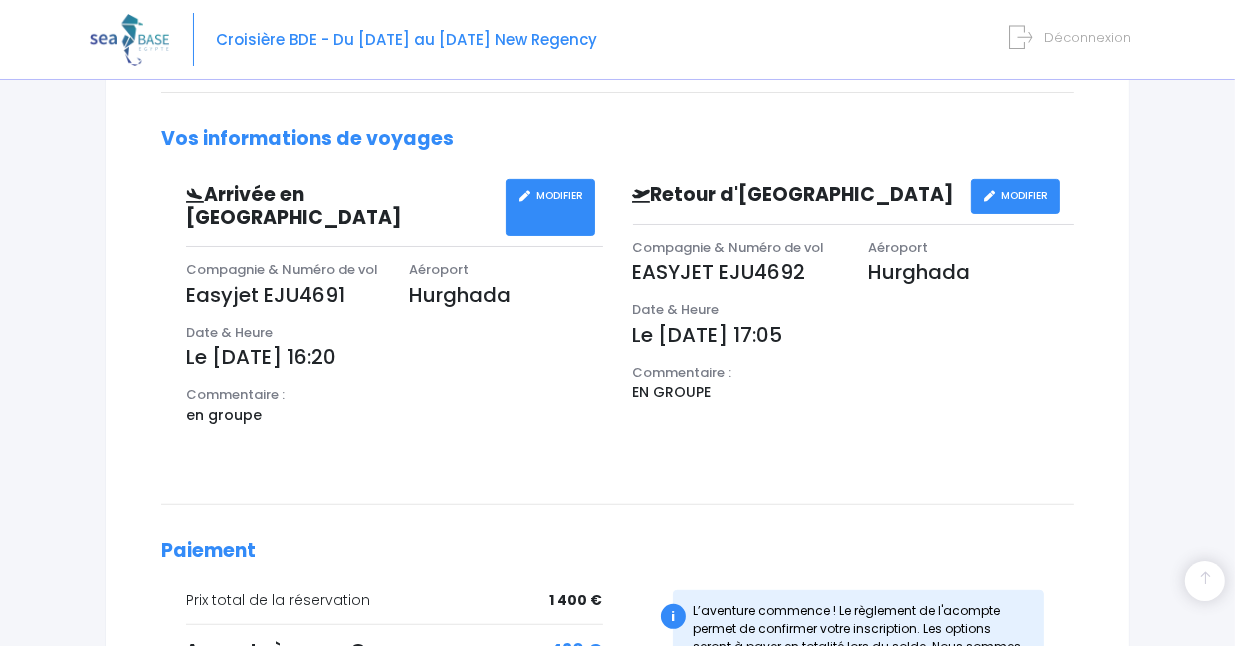 scroll, scrollTop: 831, scrollLeft: 0, axis: vertical 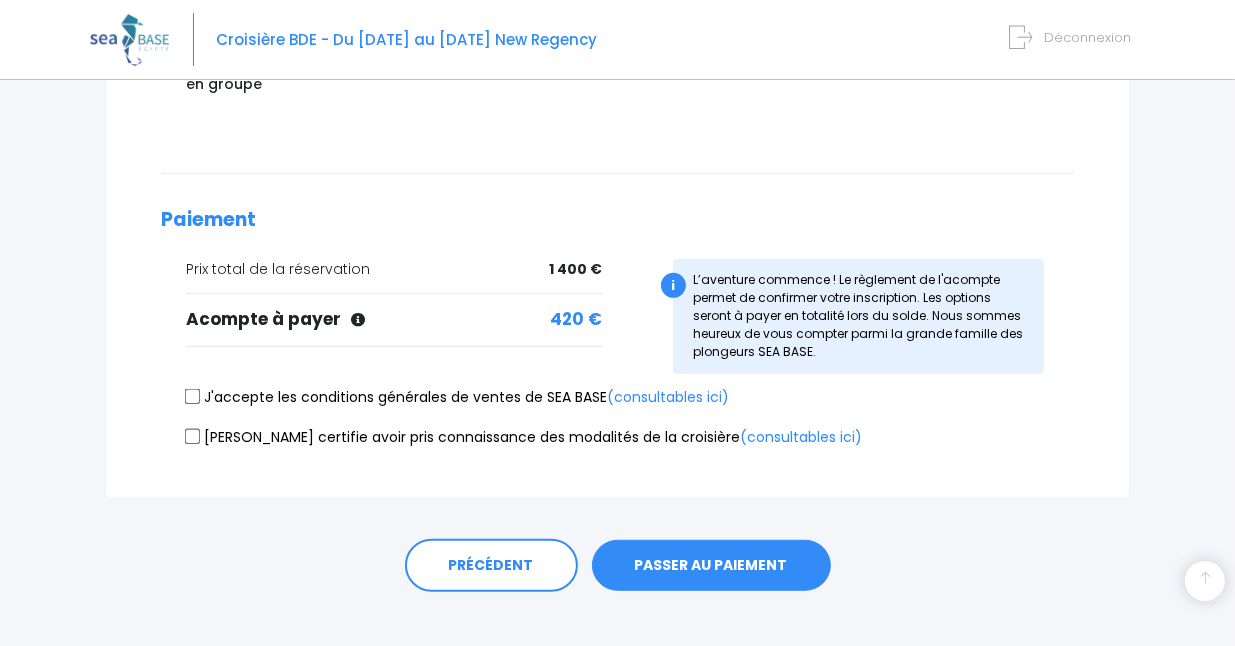 click on "PASSER AU PAIEMENT" at bounding box center (711, 566) 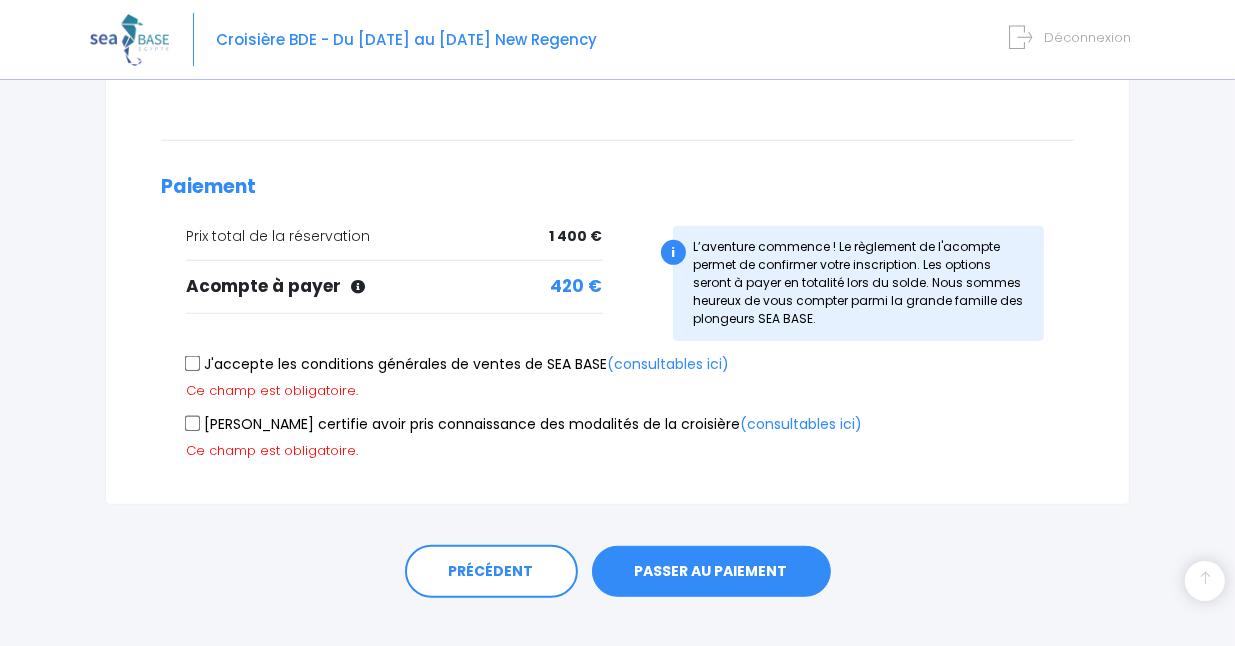 scroll, scrollTop: 869, scrollLeft: 0, axis: vertical 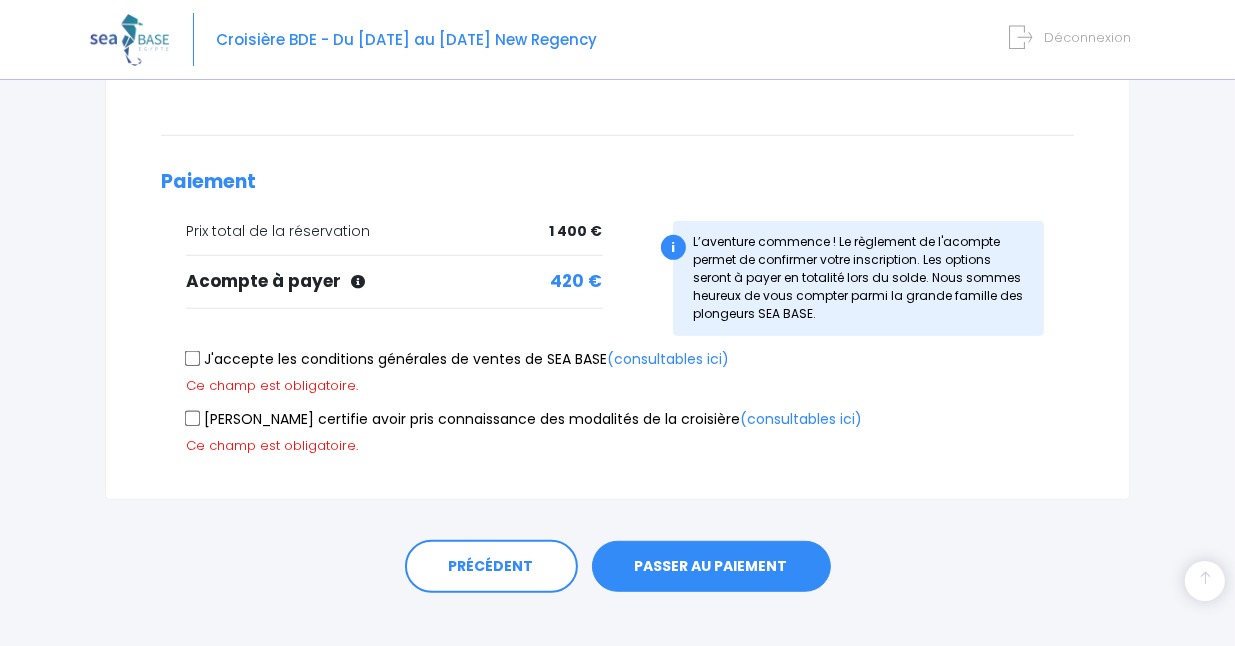 click on "PASSER AU PAIEMENT" at bounding box center (711, 567) 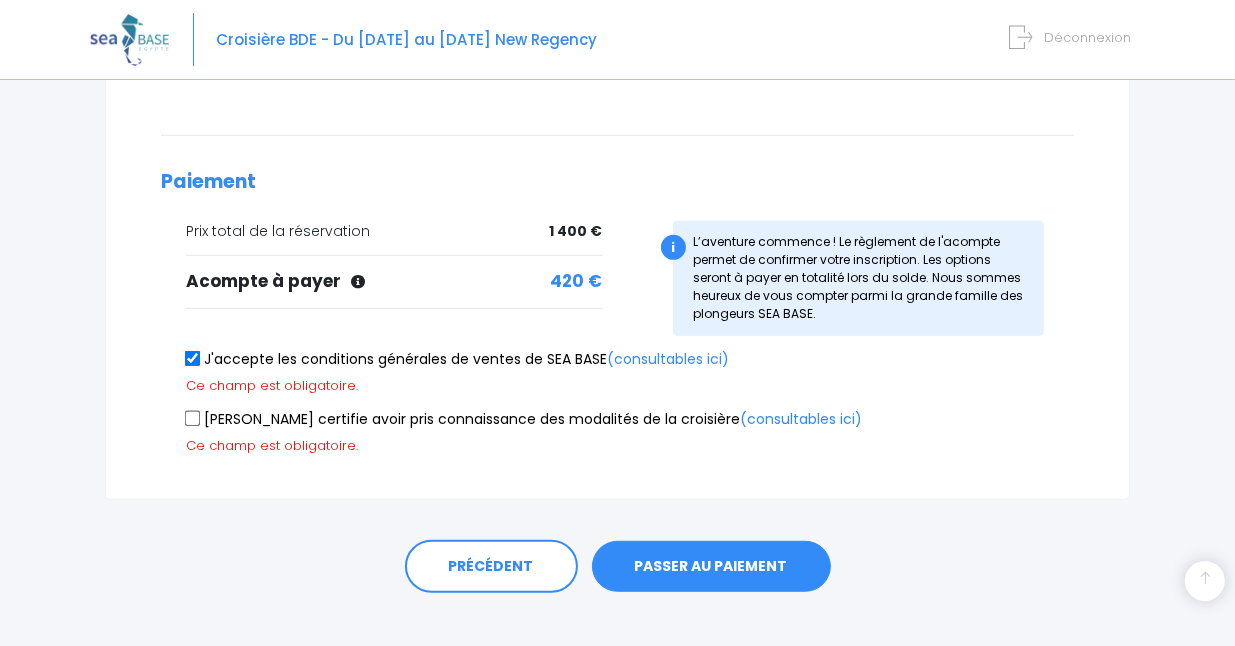 click on "Prix total de la réservation
1 400 €
Acompte à payer" at bounding box center [382, 284] 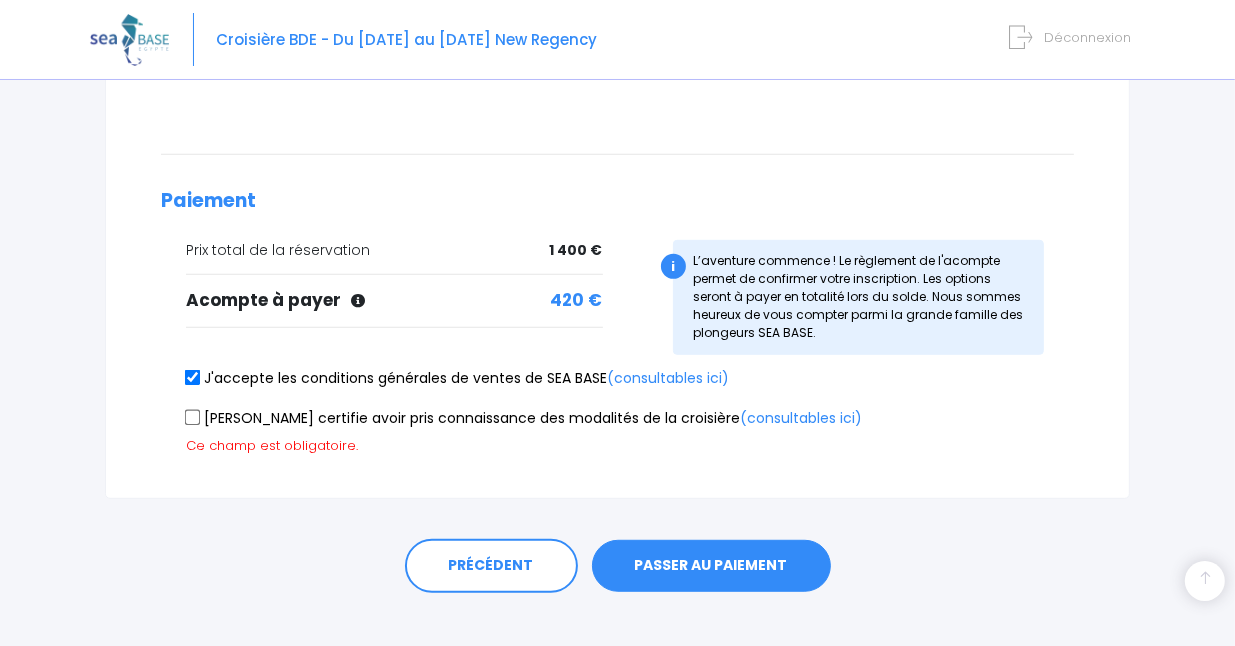 click on "Je certifie avoir pris connaissance des modalités de la croisière  (consultables ici)" at bounding box center (193, 418) 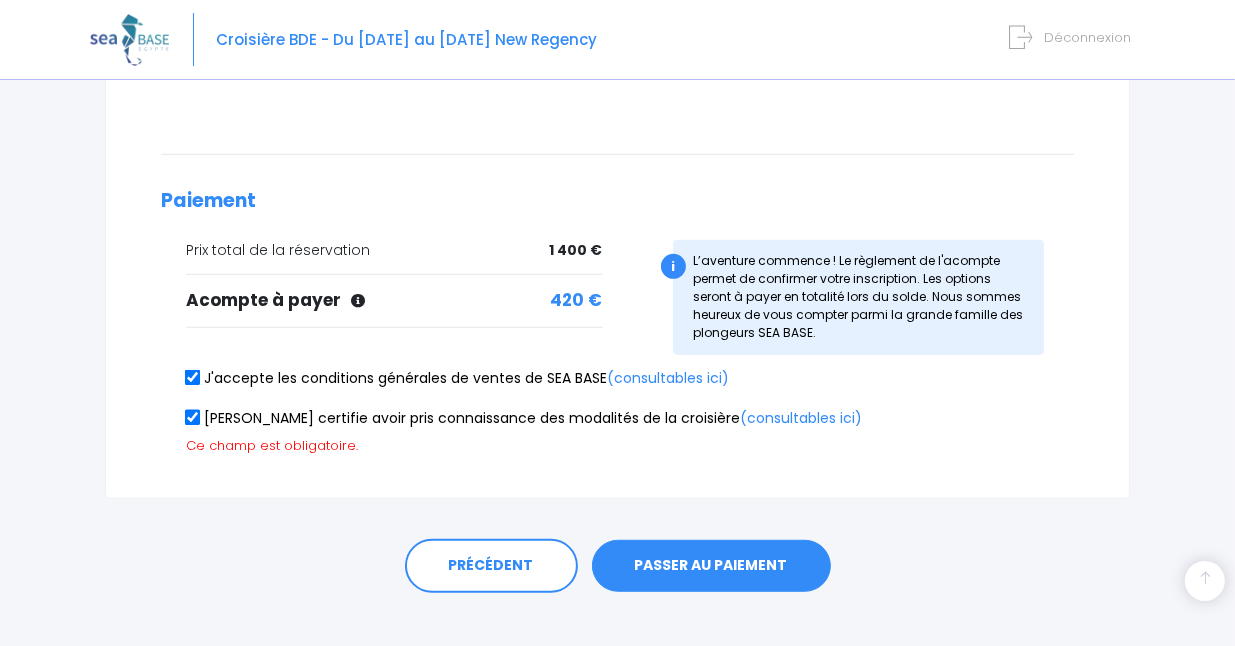 scroll, scrollTop: 831, scrollLeft: 0, axis: vertical 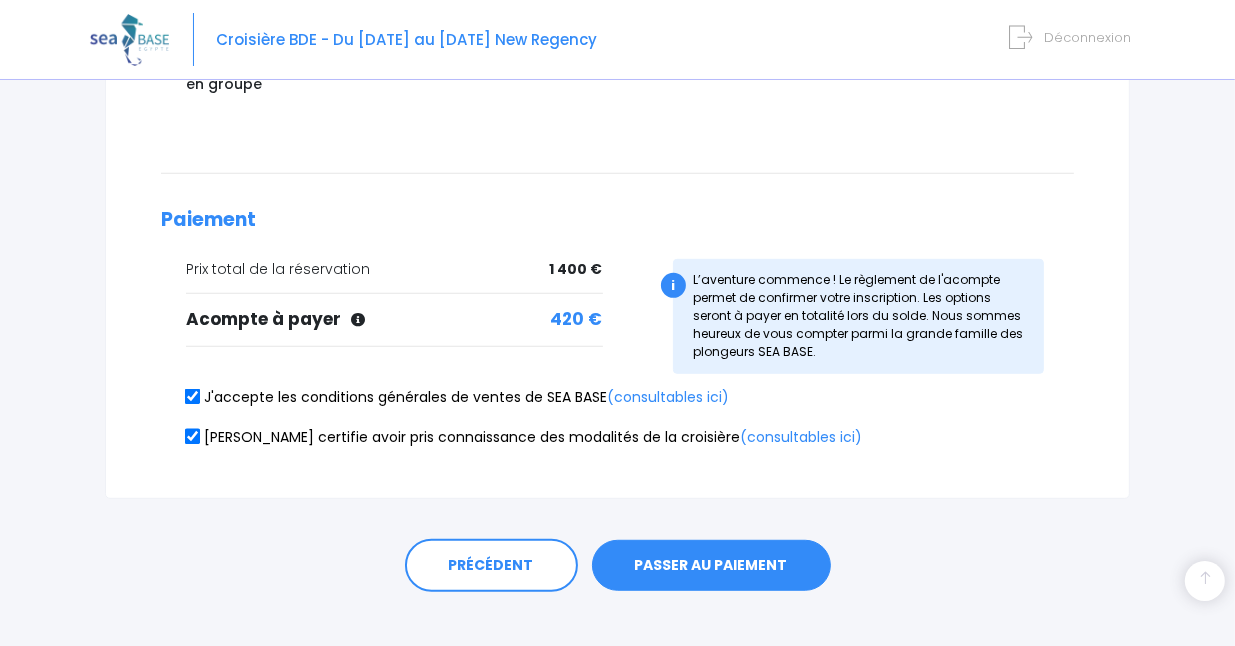 click on "PASSER AU PAIEMENT" at bounding box center [711, 566] 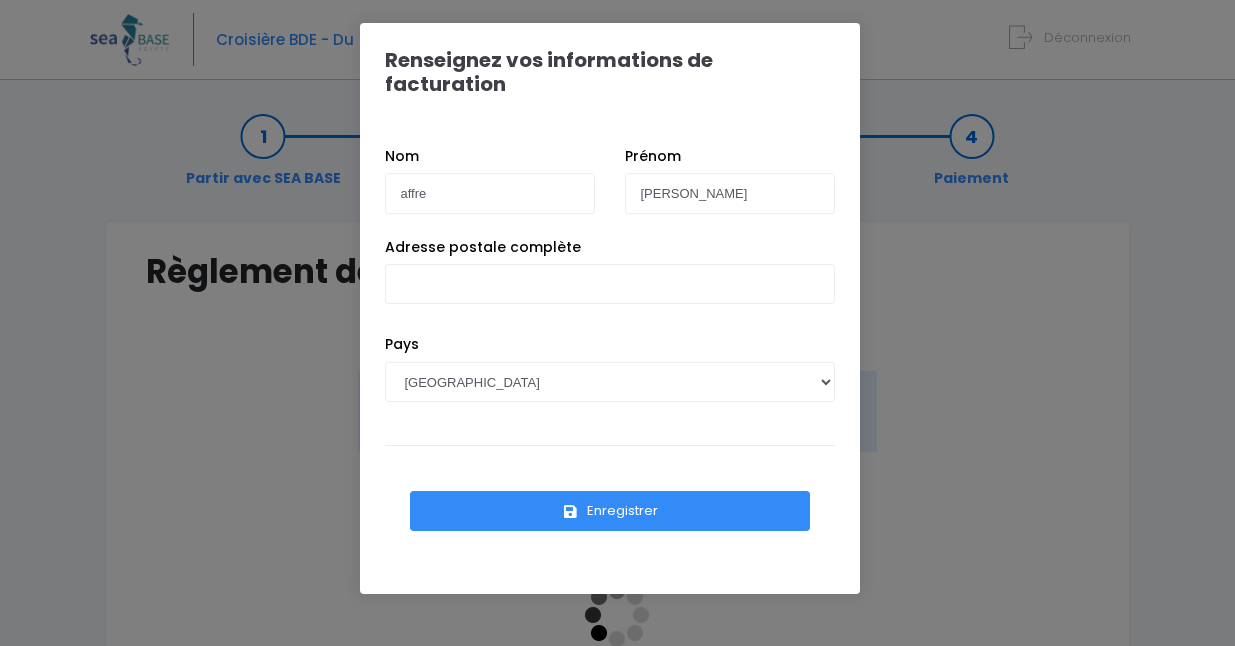 scroll, scrollTop: 0, scrollLeft: 0, axis: both 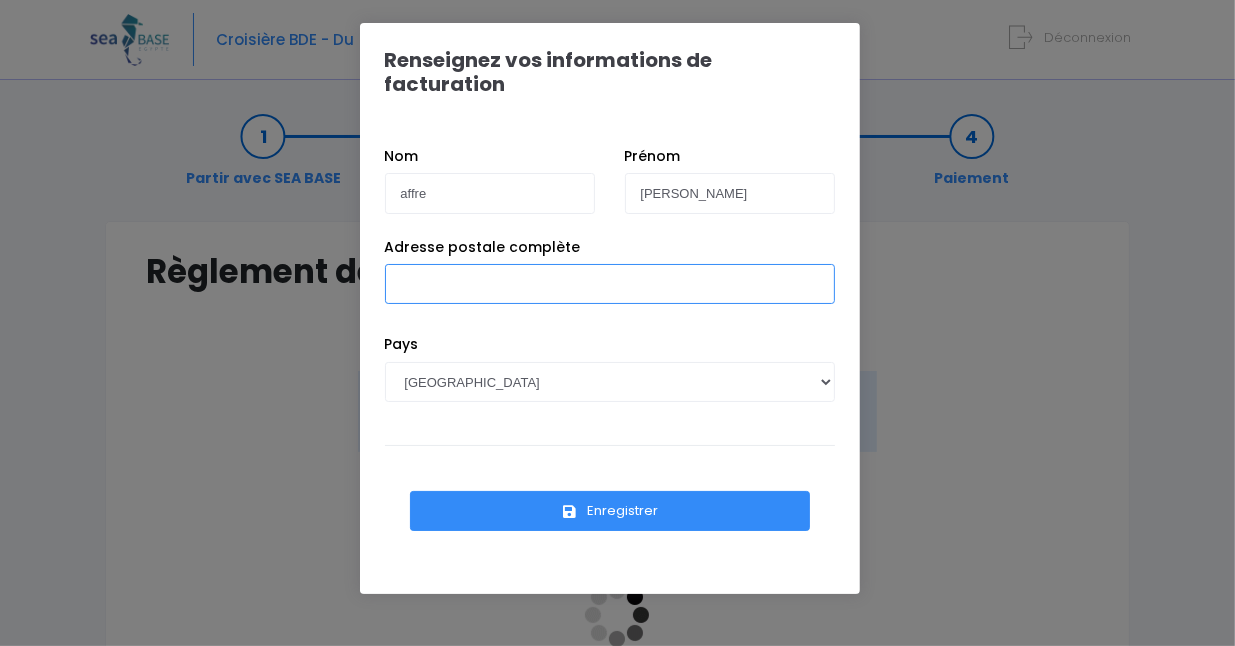 click on "Adresse postale complète" at bounding box center [610, 284] 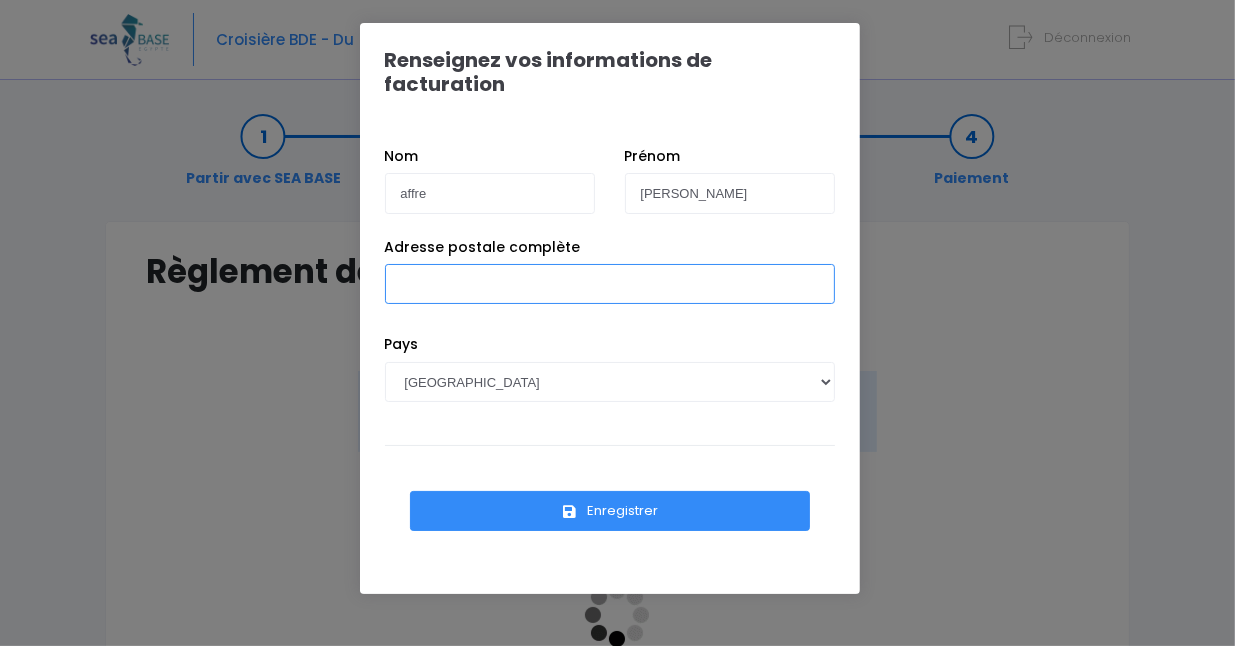 type on "[STREET_ADDRESS][PERSON_NAME]" 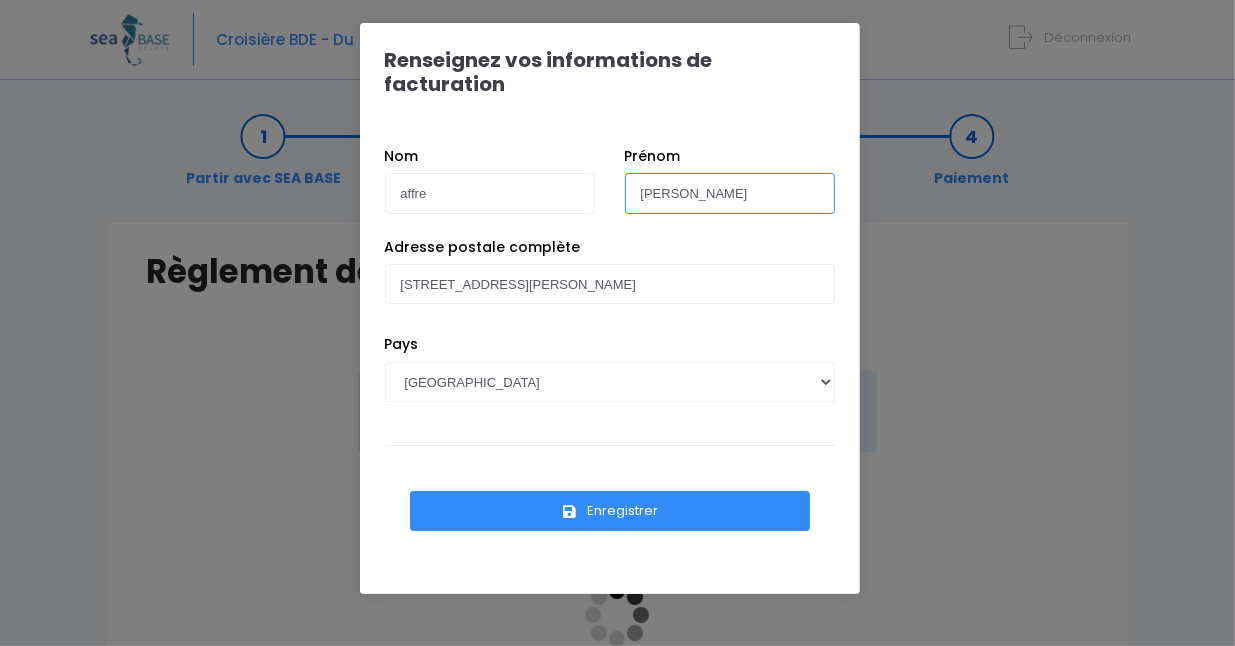 type on "[PERSON_NAME]" 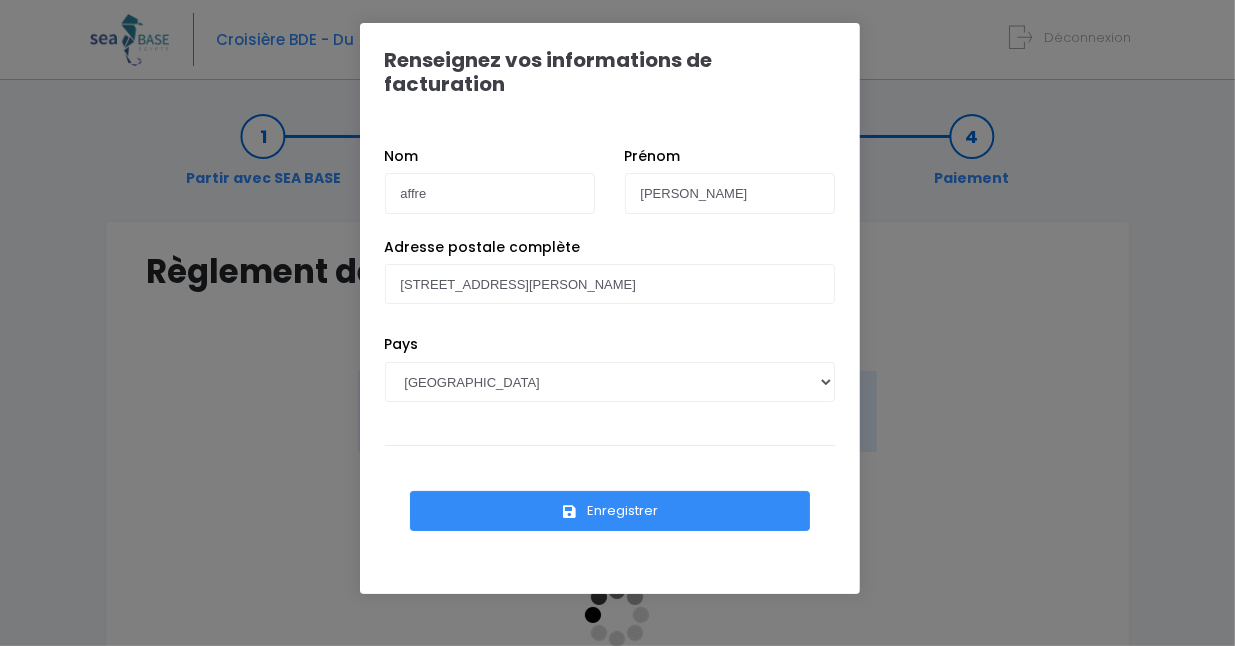 click on "Enregistrer" at bounding box center [610, 511] 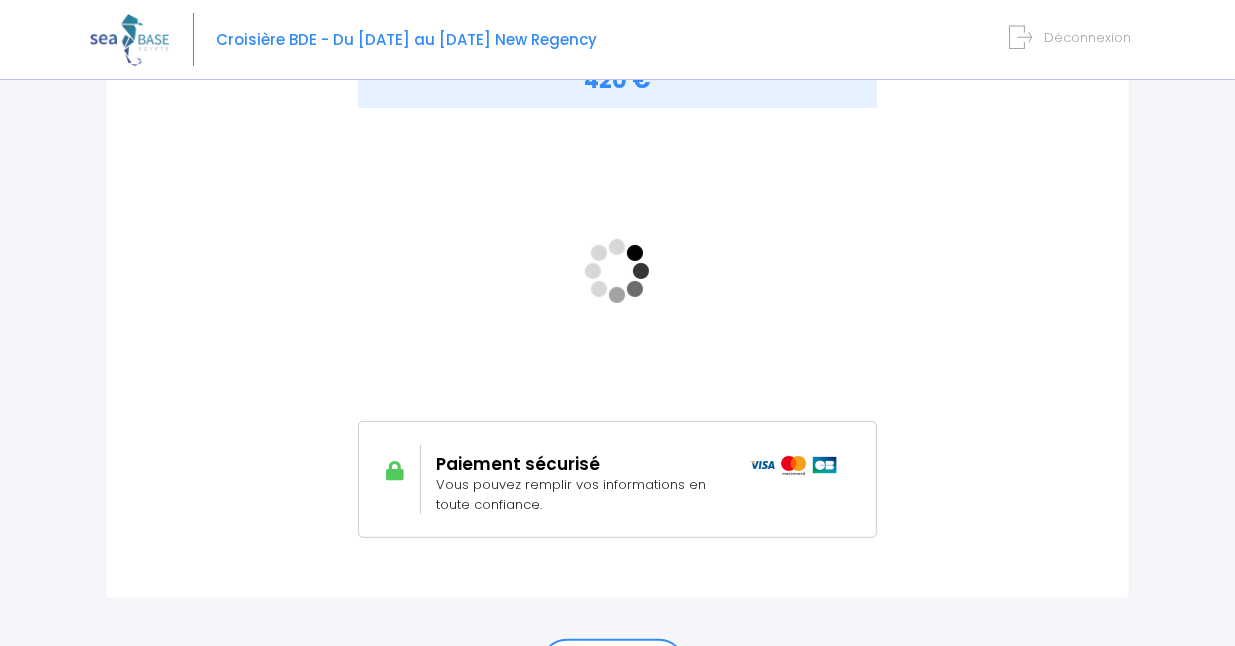 scroll, scrollTop: 268, scrollLeft: 0, axis: vertical 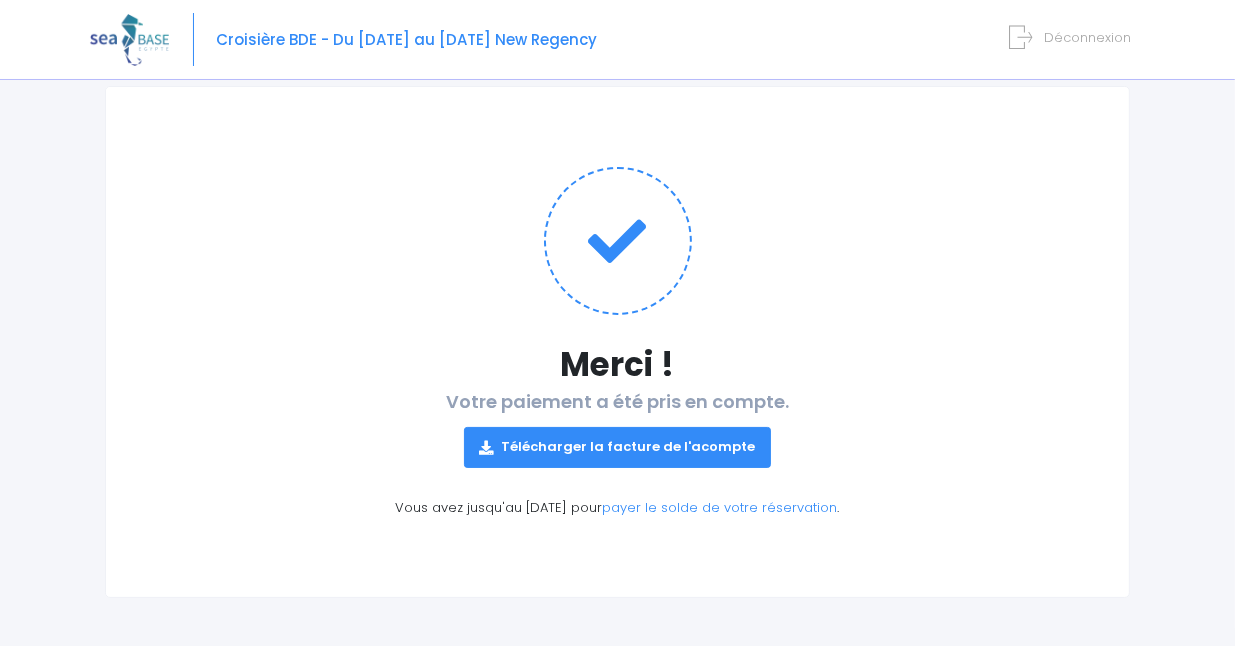 click on "Télécharger la facture de l'acompte" at bounding box center (618, 447) 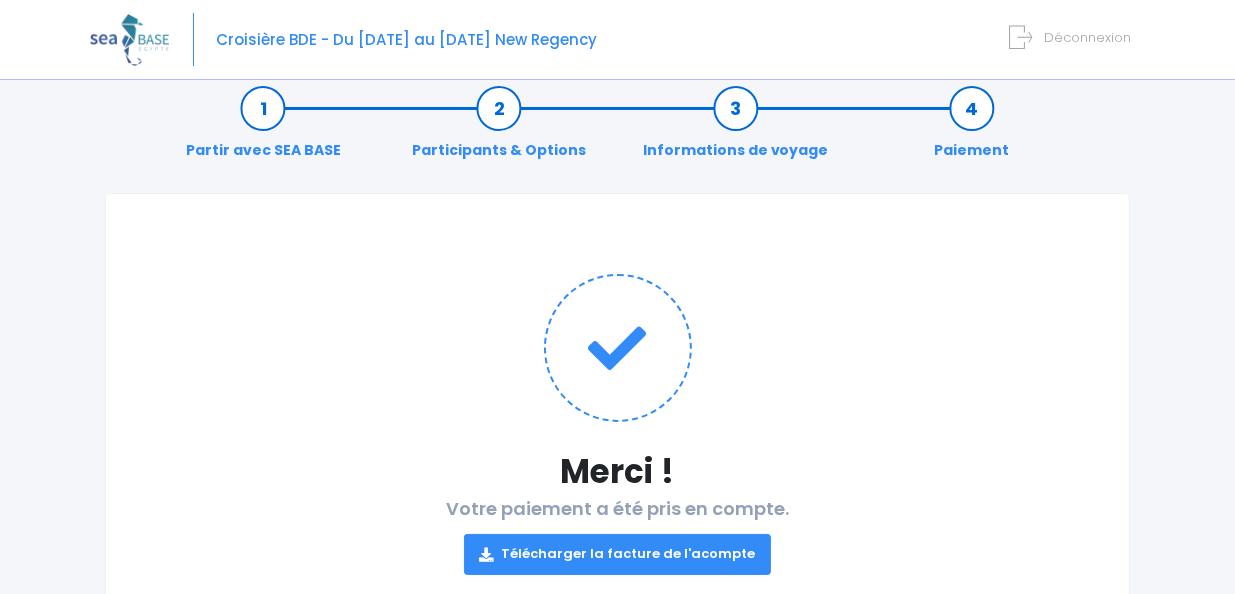 scroll, scrollTop: 0, scrollLeft: 0, axis: both 